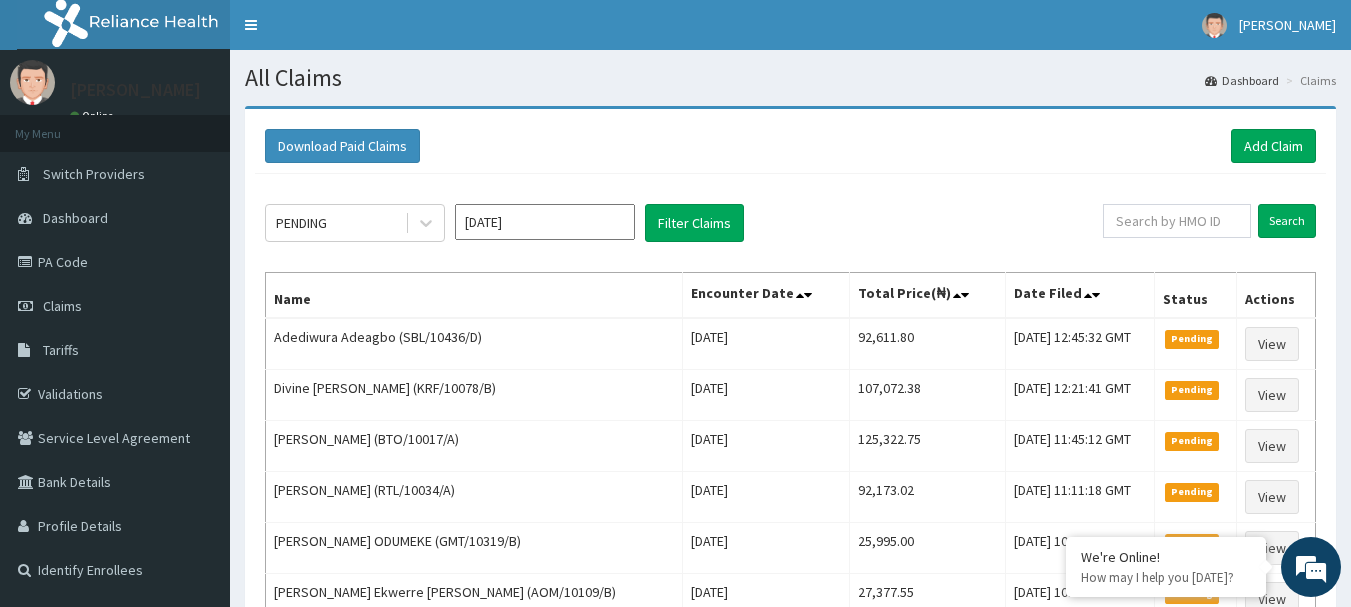 scroll, scrollTop: 0, scrollLeft: 0, axis: both 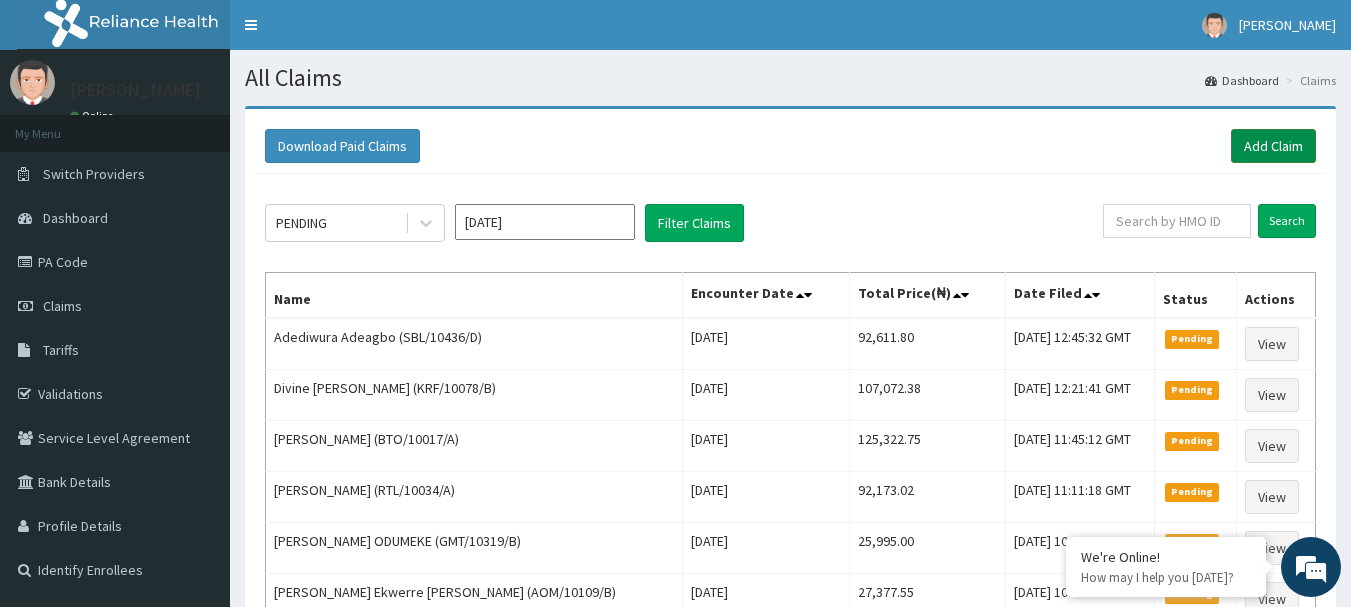 click on "Add Claim" at bounding box center (1273, 146) 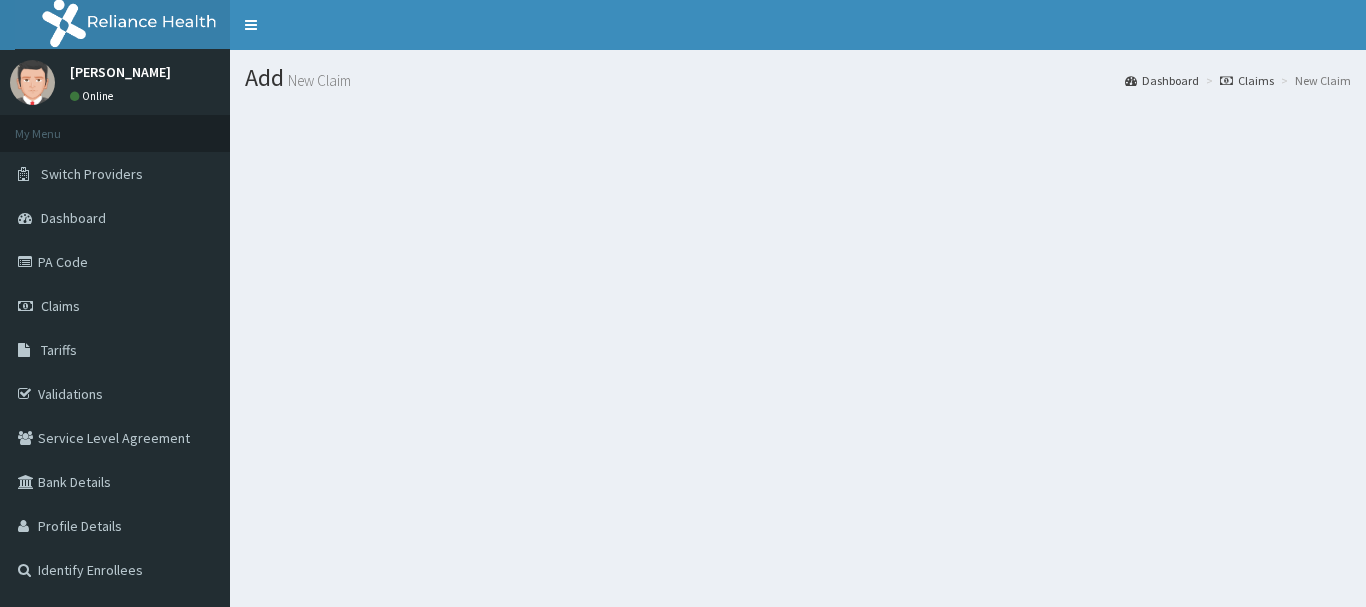 scroll, scrollTop: 0, scrollLeft: 0, axis: both 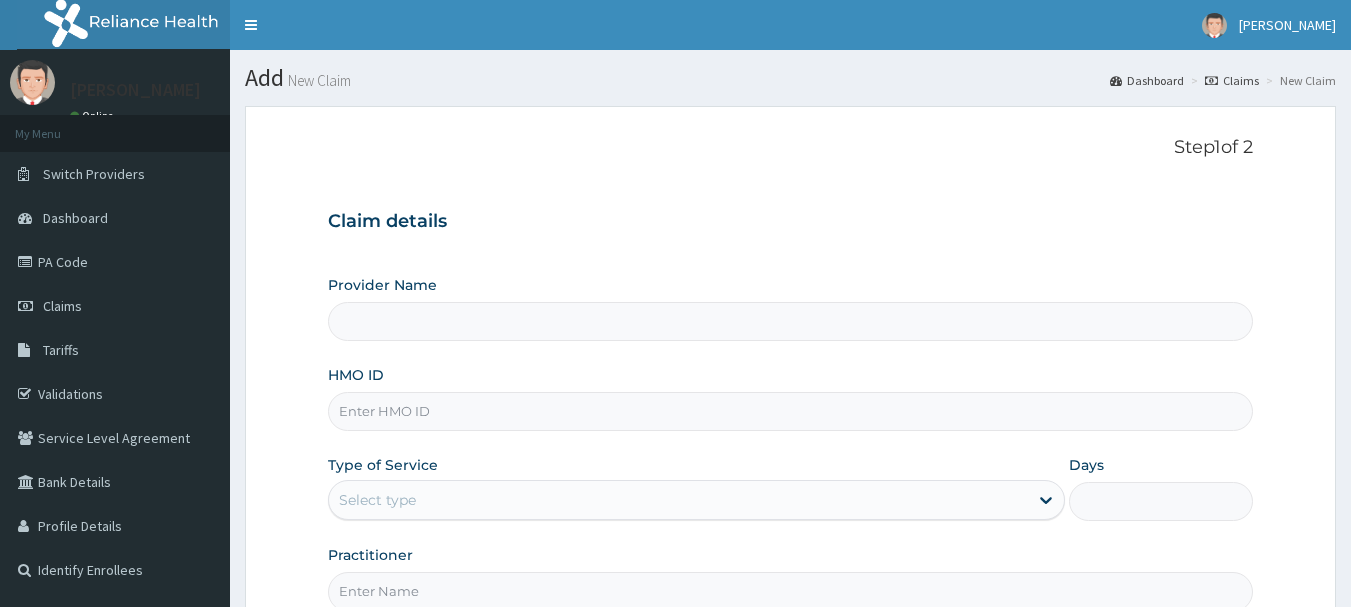click on "HMO ID" at bounding box center (791, 411) 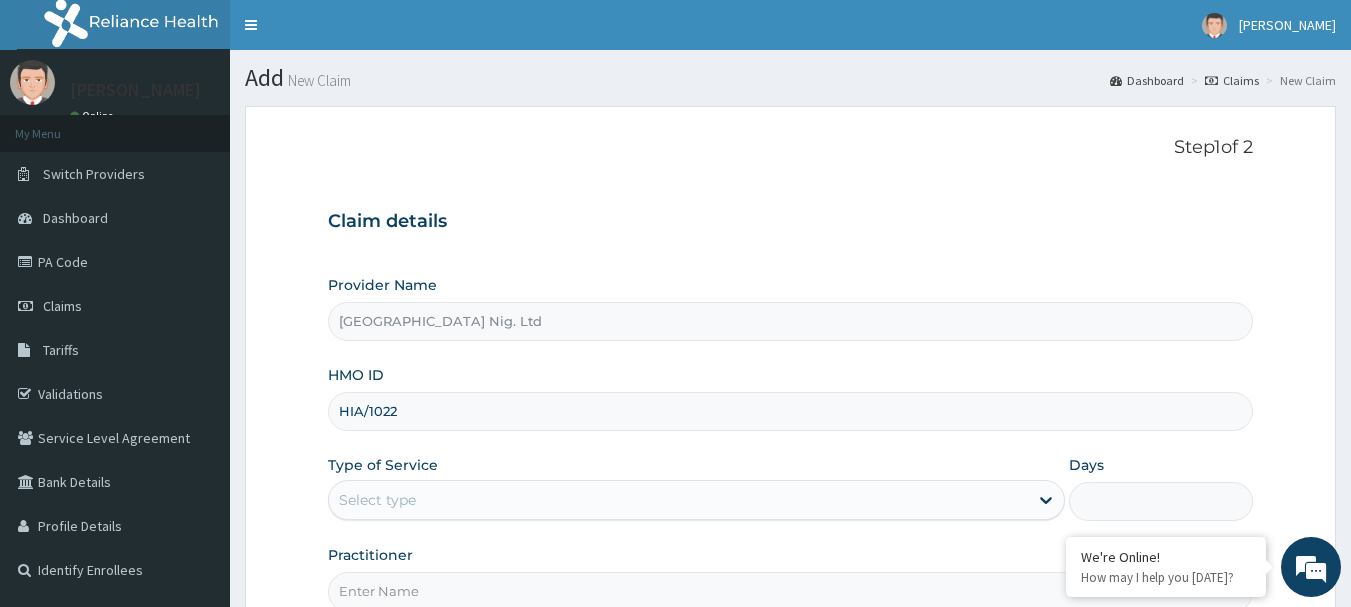 scroll, scrollTop: 0, scrollLeft: 0, axis: both 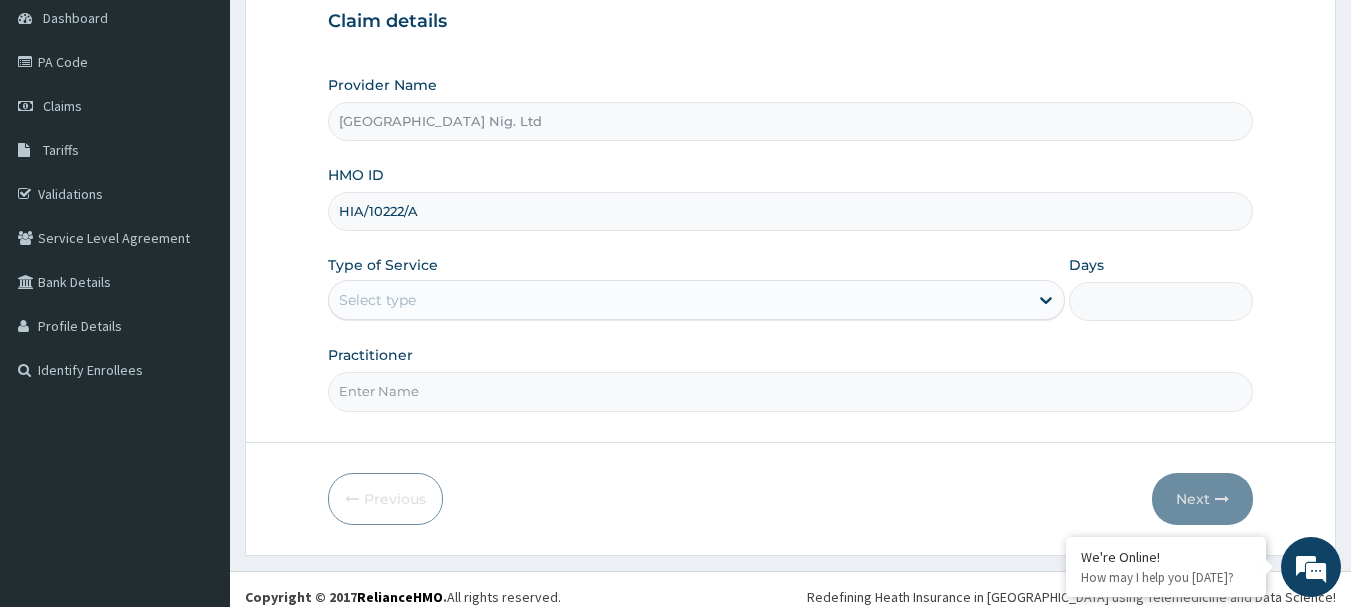 type on "HIA/10222/A" 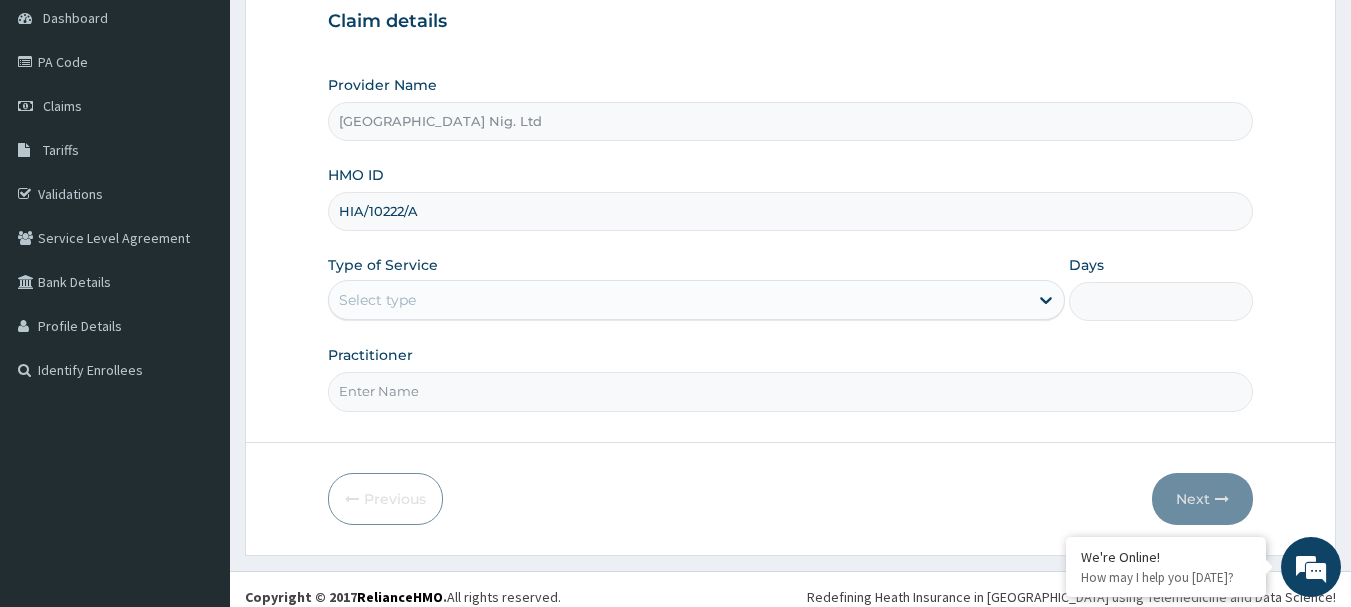 click on "Select type" at bounding box center [678, 300] 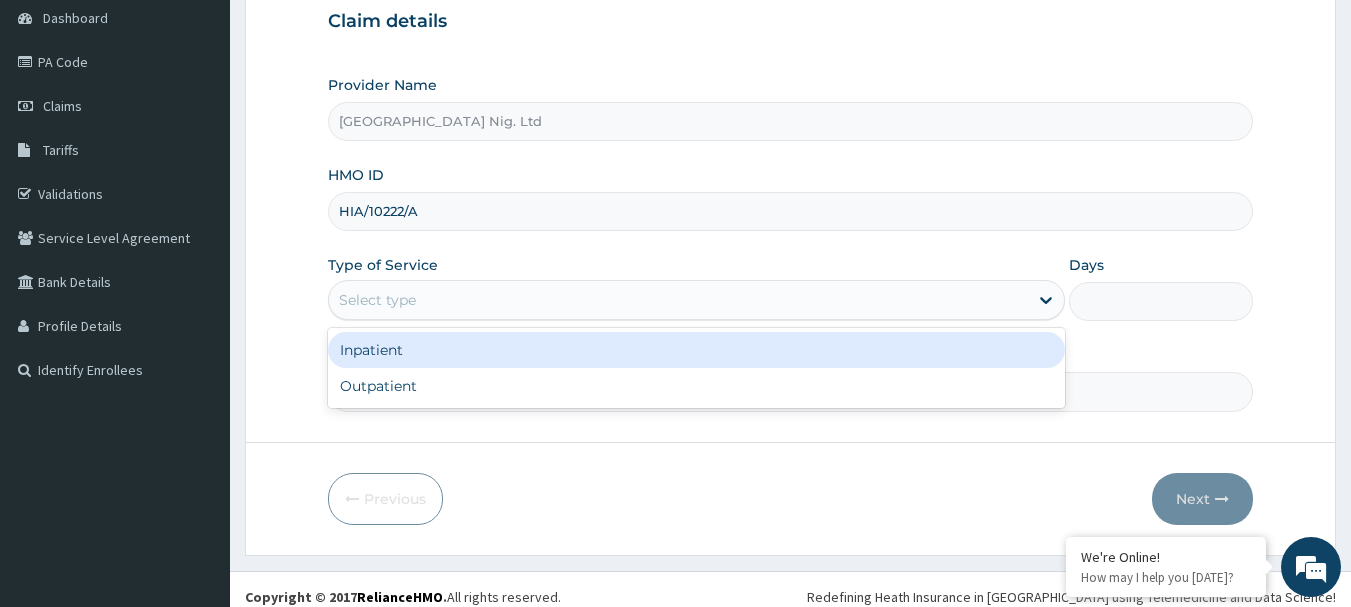 click on "Inpatient" at bounding box center [696, 350] 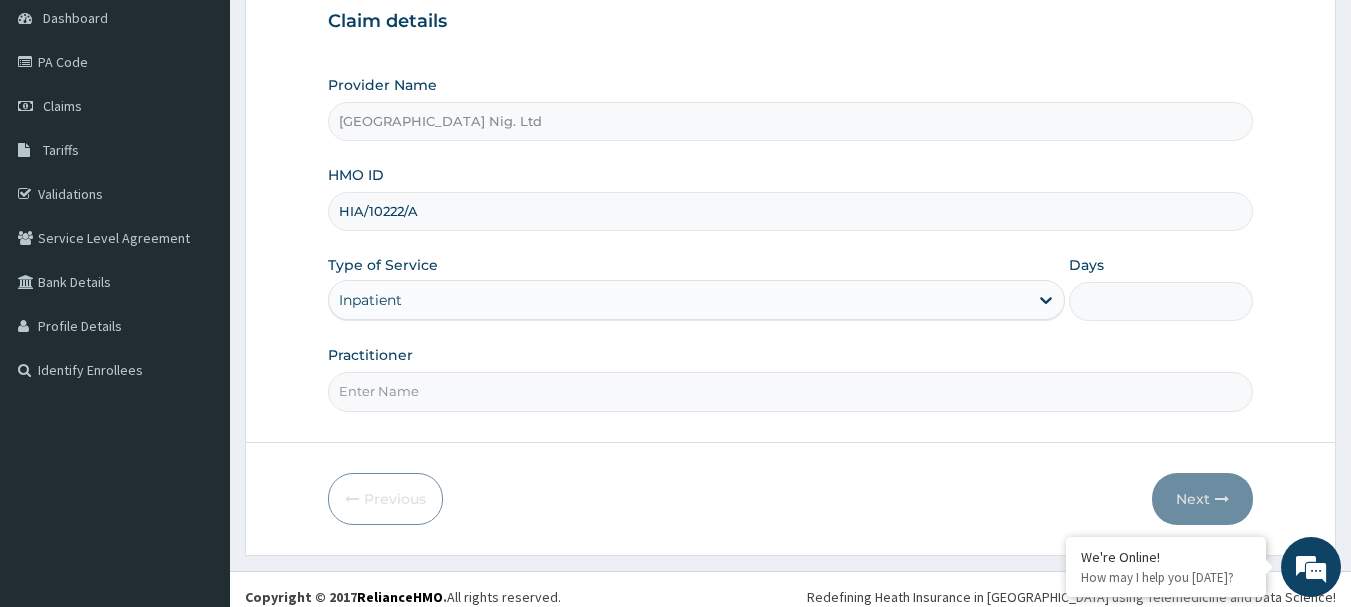 click on "Days" at bounding box center (1161, 301) 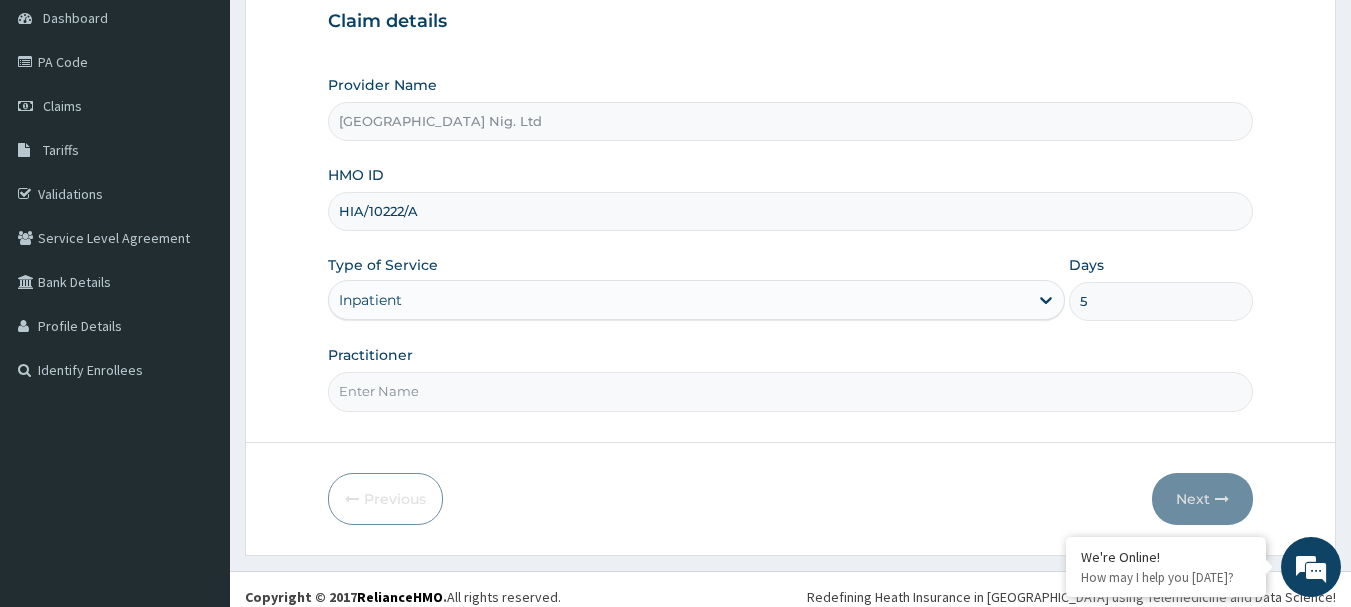type on "5" 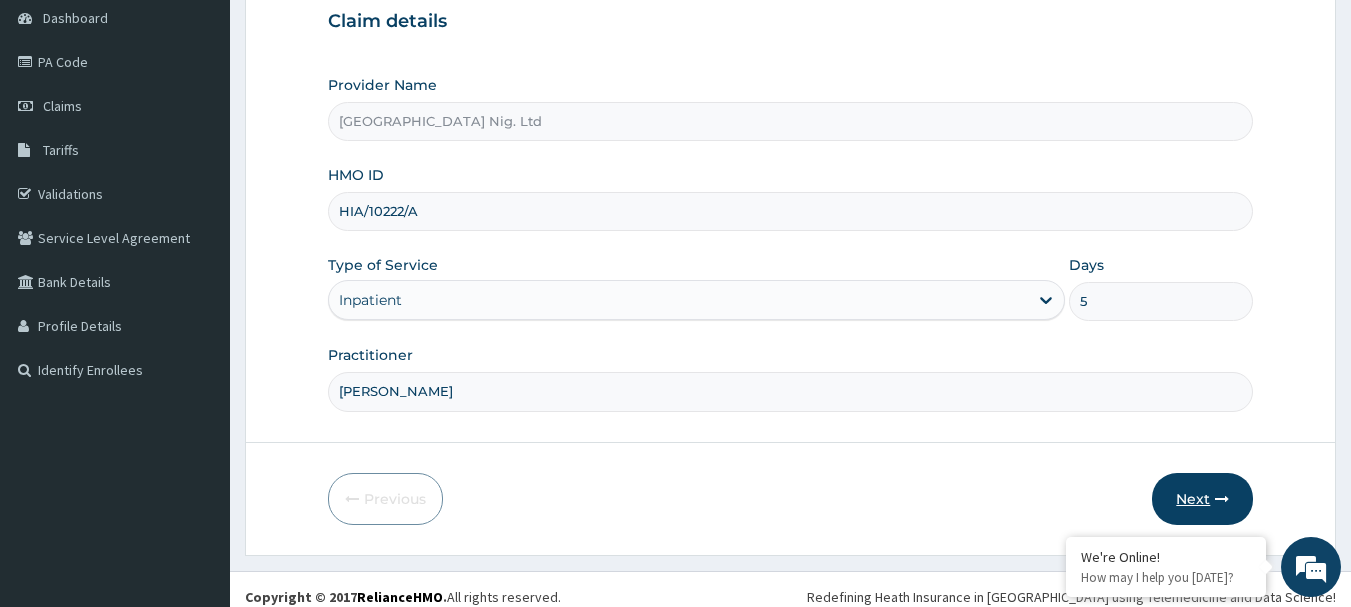 type on "DR BLESSING" 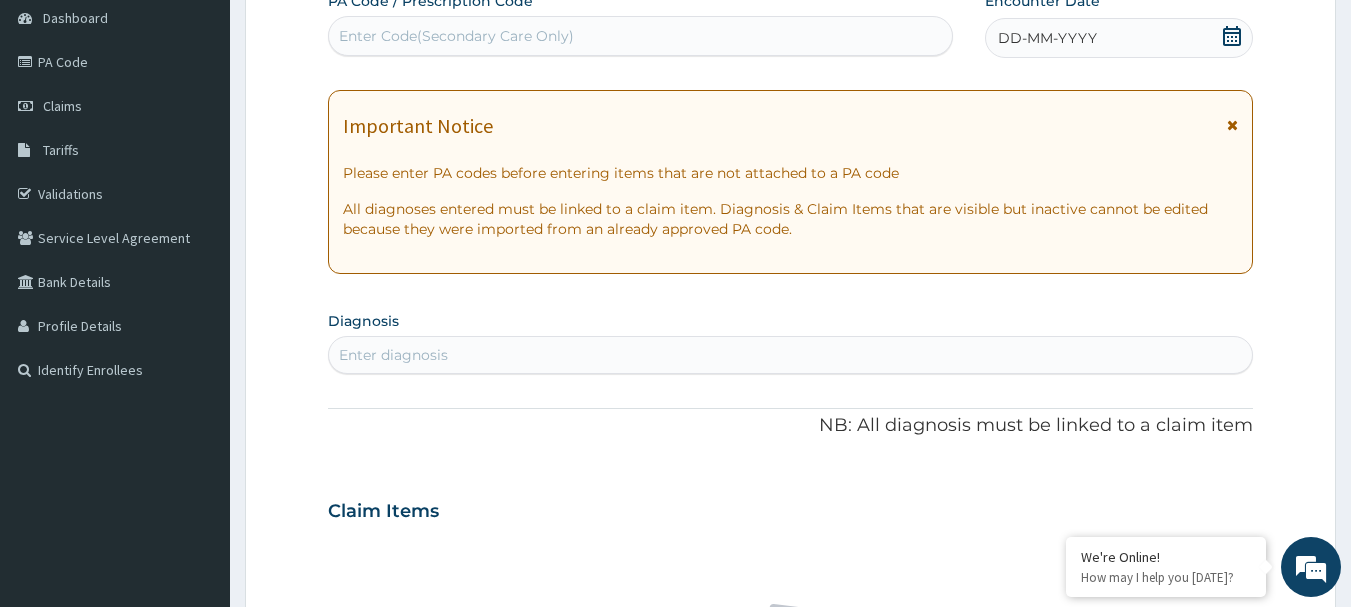 click 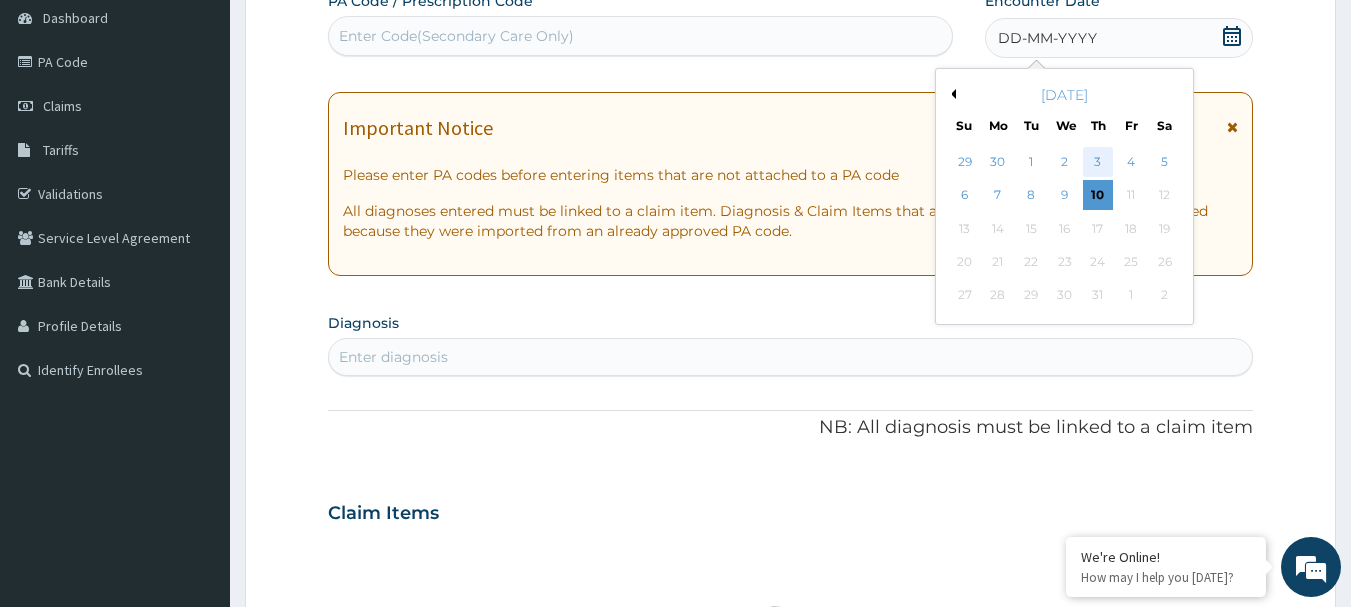 click on "3" at bounding box center (1098, 162) 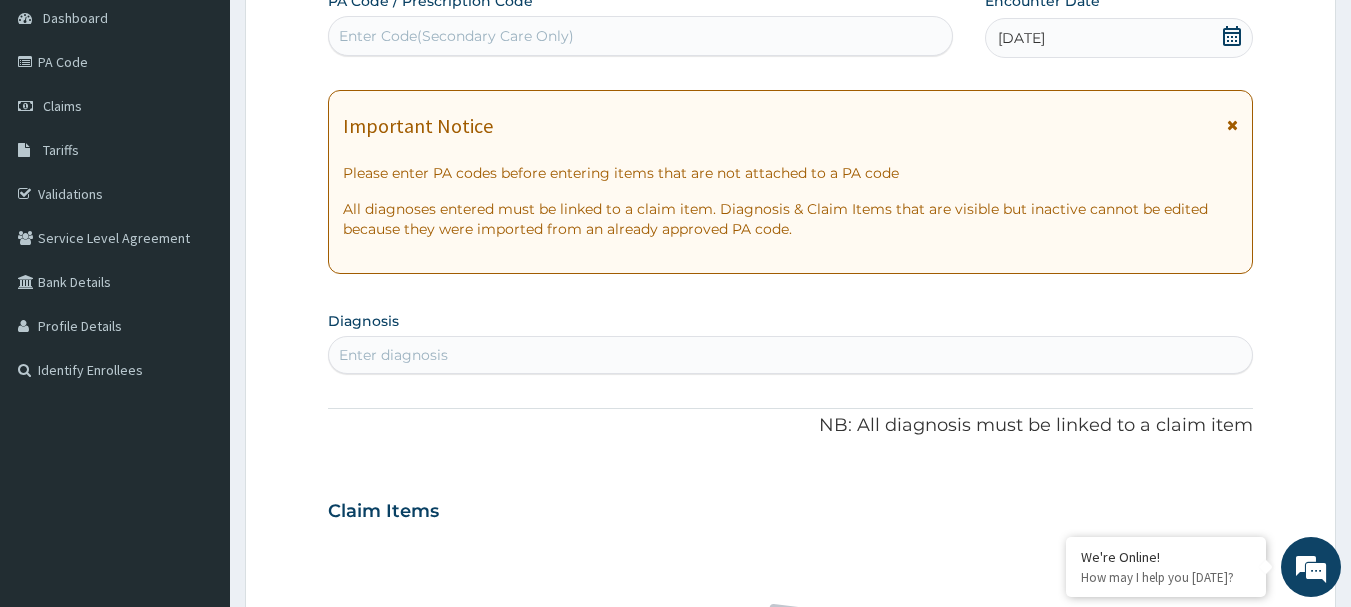 click on "Enter Code(Secondary Care Only)" at bounding box center (641, 36) 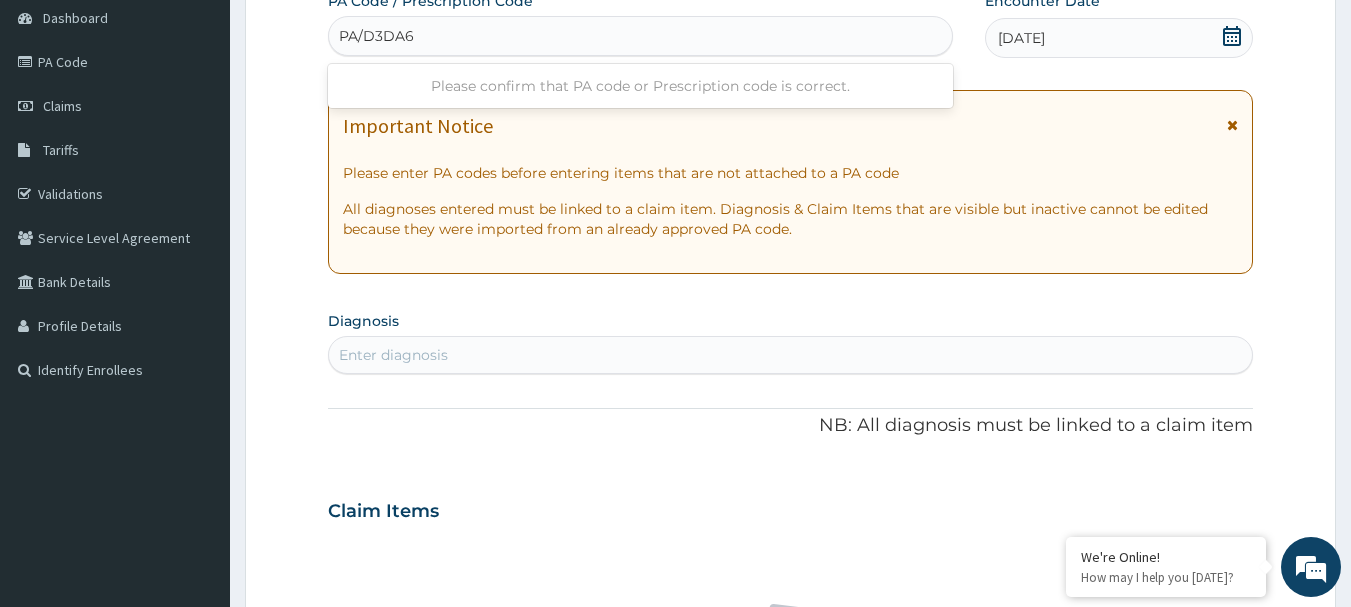 type on "PA/D3DA66" 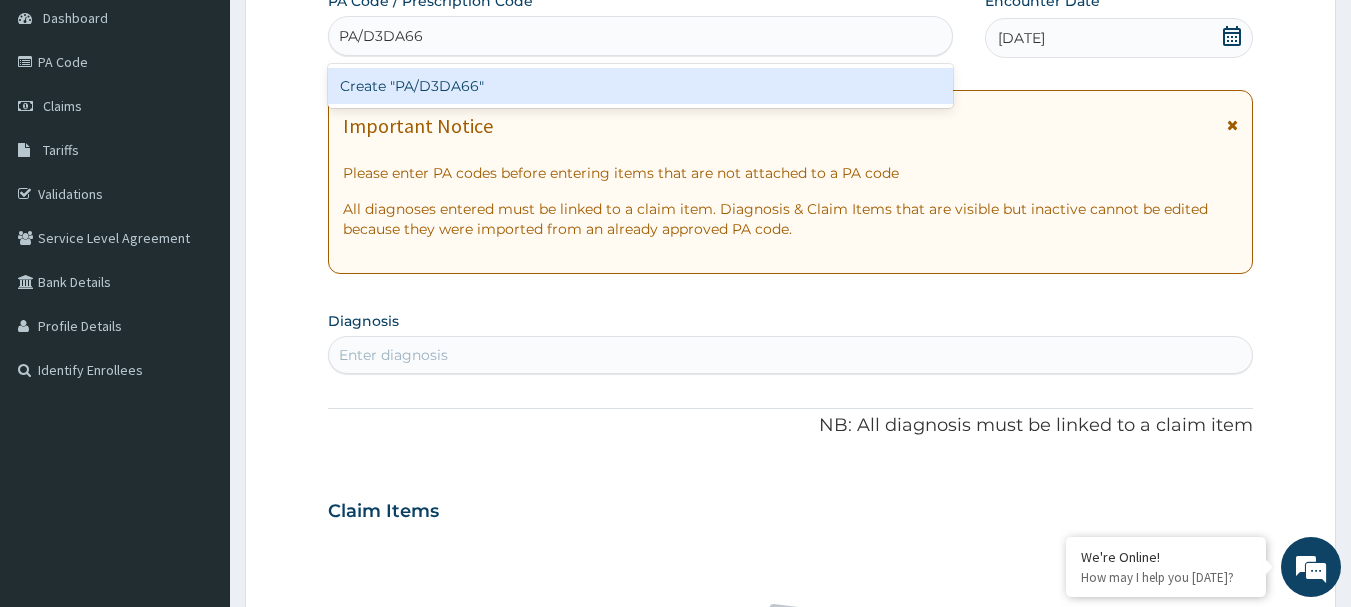 click on "Create "PA/D3DA66"" at bounding box center (641, 86) 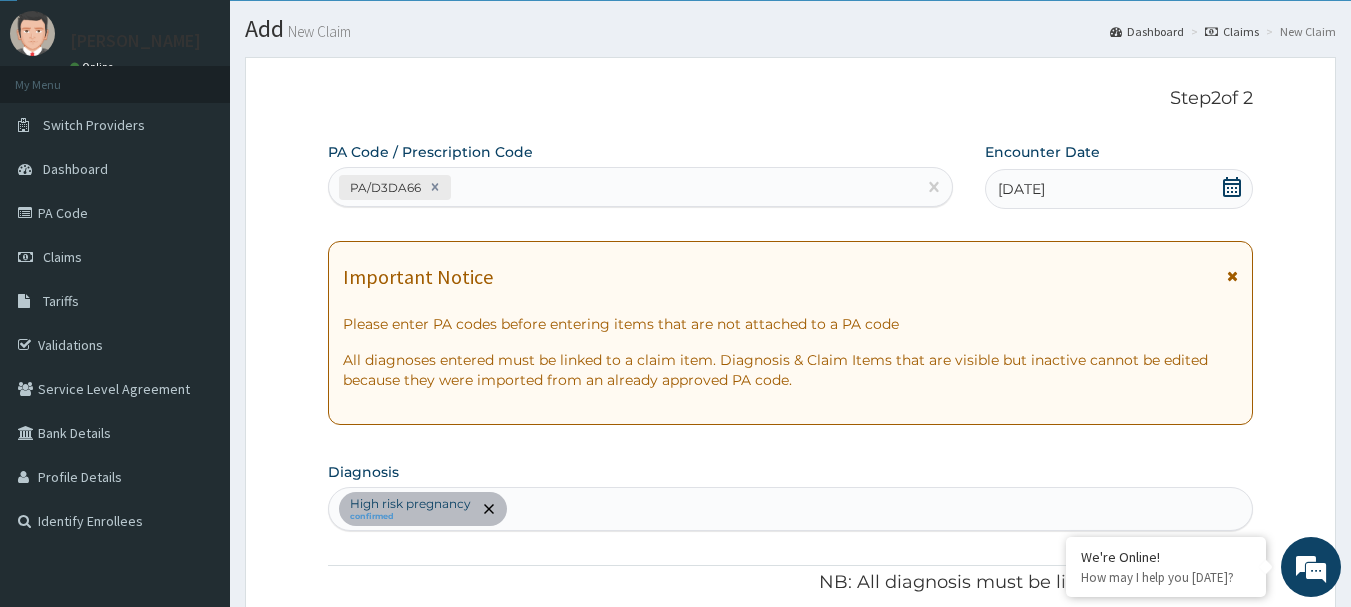 scroll, scrollTop: 0, scrollLeft: 0, axis: both 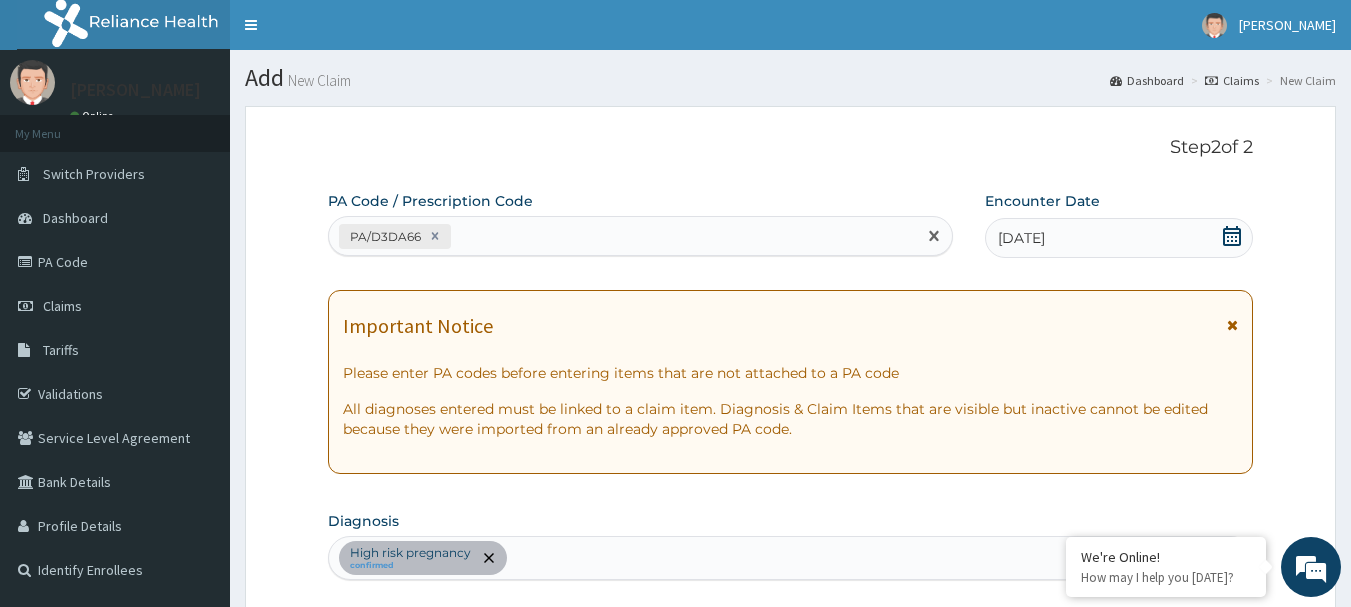 click on "PA/D3DA66" at bounding box center [623, 236] 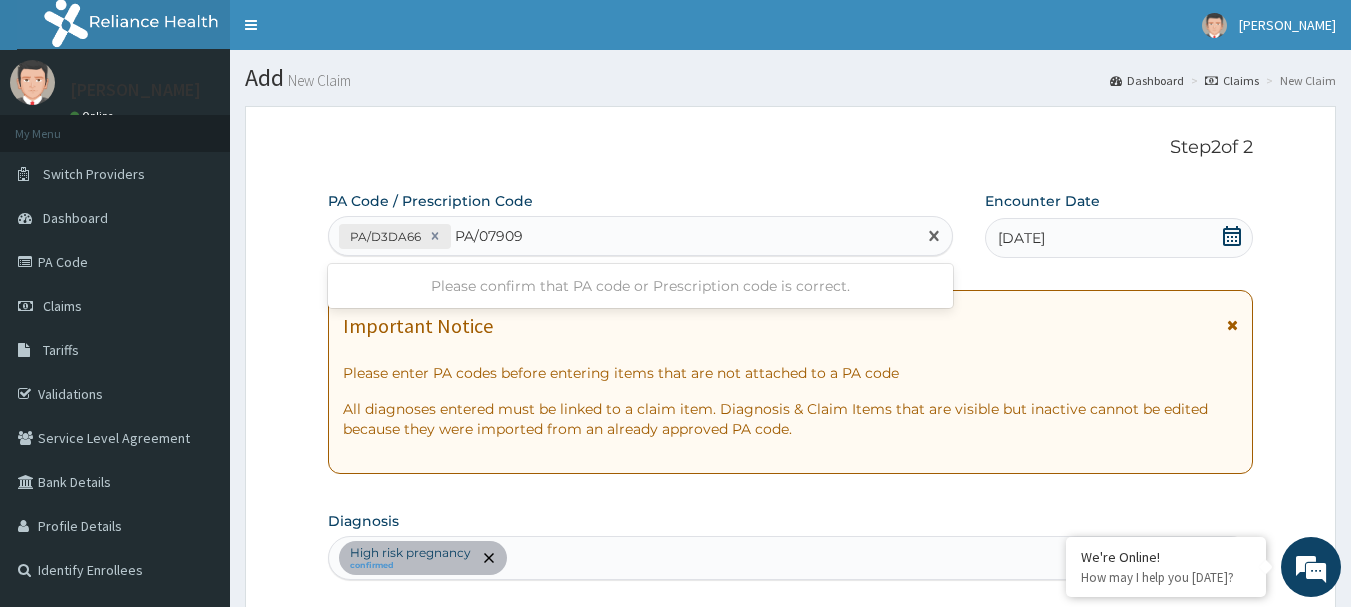 type on "PA/07909B" 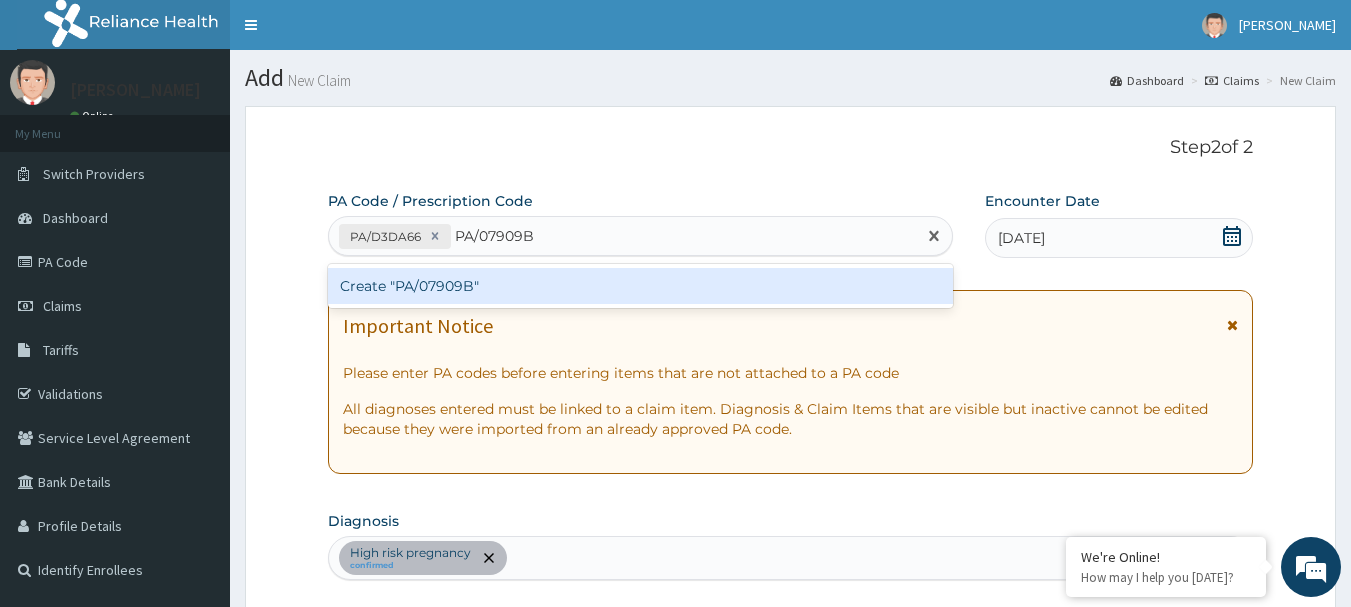 click on "Create "PA/07909B"" at bounding box center [641, 286] 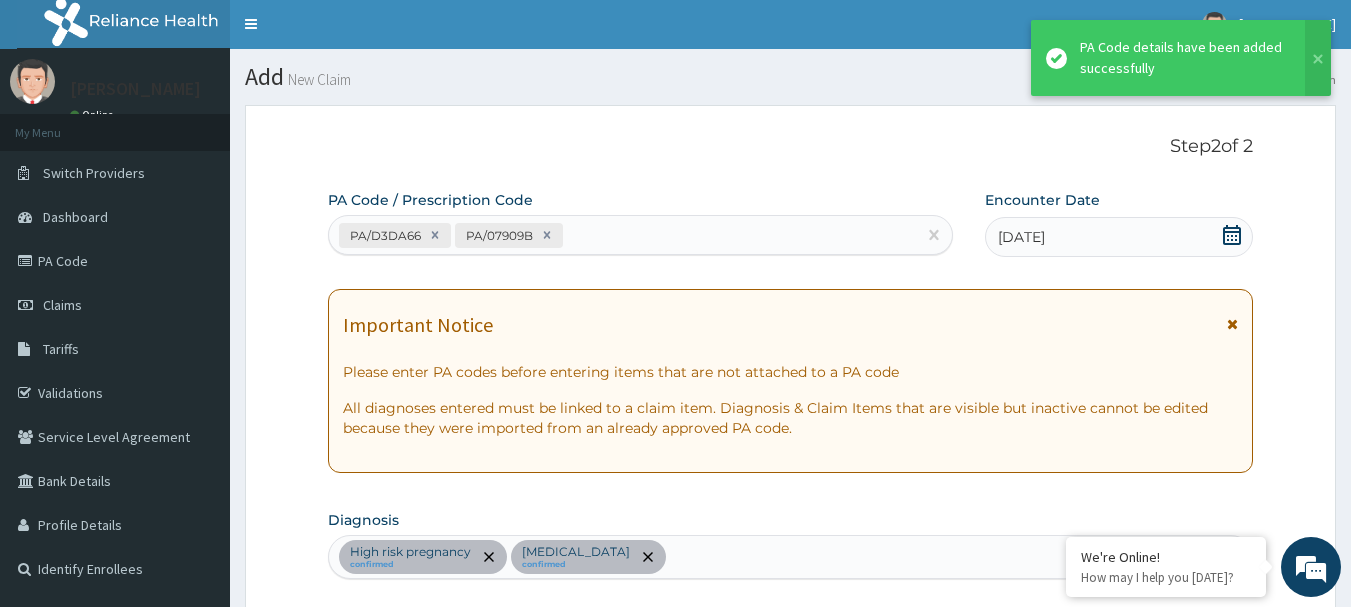 scroll, scrollTop: 0, scrollLeft: 0, axis: both 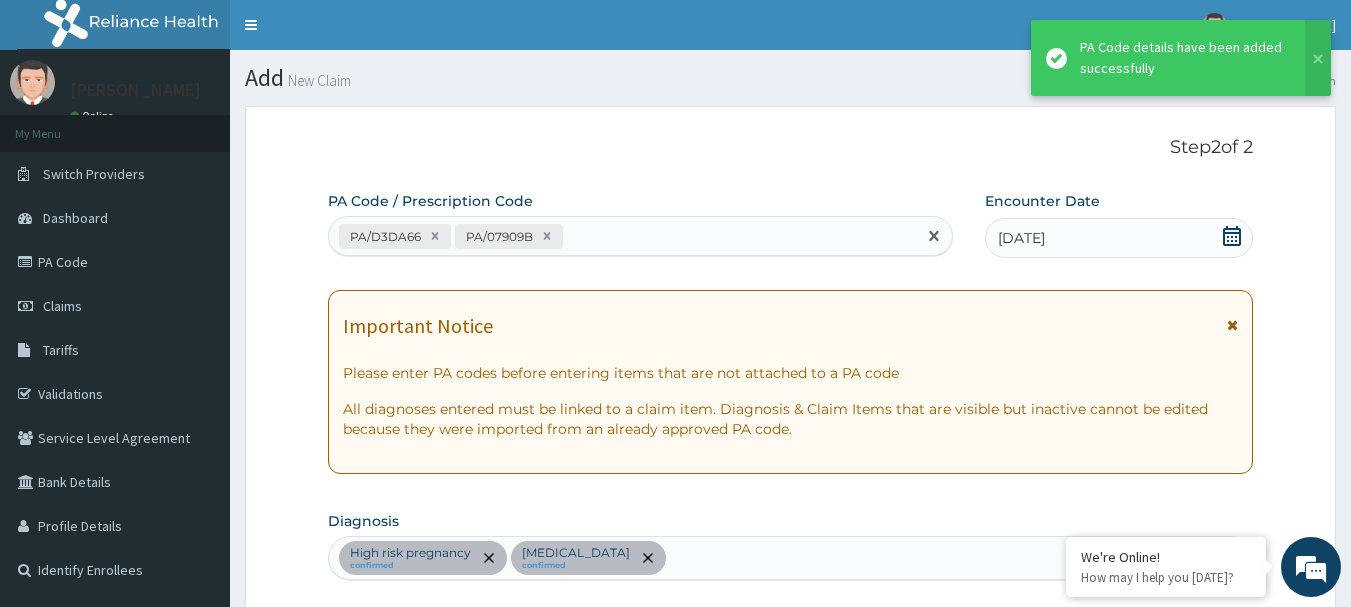 click on "PA/D3DA66 PA/07909B" at bounding box center (623, 236) 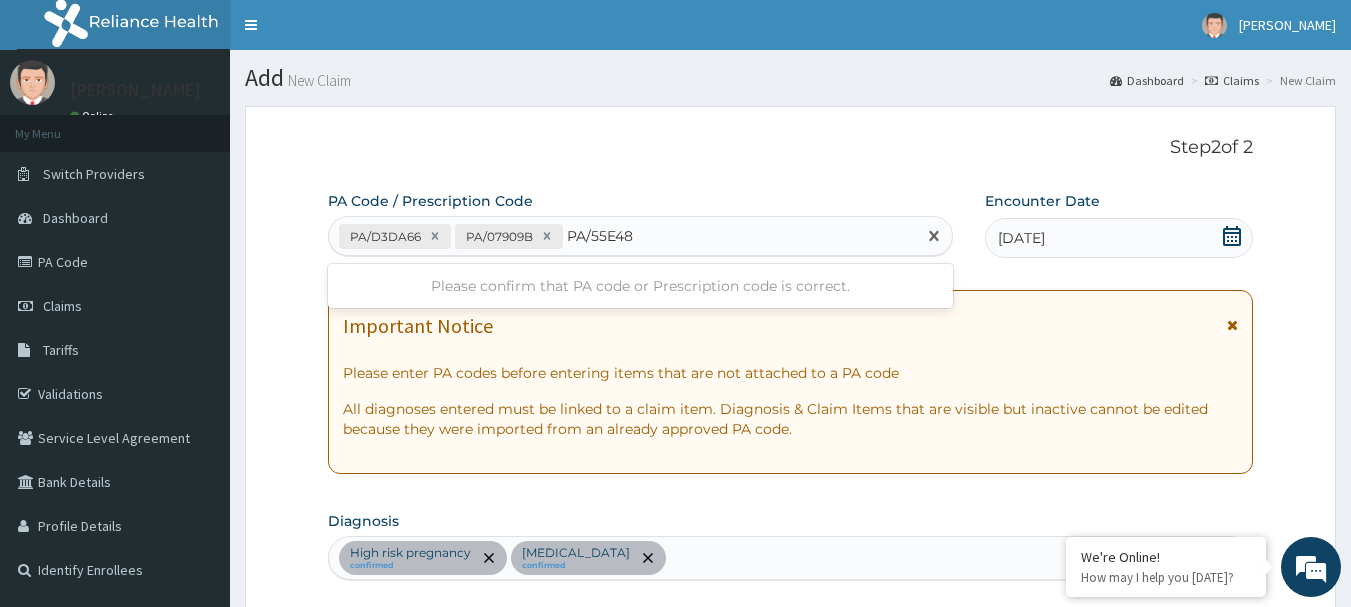 type on "PA/55E481" 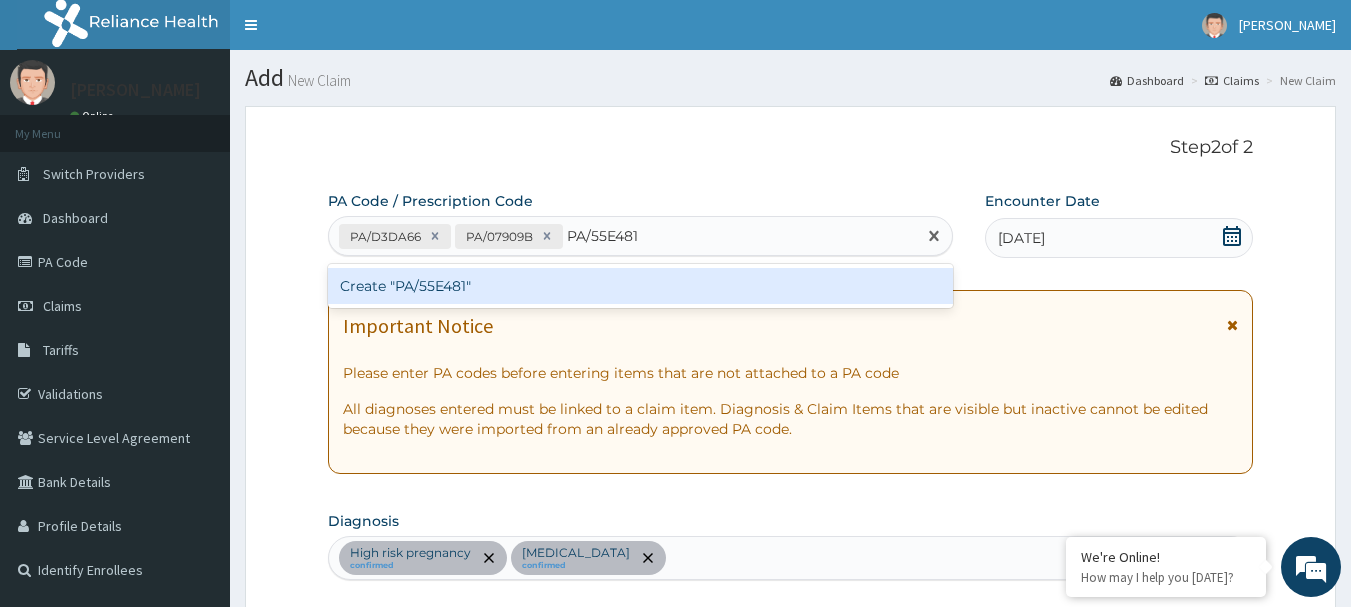 click on "Create "PA/55E481"" at bounding box center [641, 286] 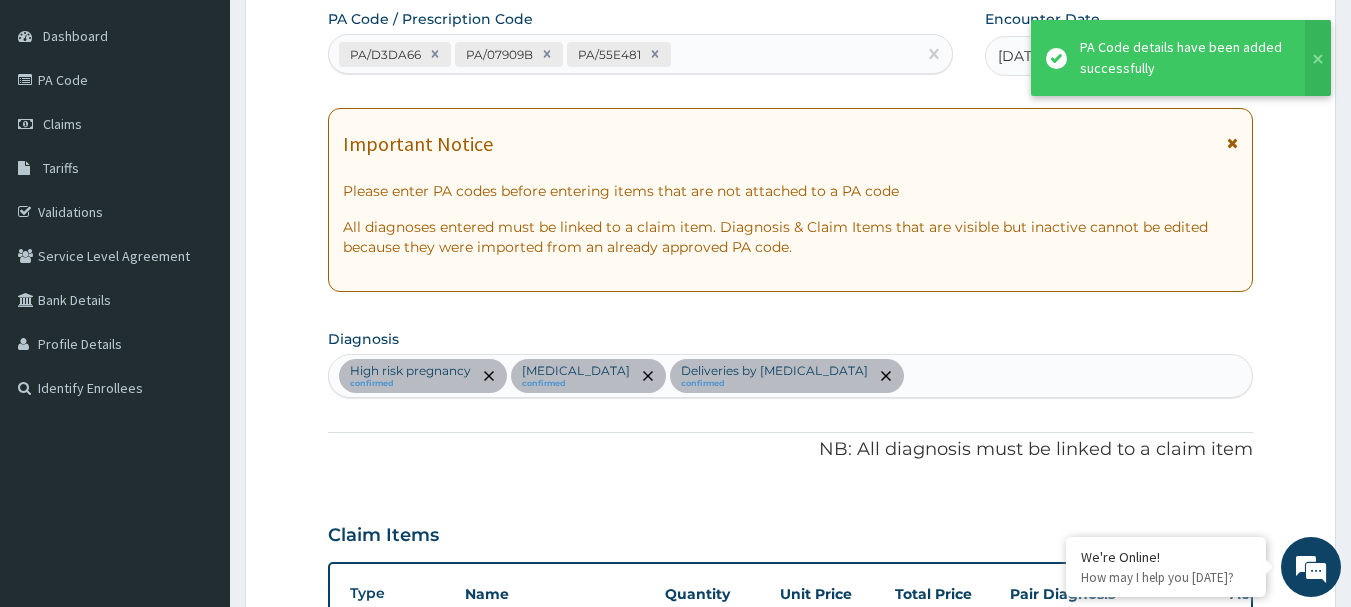 scroll, scrollTop: 154, scrollLeft: 0, axis: vertical 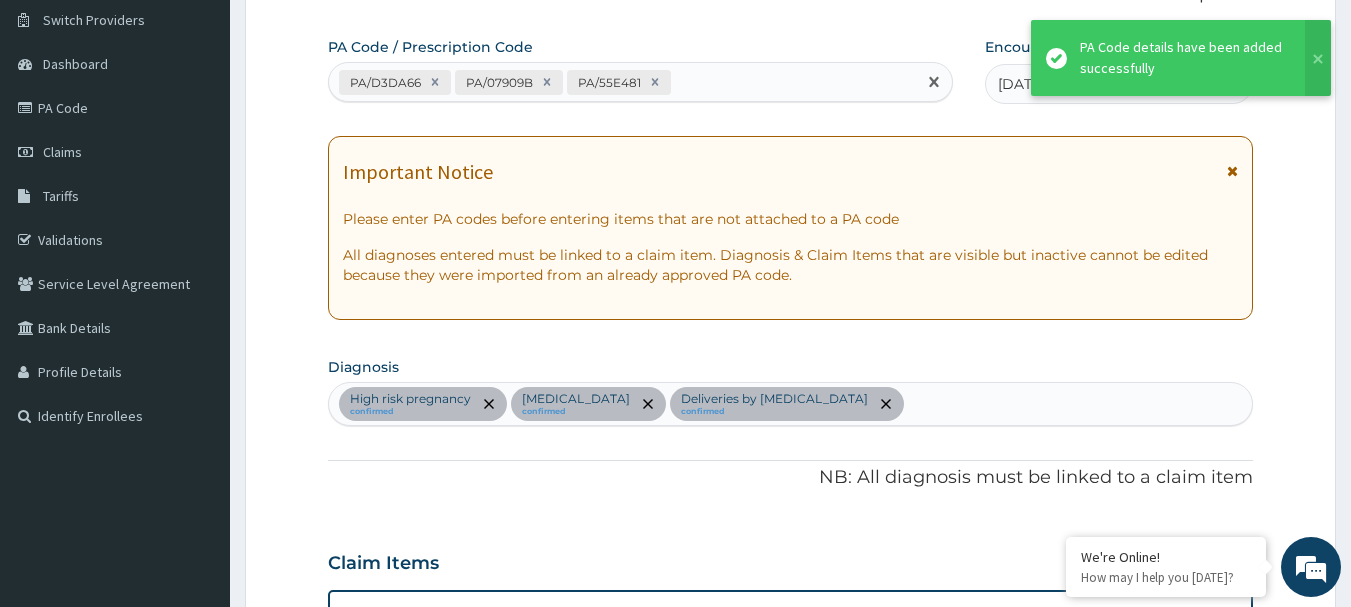 click on "PA/D3DA66 PA/07909B PA/55E481" at bounding box center (623, 82) 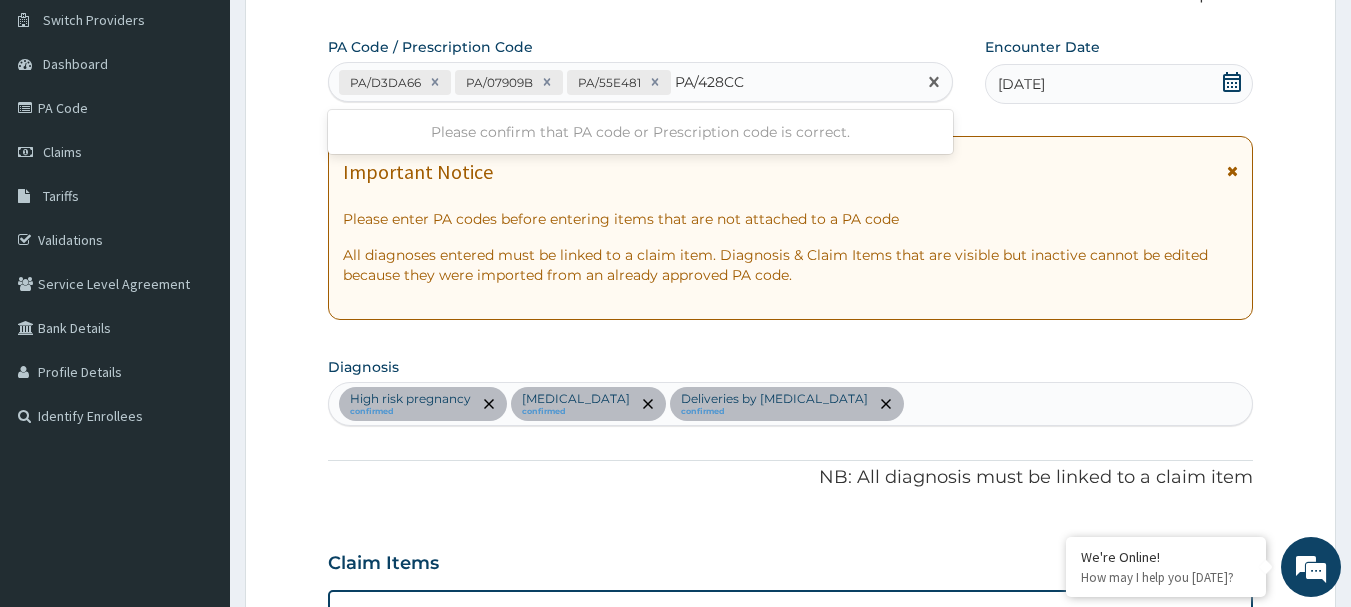 type on "PA/428CC4" 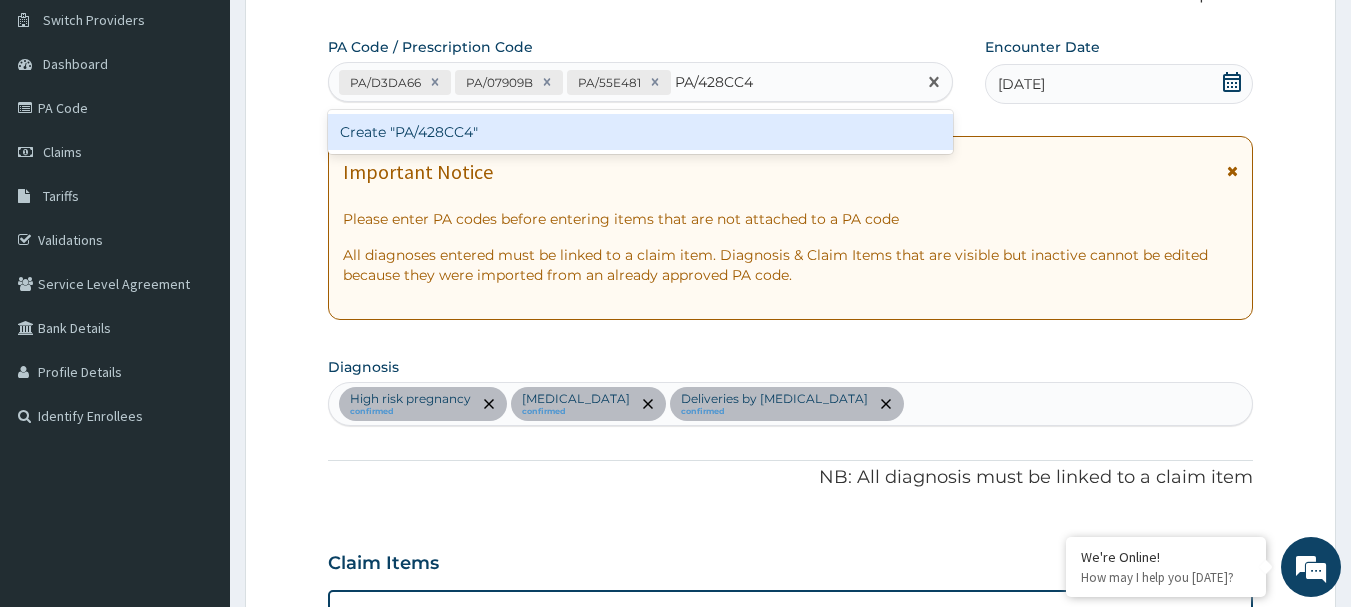 click on "Create "PA/428CC4"" at bounding box center (641, 132) 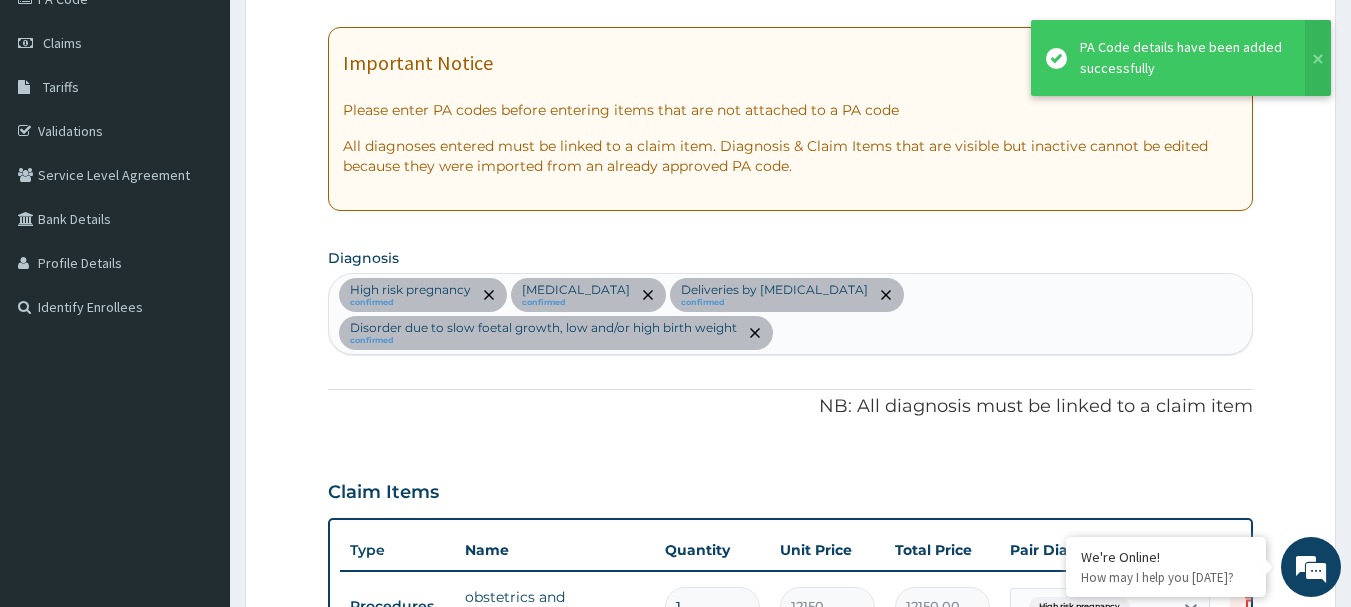 scroll, scrollTop: 165, scrollLeft: 0, axis: vertical 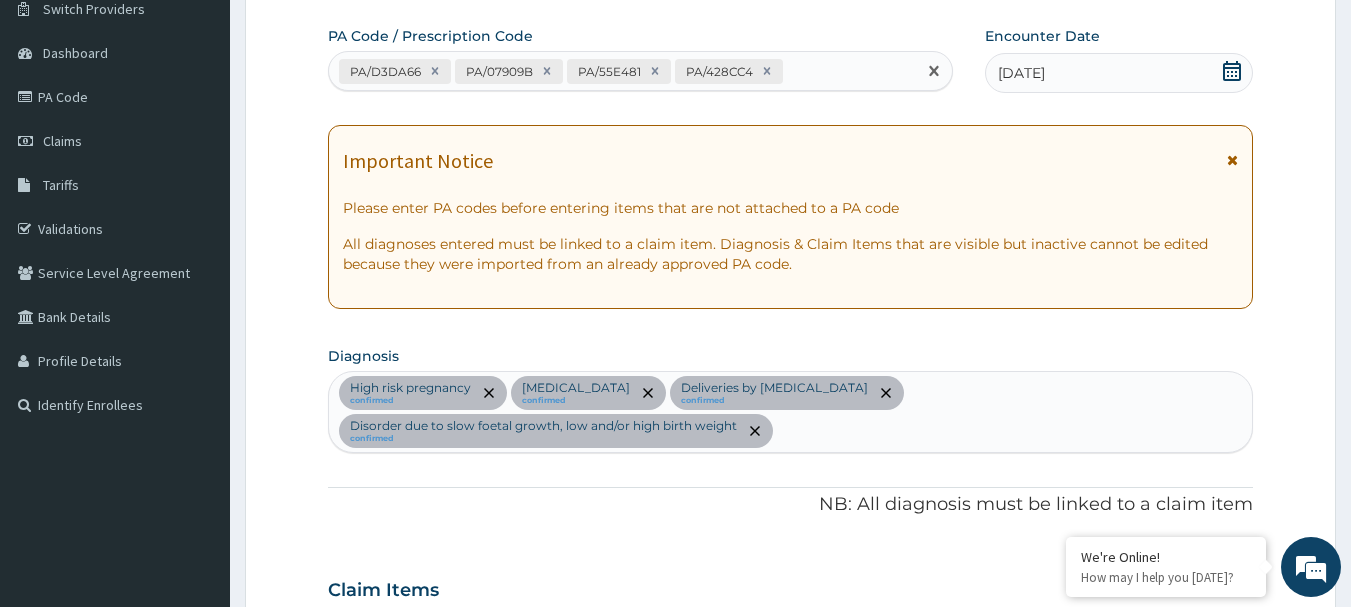 click on "PA/D3DA66 PA/07909B PA/55E481 PA/428CC4" at bounding box center (623, 71) 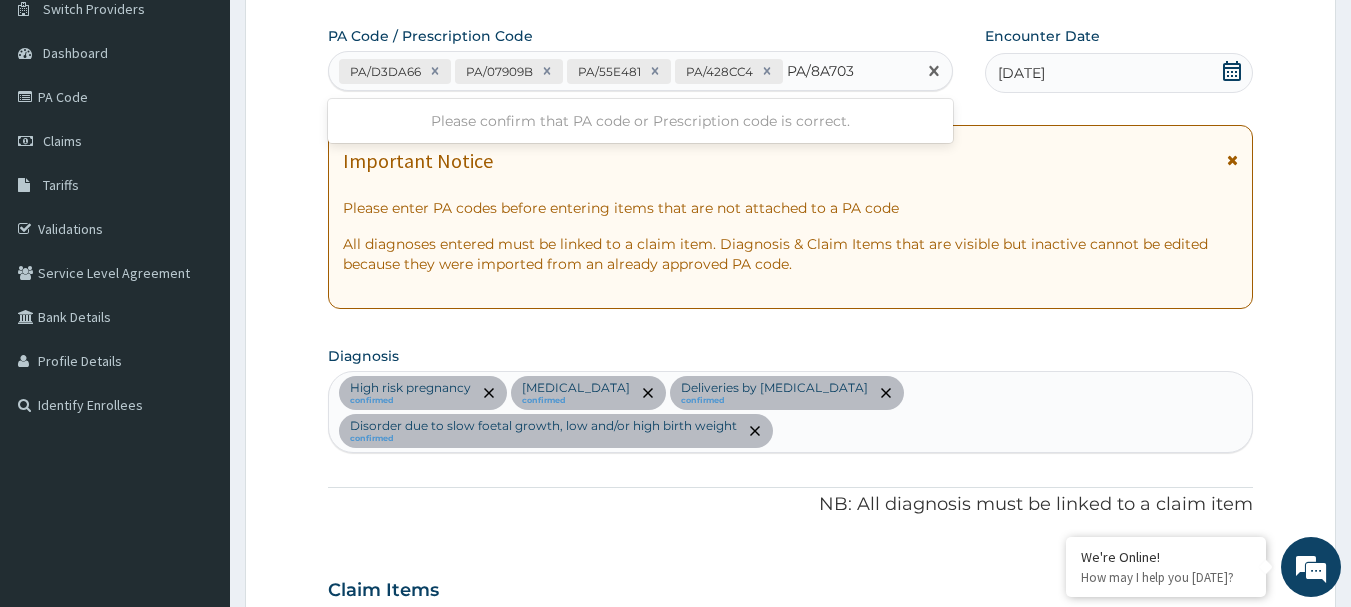 type on "PA/8A7030" 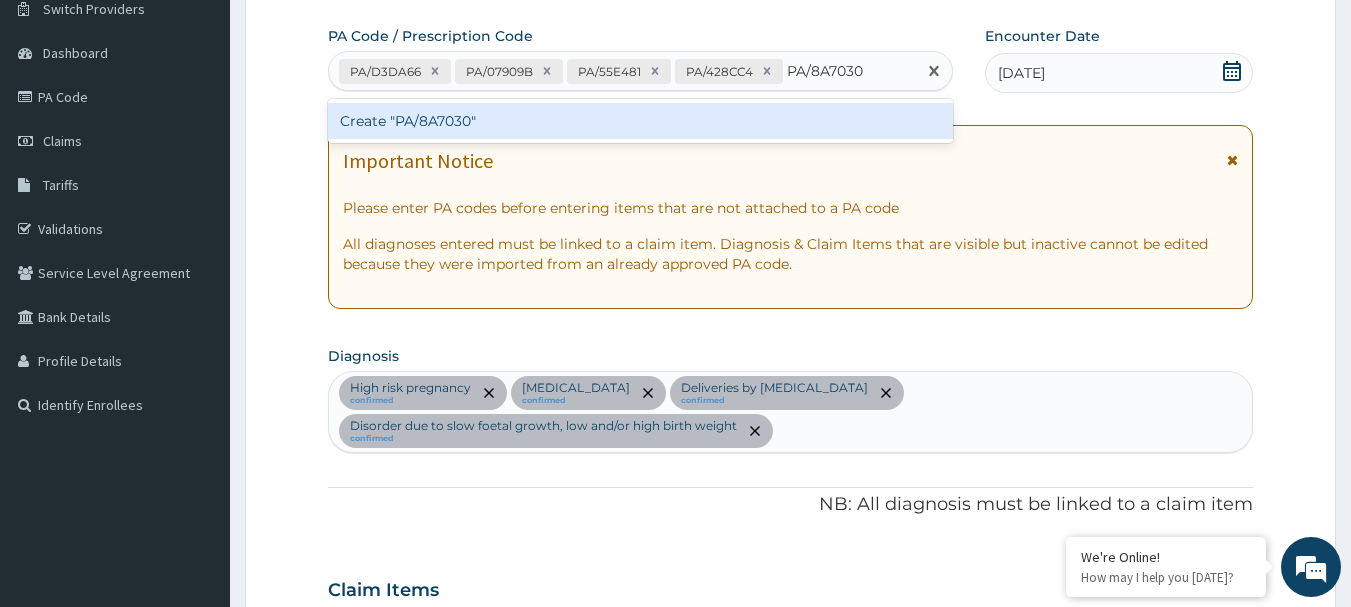 click on "Create "PA/8A7030"" at bounding box center [641, 121] 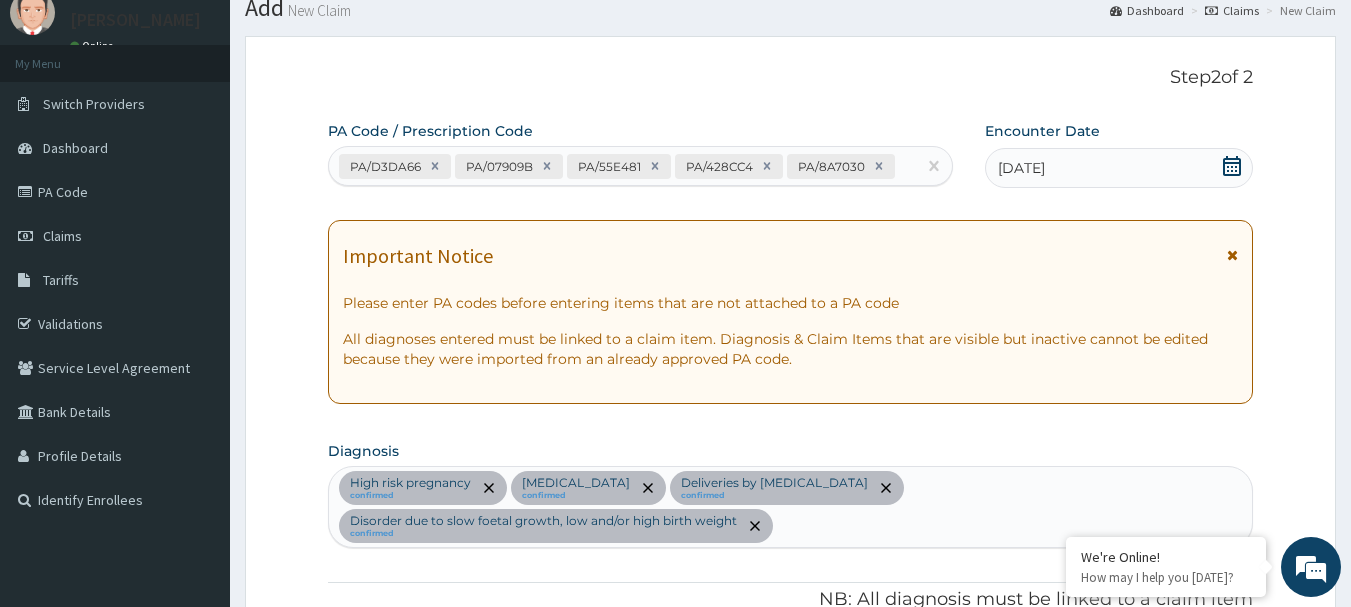 scroll, scrollTop: 56, scrollLeft: 0, axis: vertical 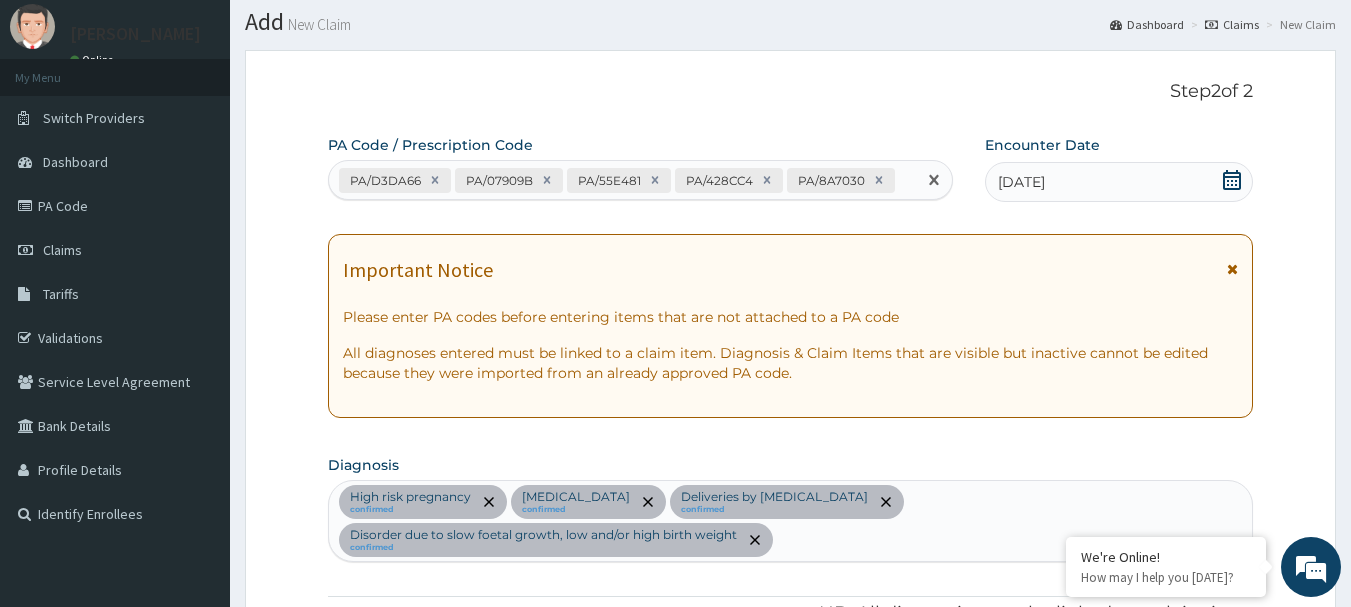 click on "PA/D3DA66 PA/07909B PA/55E481 PA/428CC4 PA/8A7030" at bounding box center [623, 180] 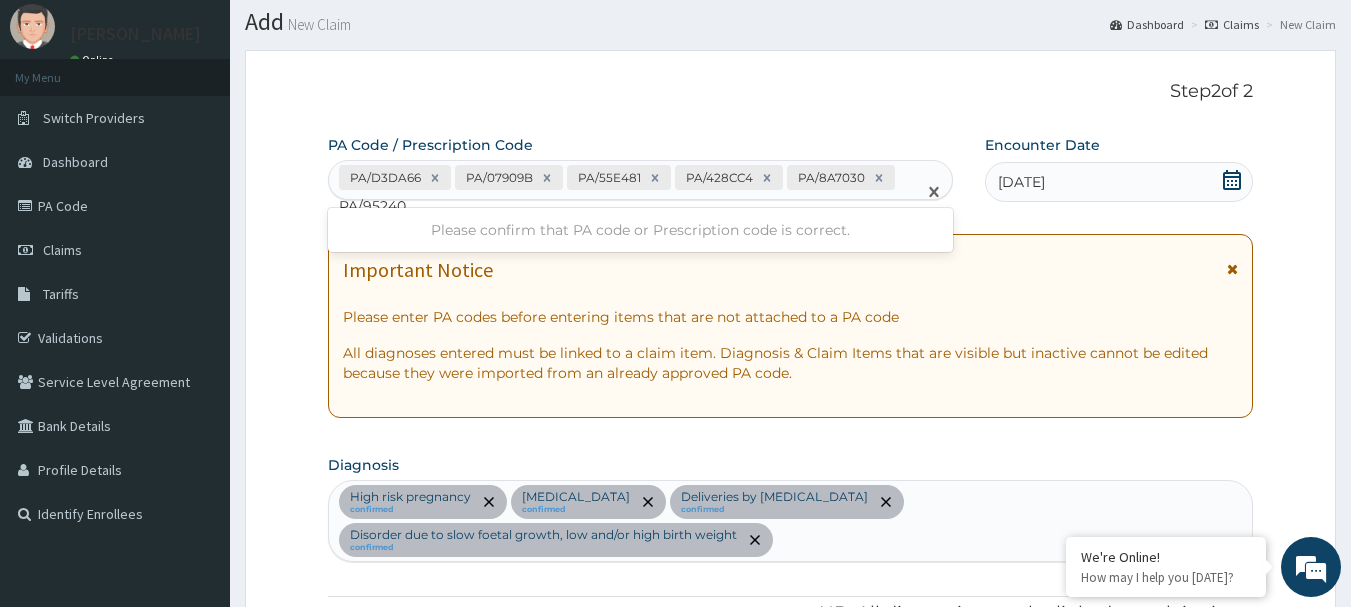 type on "PA/952402" 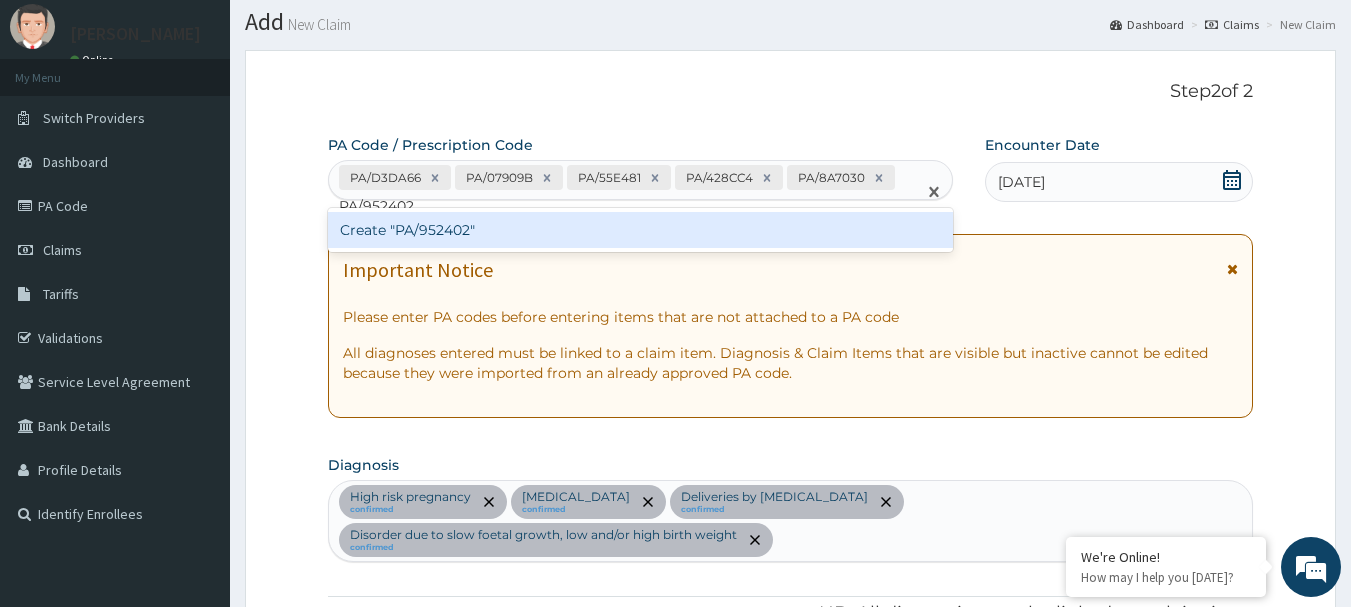 click on "Create "PA/952402"" at bounding box center [641, 230] 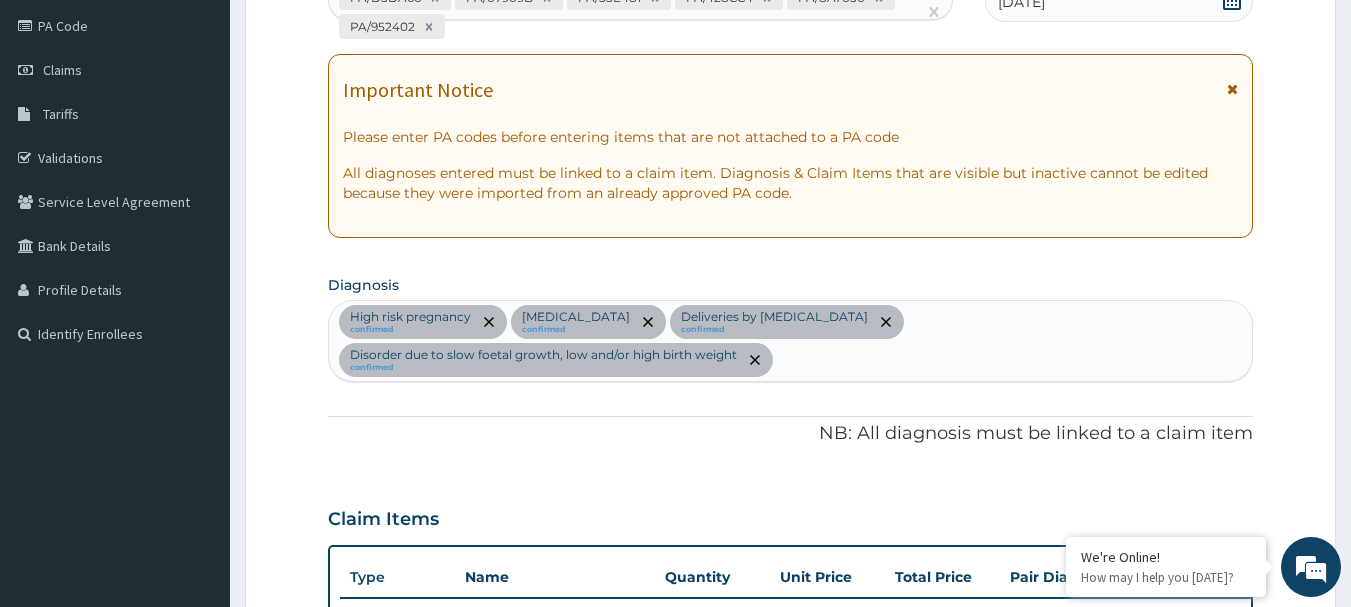 scroll, scrollTop: 138, scrollLeft: 0, axis: vertical 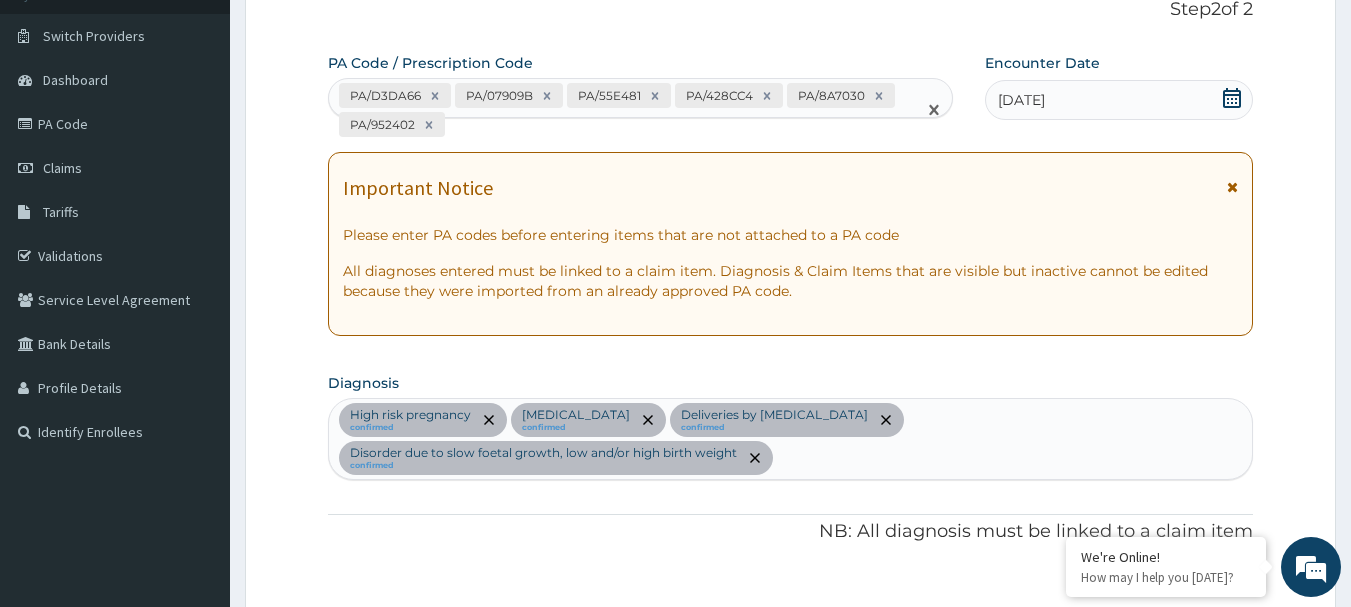 click on "PA/D3DA66 PA/07909B PA/55E481 PA/428CC4 PA/8A7030 PA/952402" at bounding box center [623, 110] 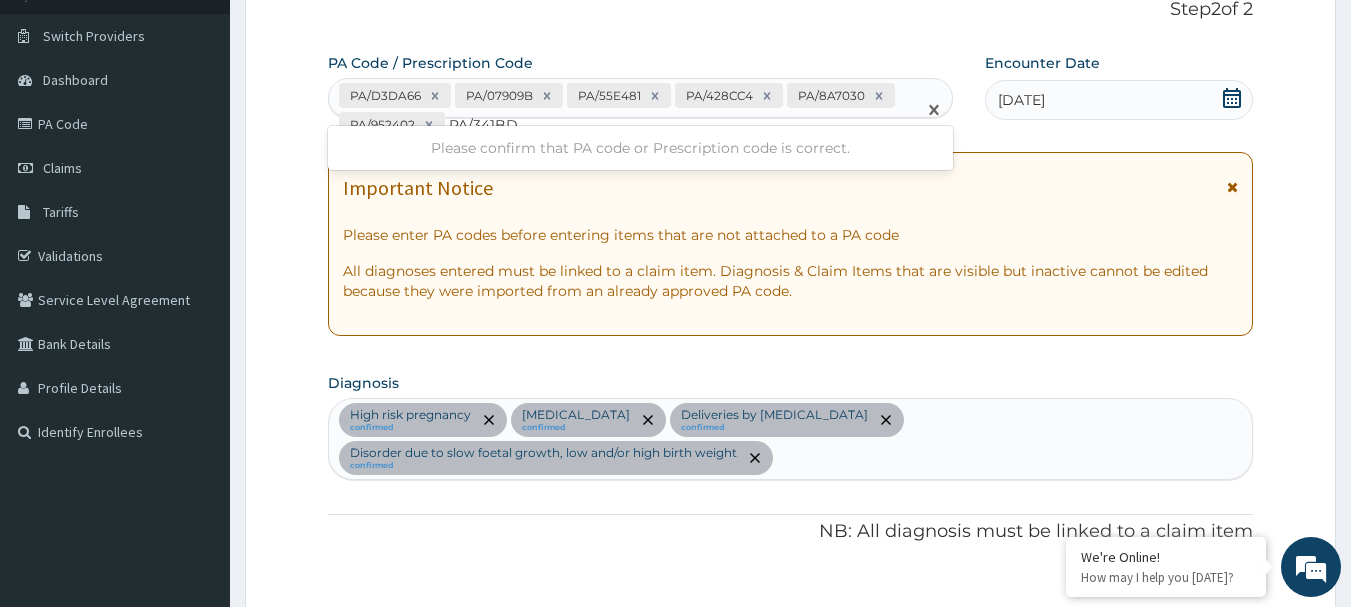 type on "PA/341BD5" 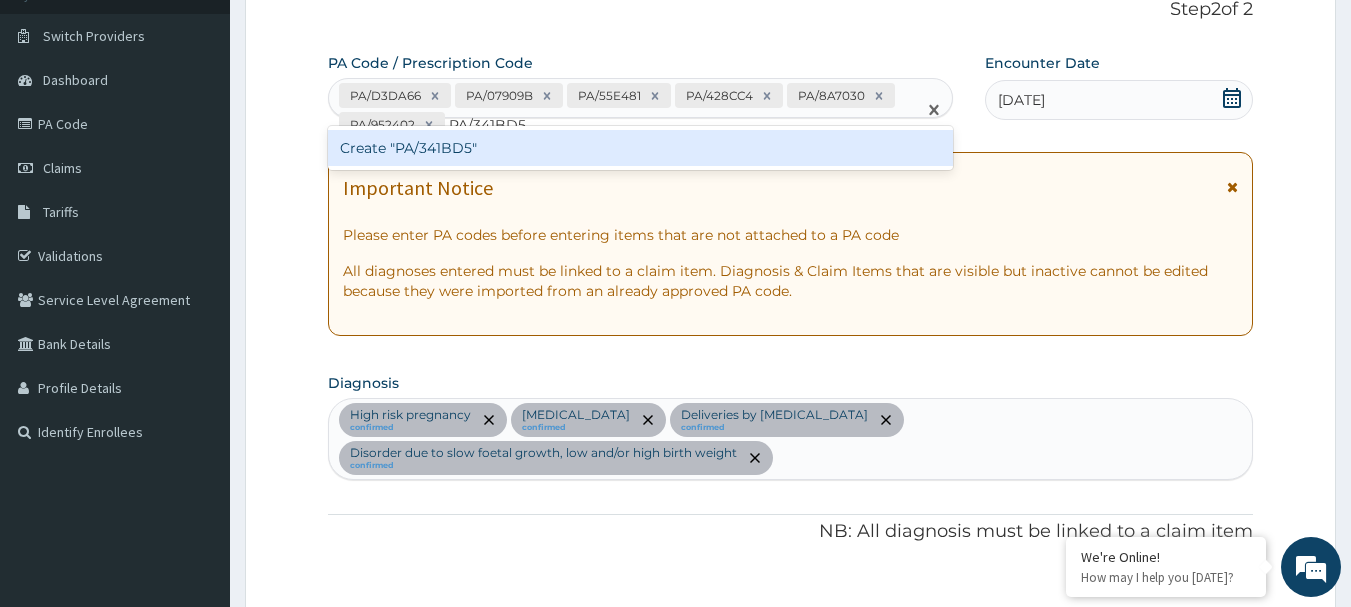 click on "Create "PA/341BD5"" at bounding box center (641, 148) 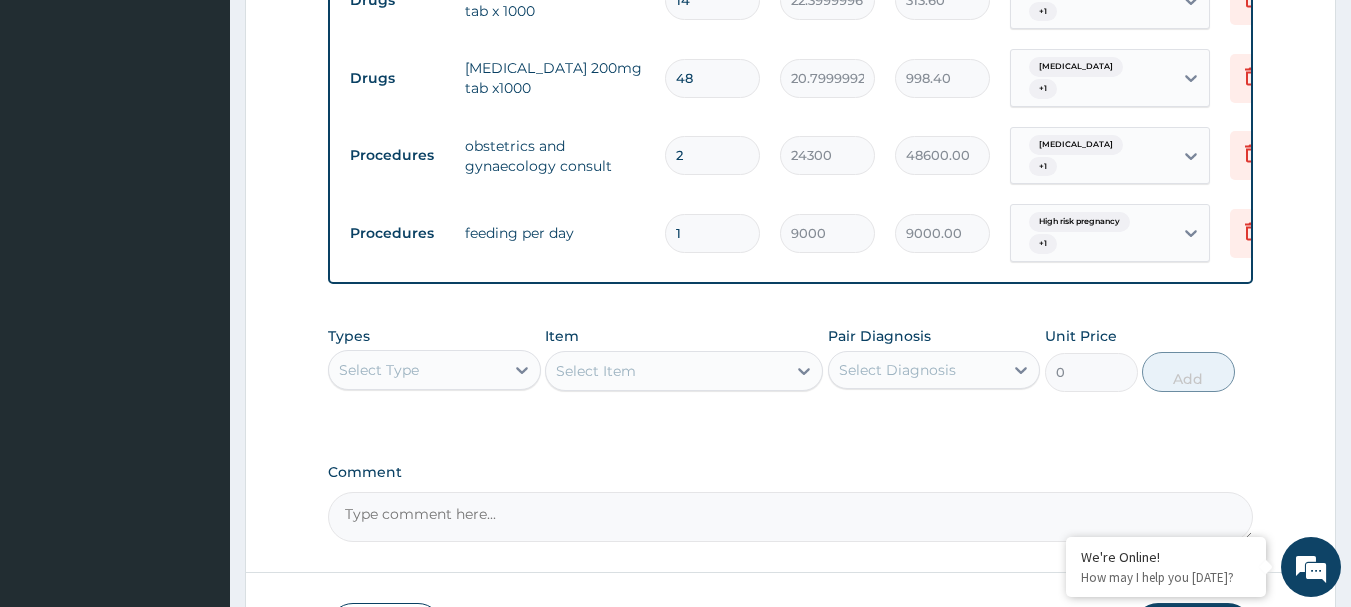 scroll, scrollTop: 4412, scrollLeft: 0, axis: vertical 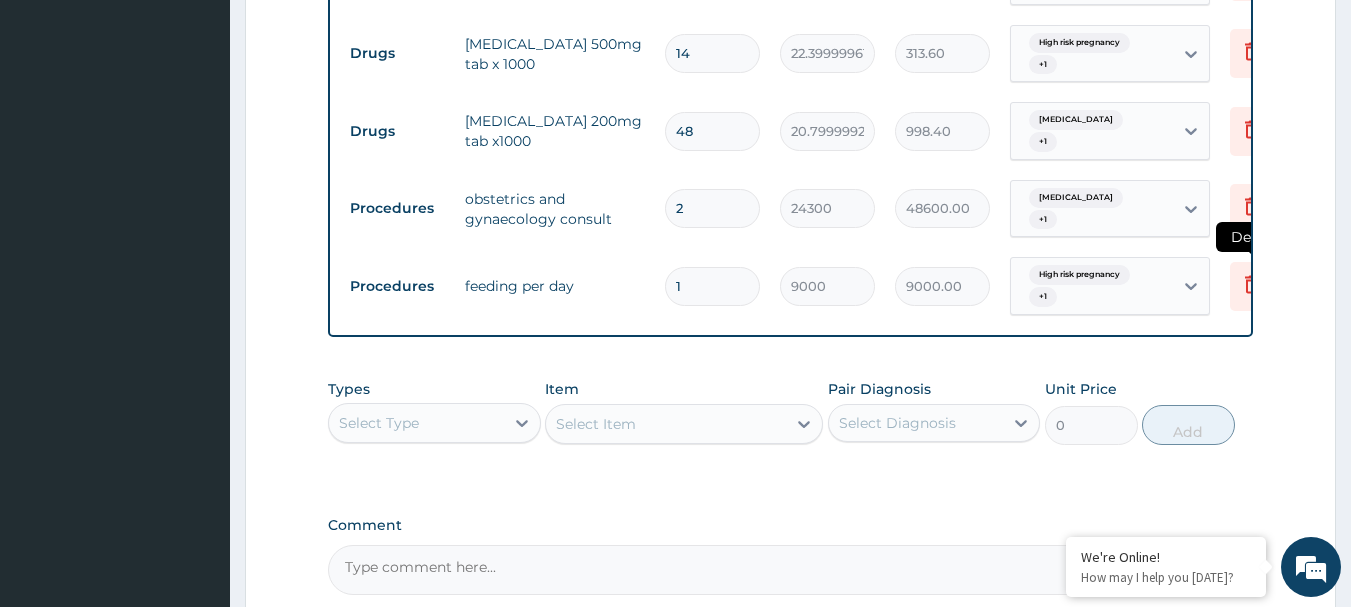 click at bounding box center (1252, 286) 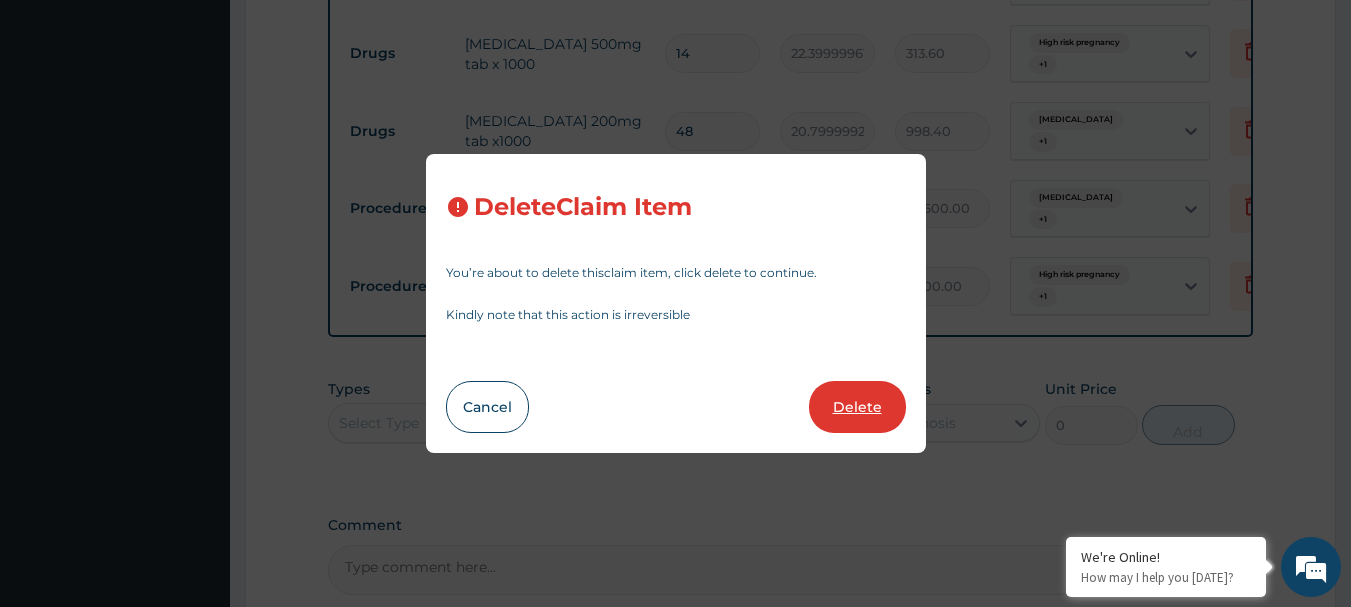 click on "Delete" at bounding box center [857, 407] 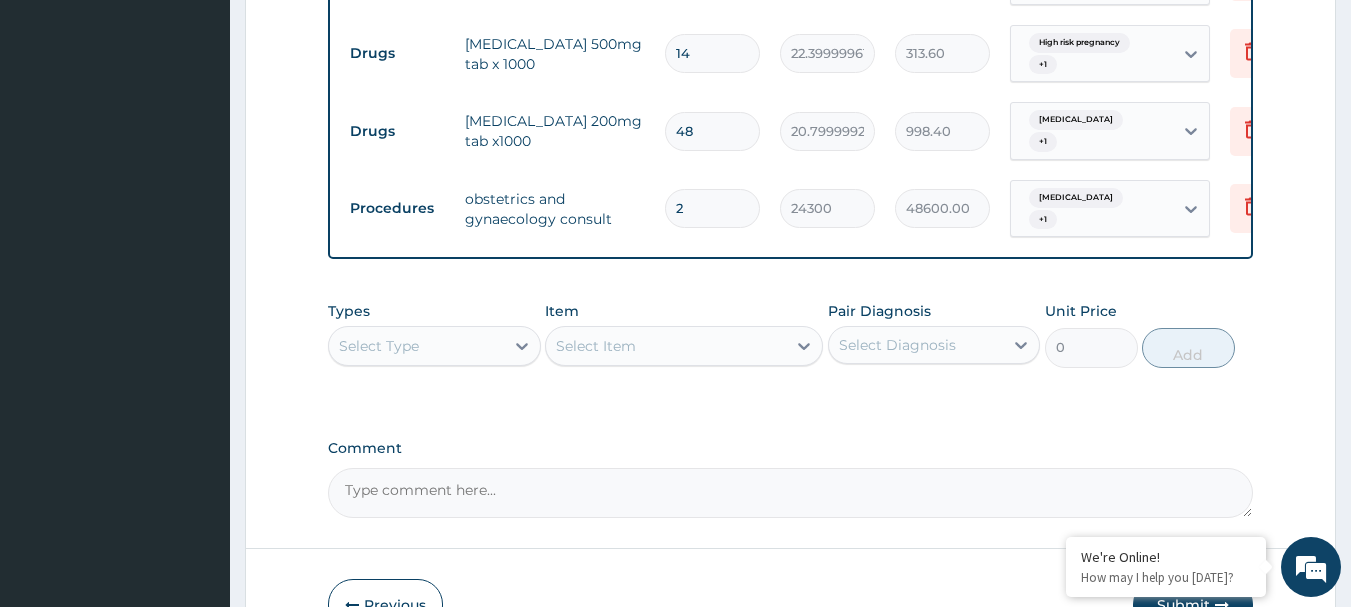 click on "2" at bounding box center (712, 208) 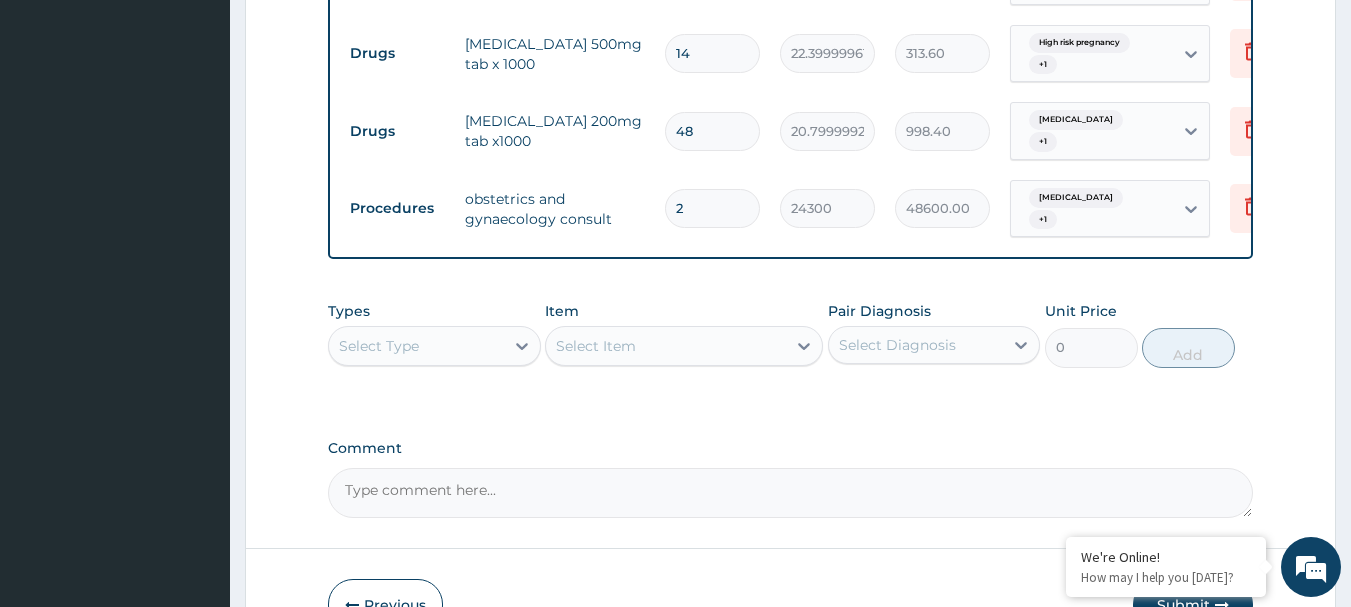 type 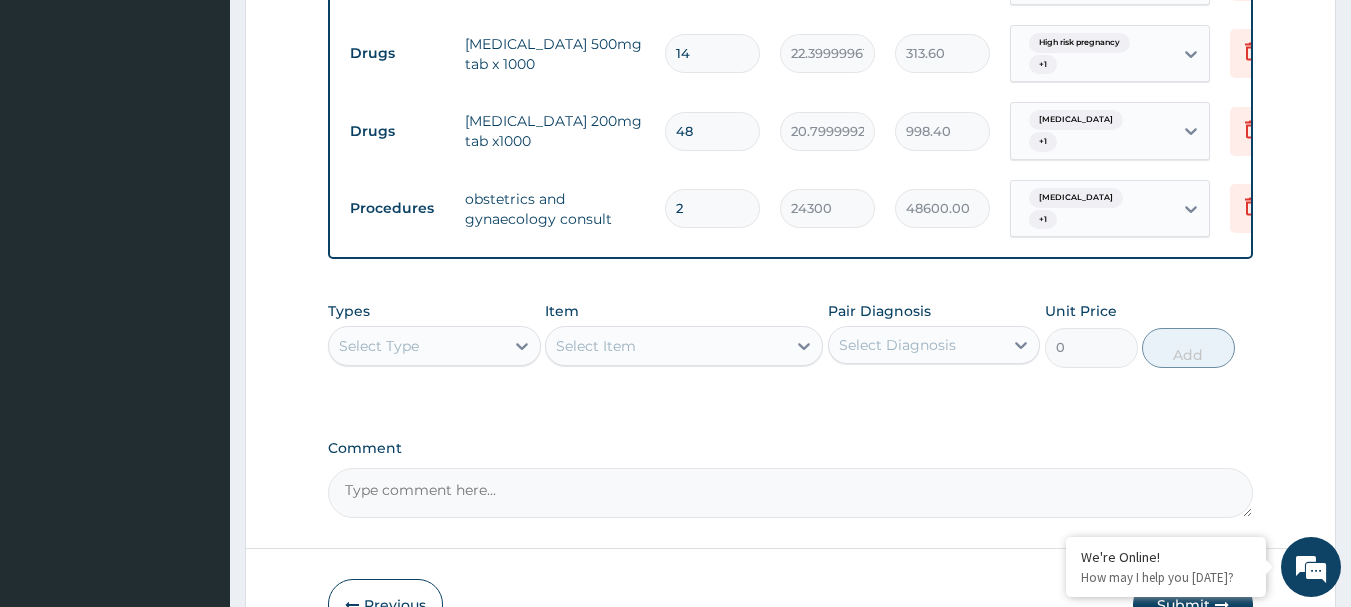 type on "0.00" 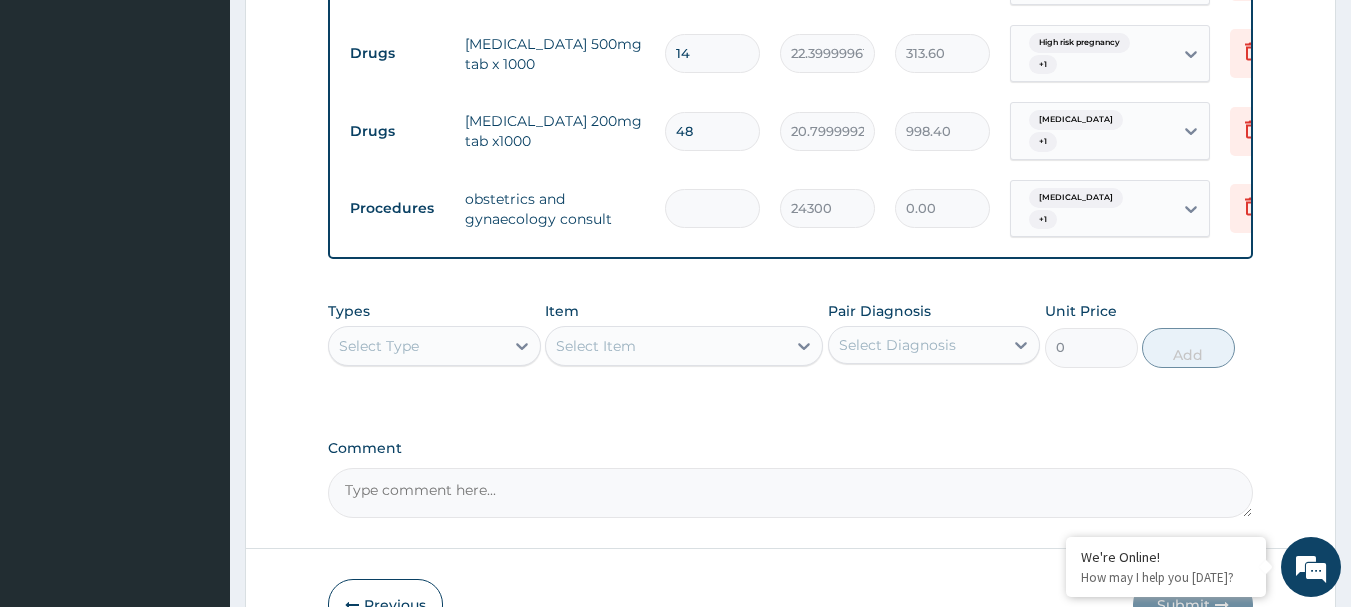 type on "1" 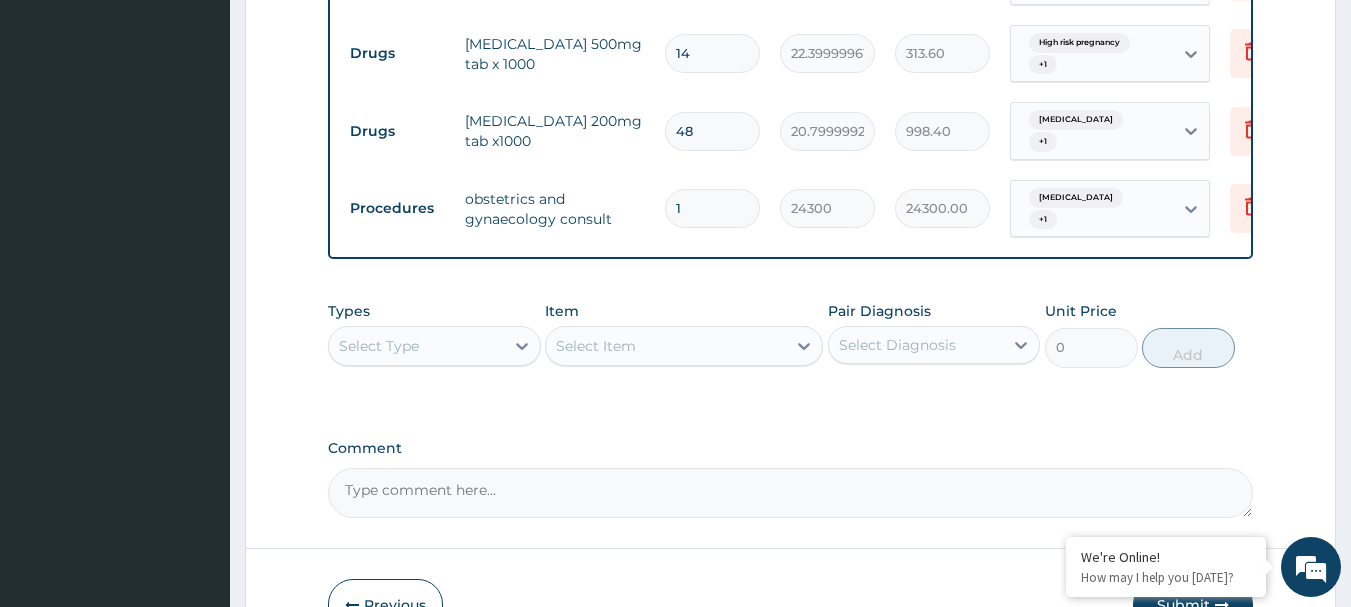 click on "1" at bounding box center [712, 208] 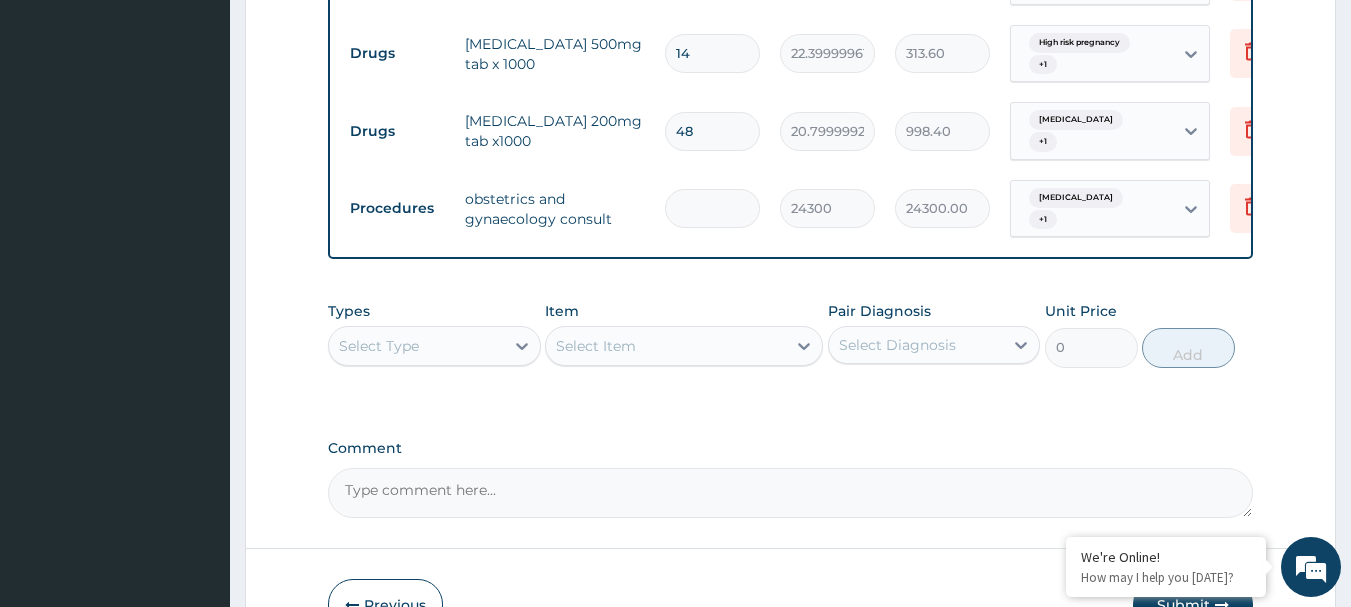 type on "0.00" 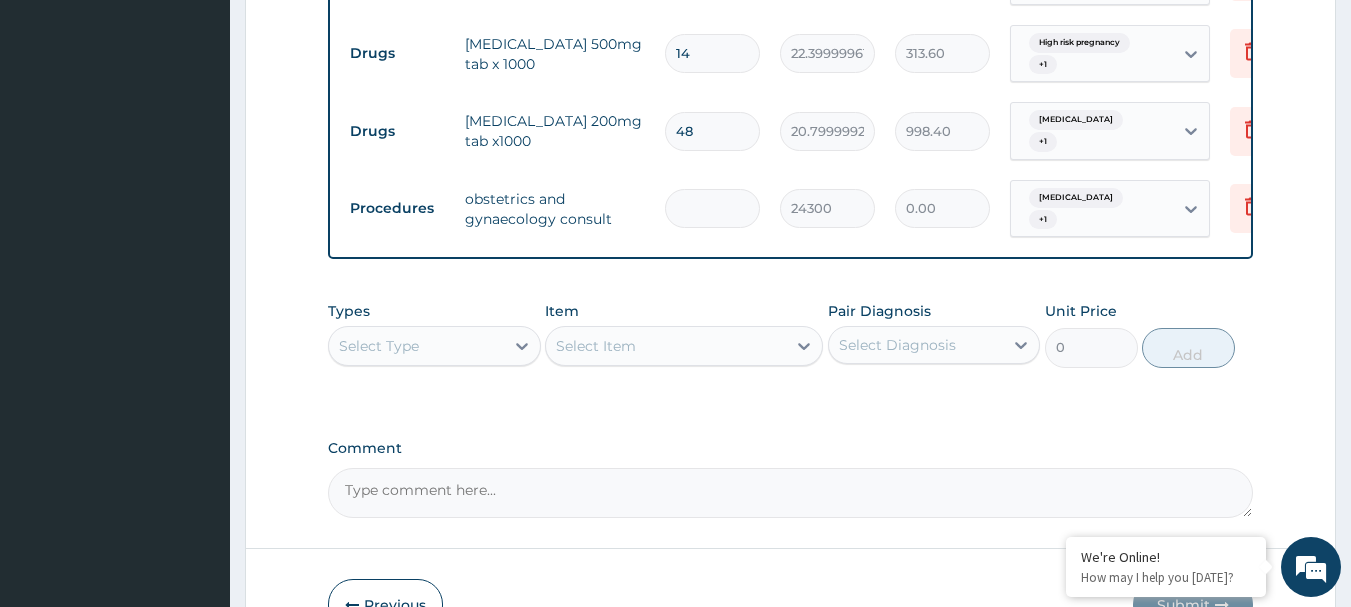 type on "2" 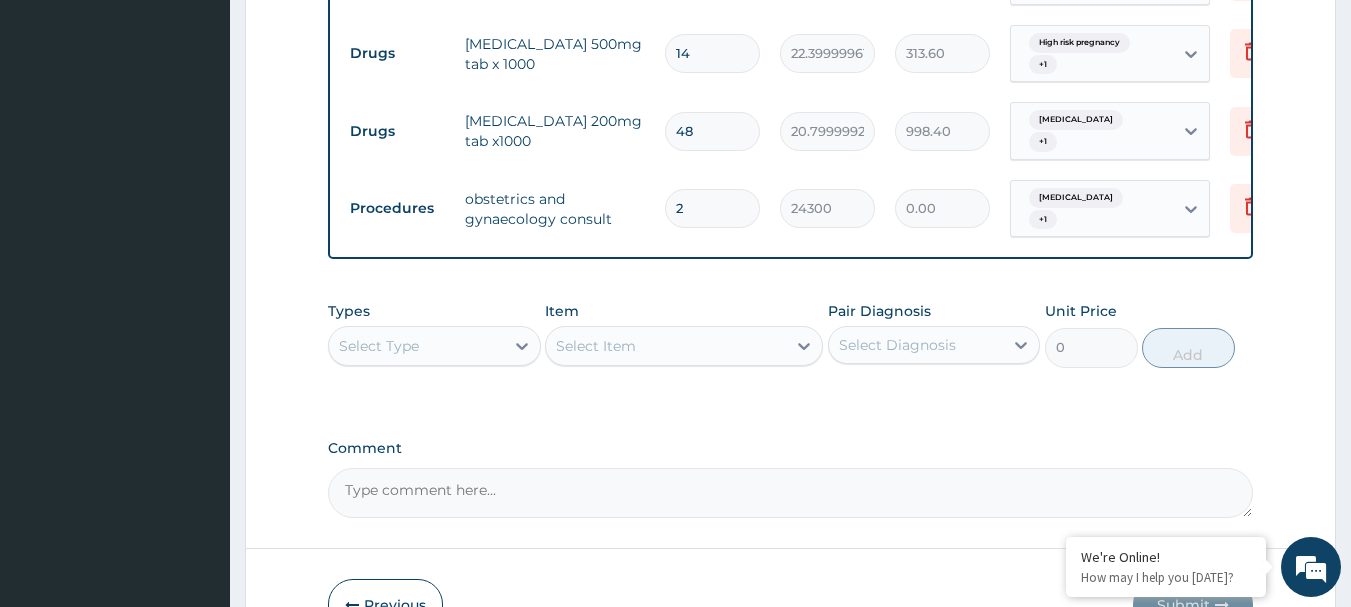 type on "48600.00" 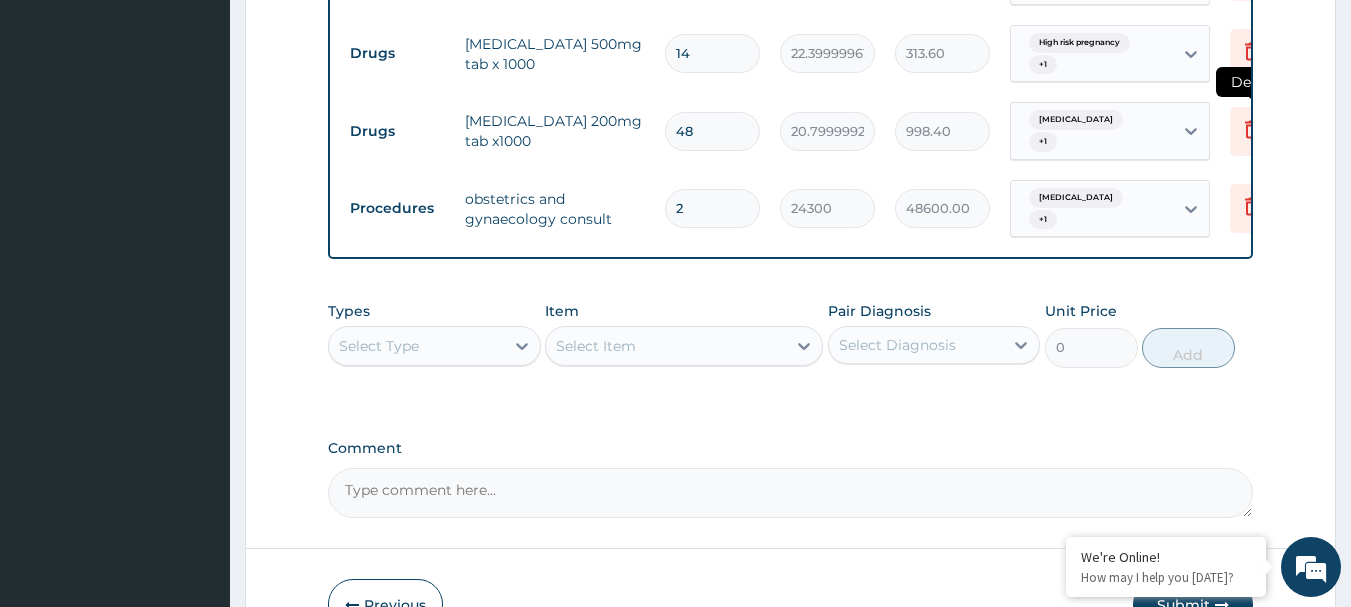 click 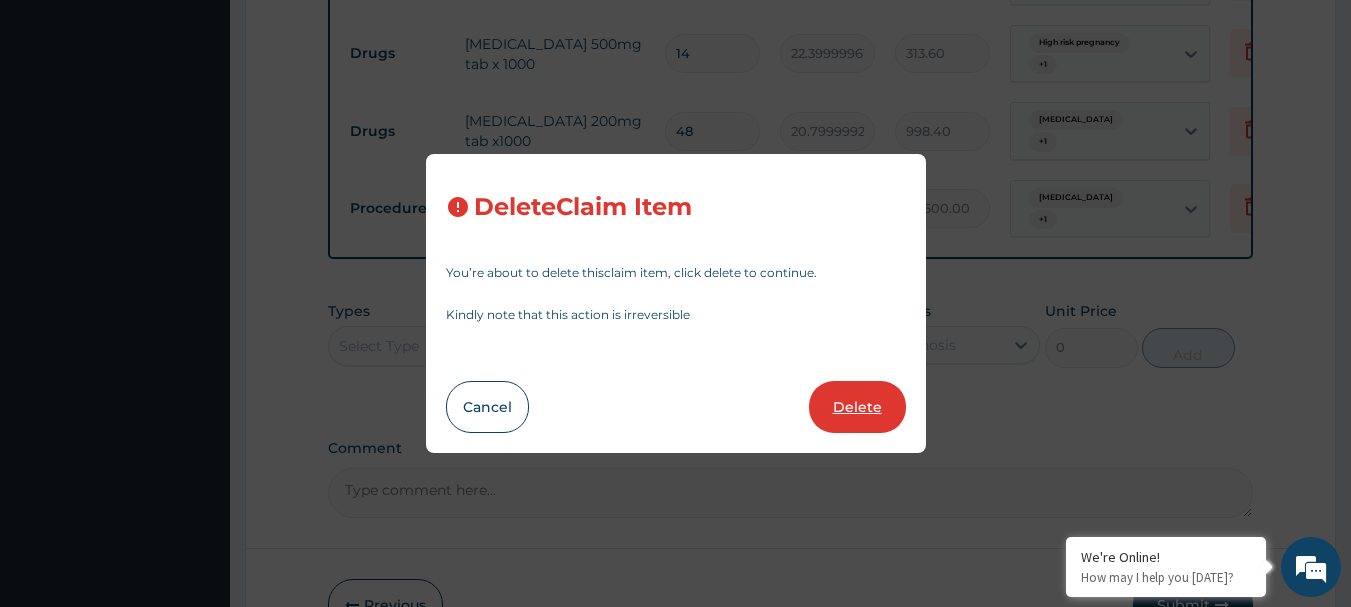 click on "Delete" at bounding box center [857, 407] 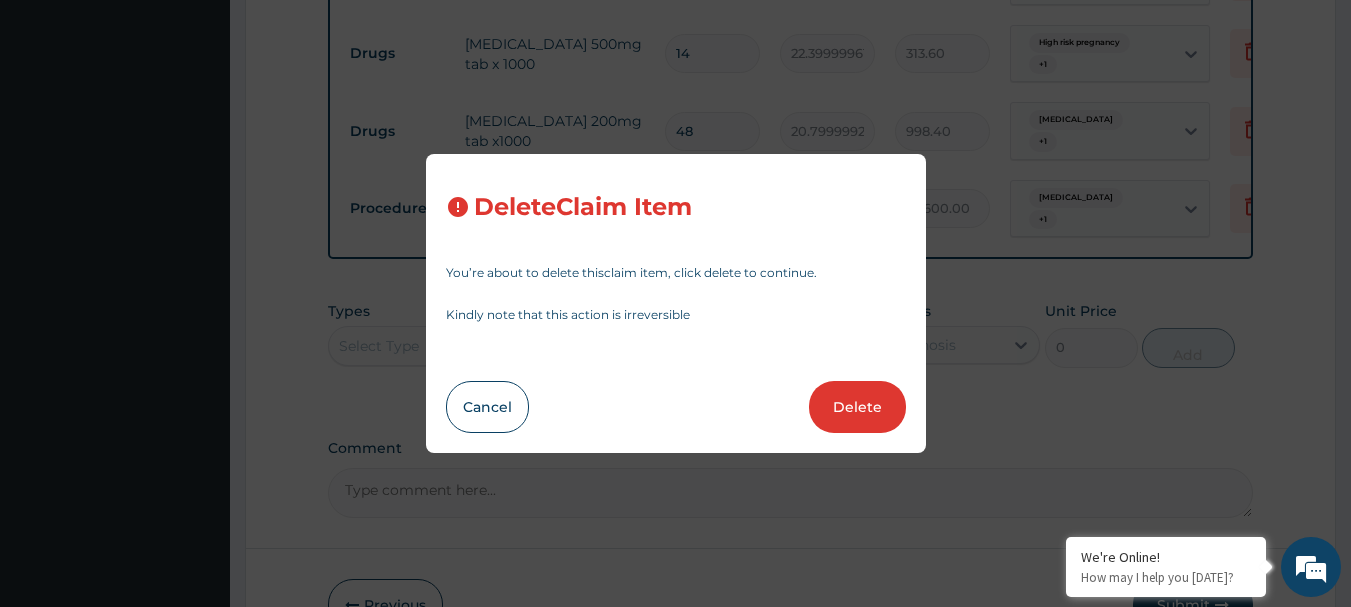 type on "2" 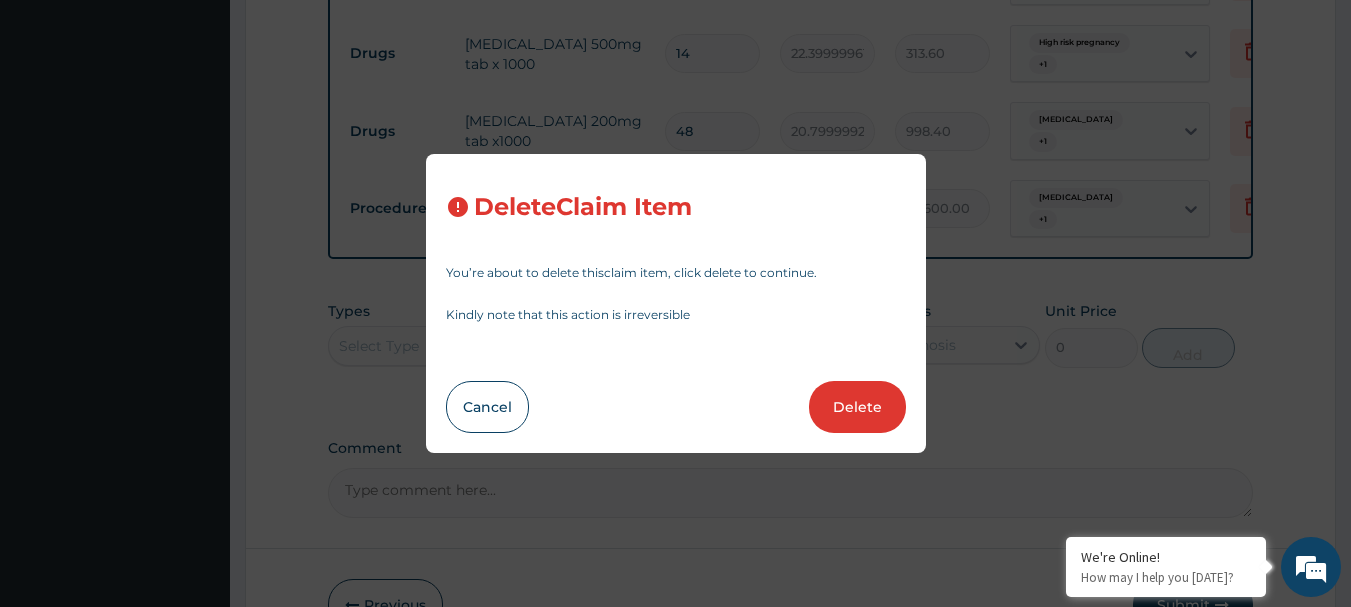 type on "24300" 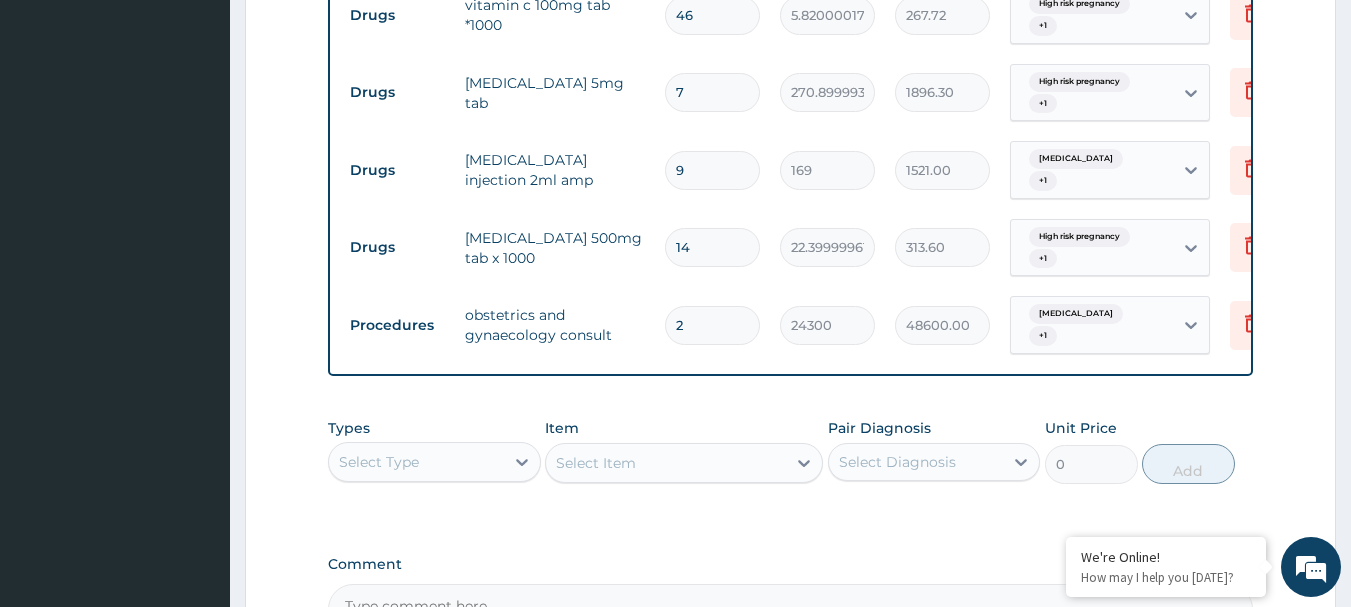 scroll, scrollTop: 4212, scrollLeft: 0, axis: vertical 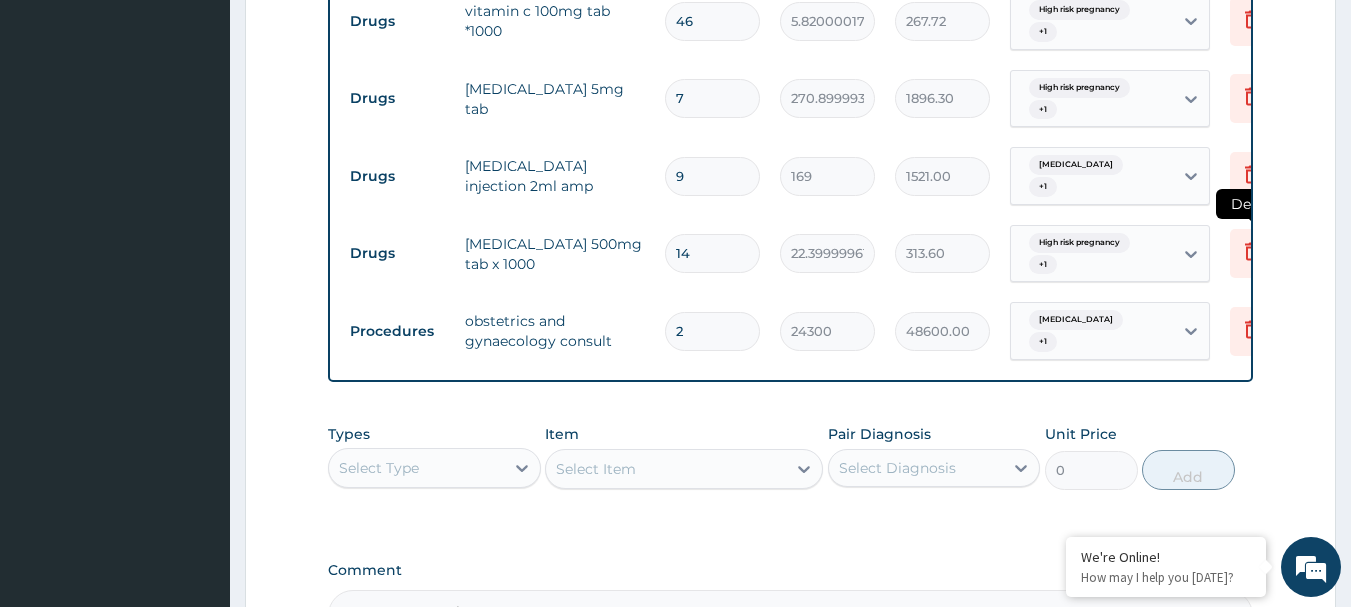 click at bounding box center [1252, 253] 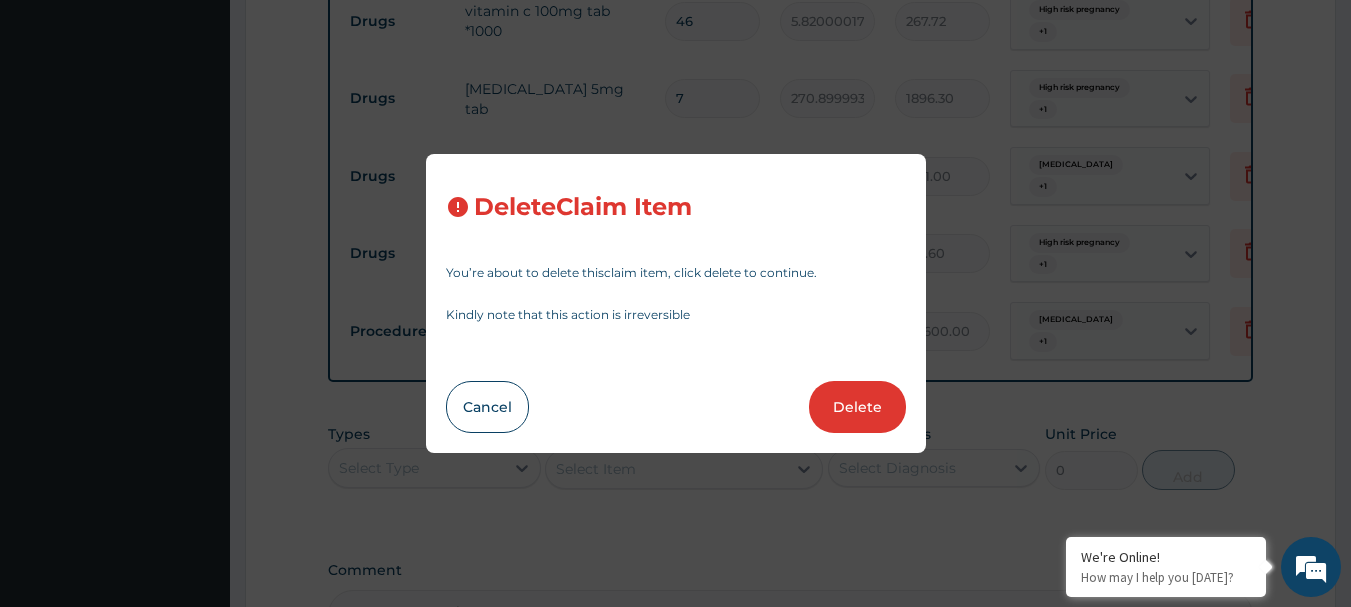 click on "Delete" at bounding box center (857, 407) 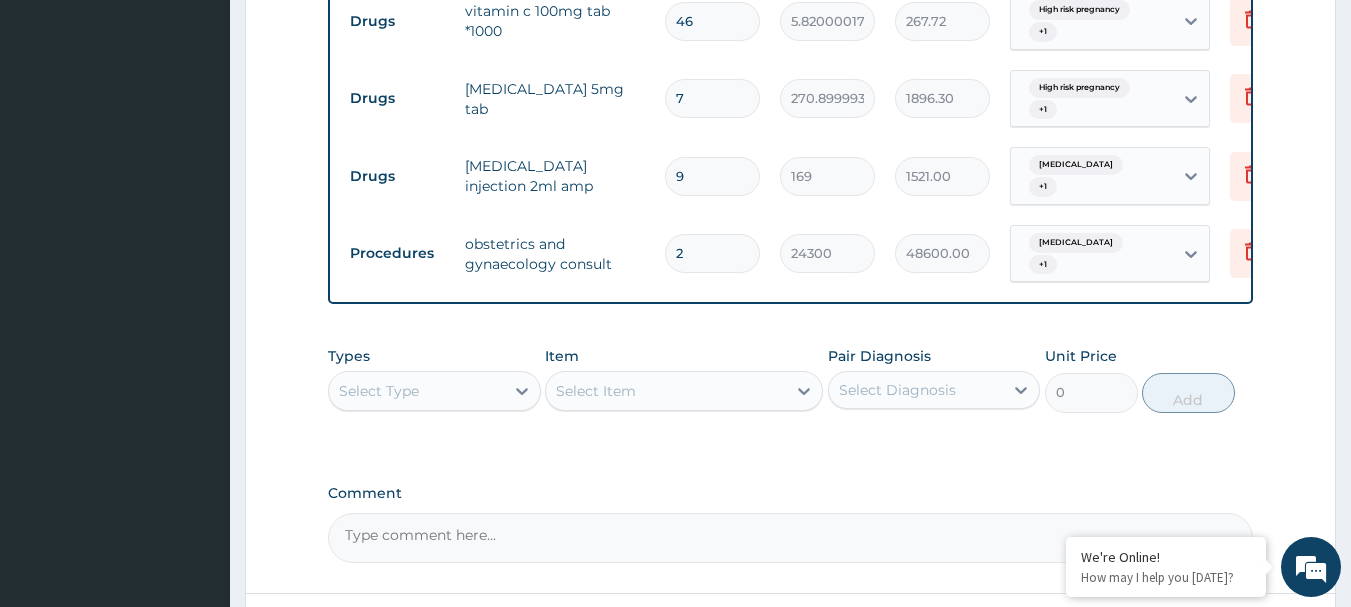 scroll, scrollTop: 4112, scrollLeft: 0, axis: vertical 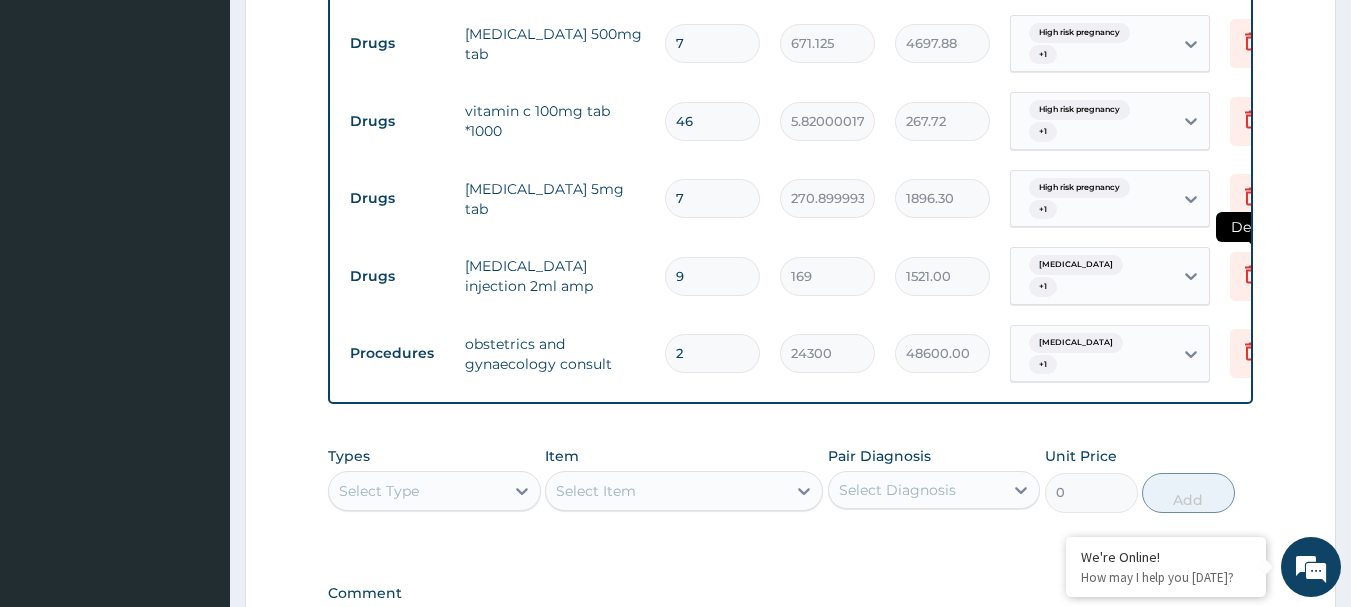 click 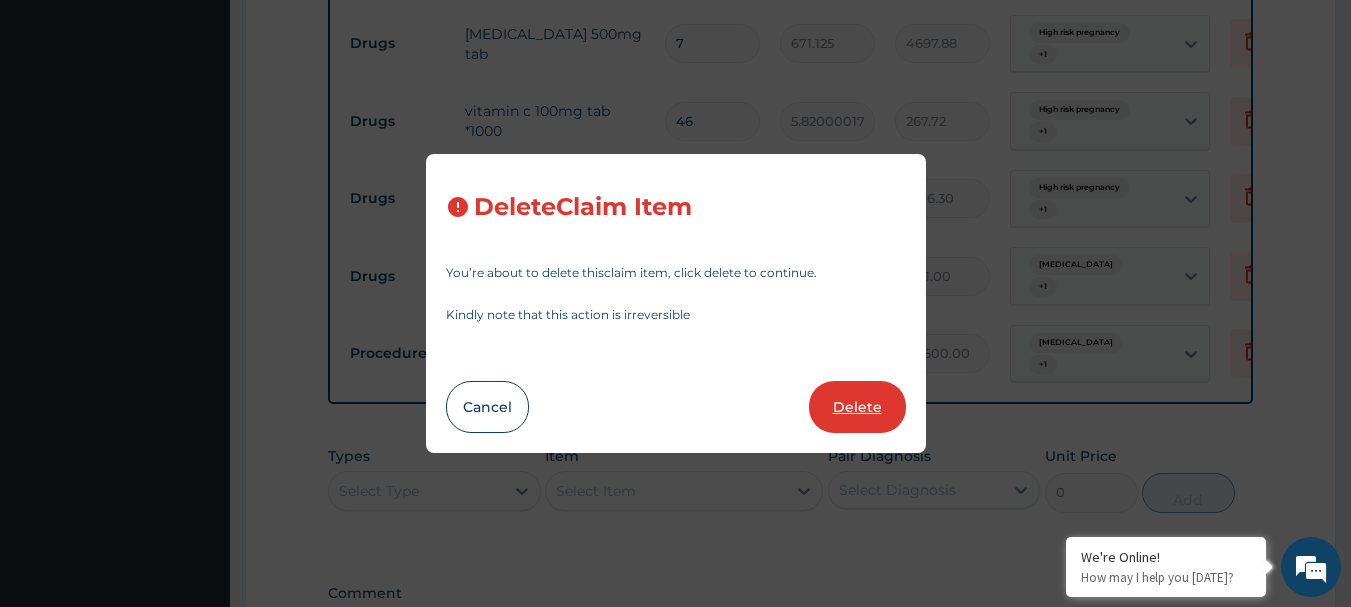 click on "Delete" at bounding box center (857, 407) 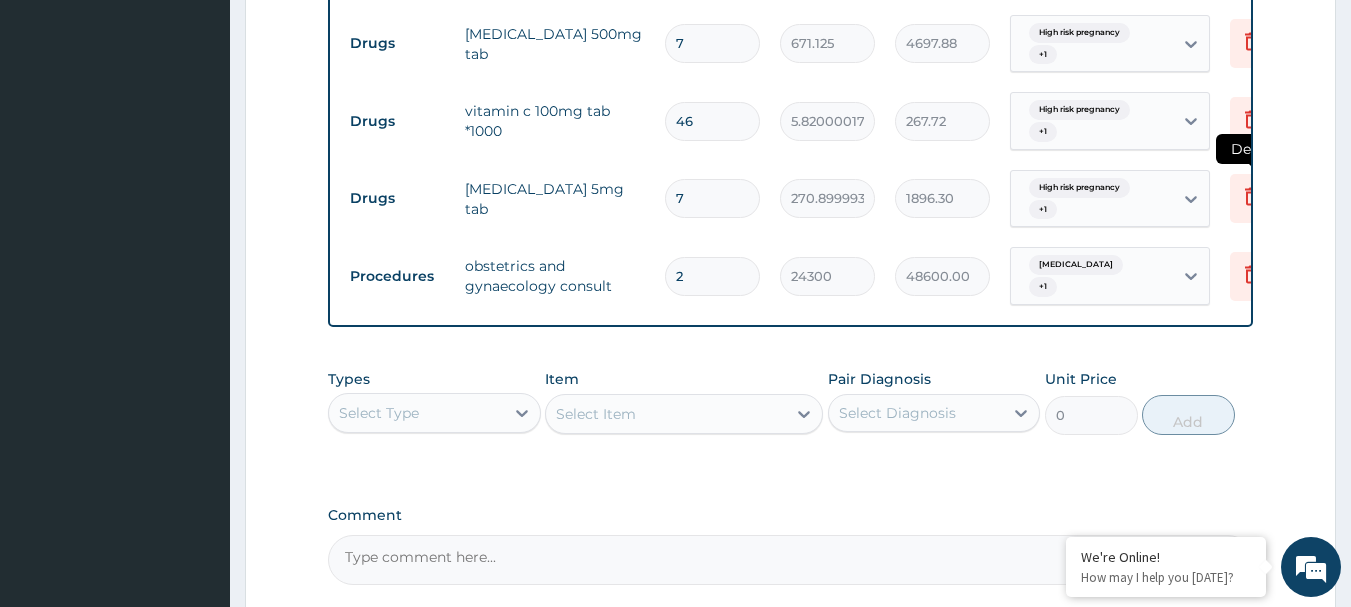 click 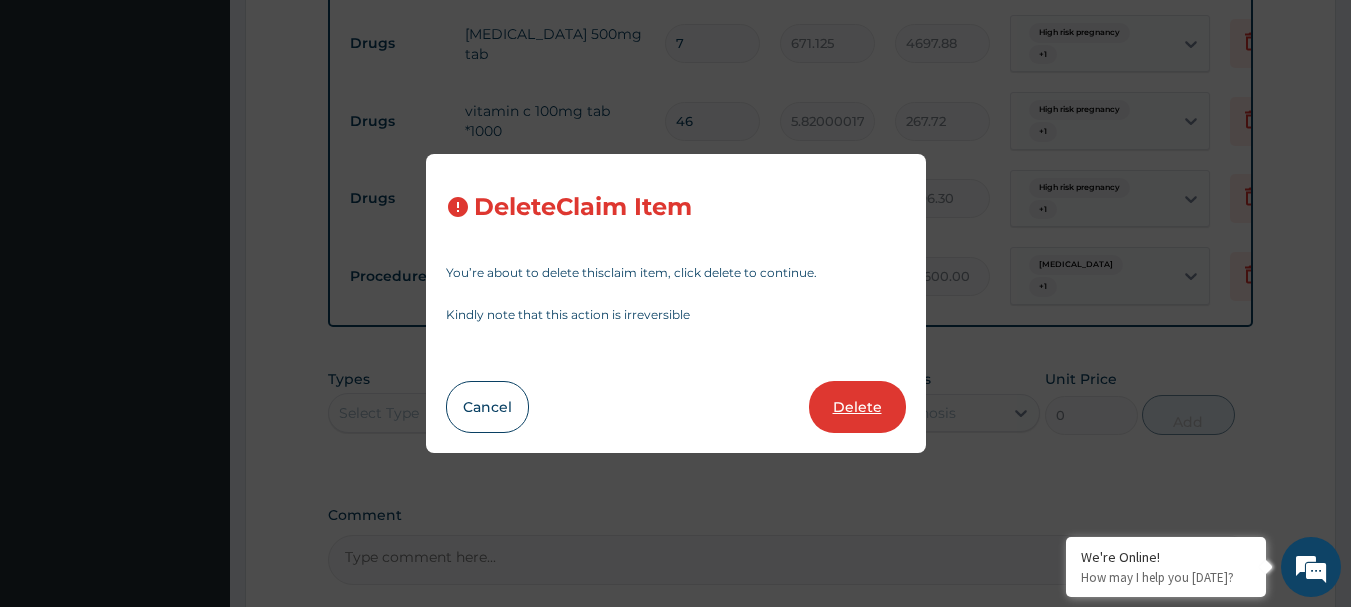 click on "Delete" at bounding box center [857, 407] 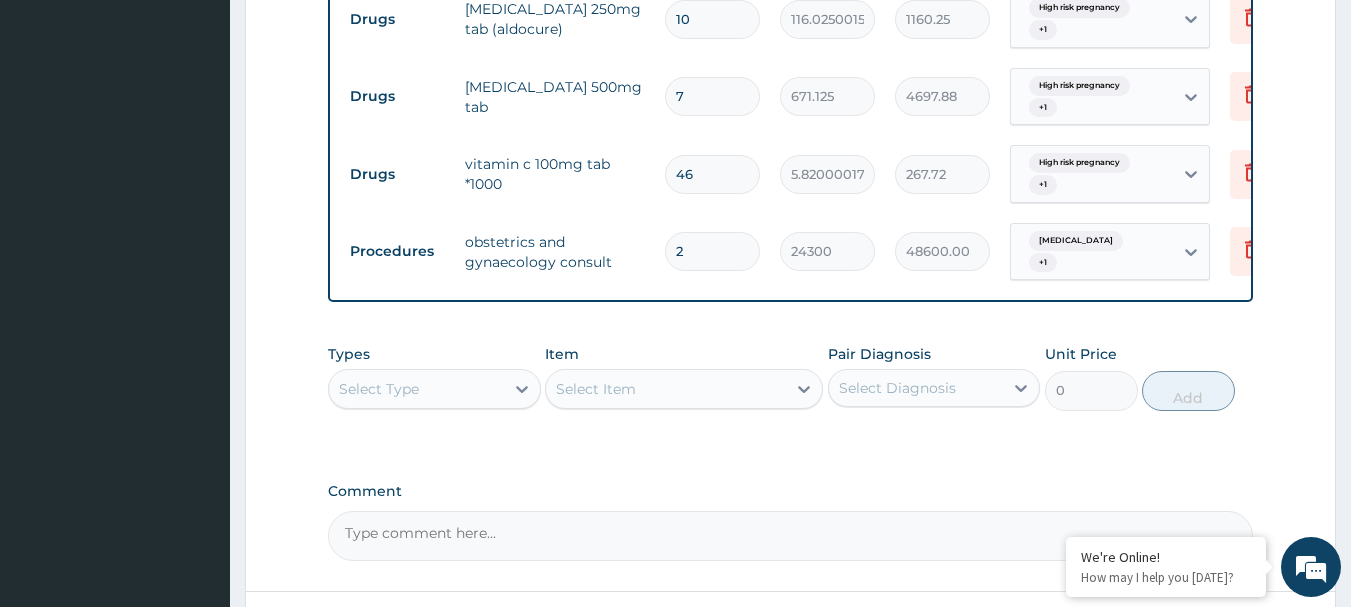 scroll, scrollTop: 4012, scrollLeft: 0, axis: vertical 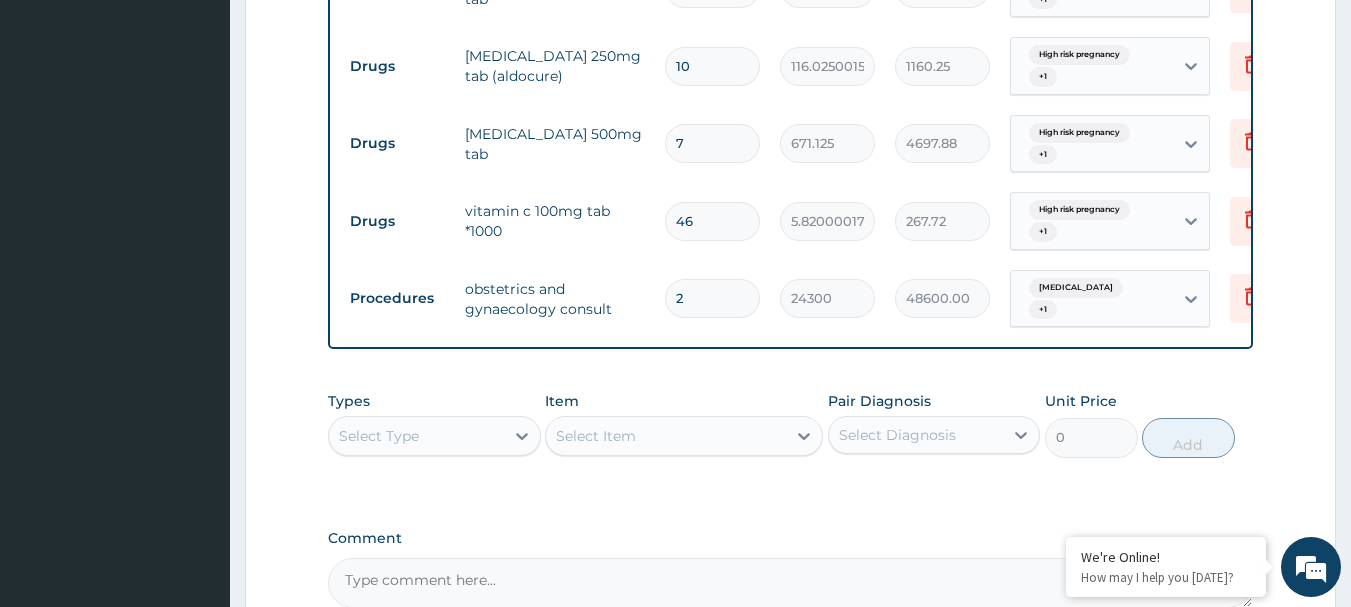 click on "46" at bounding box center [712, 221] 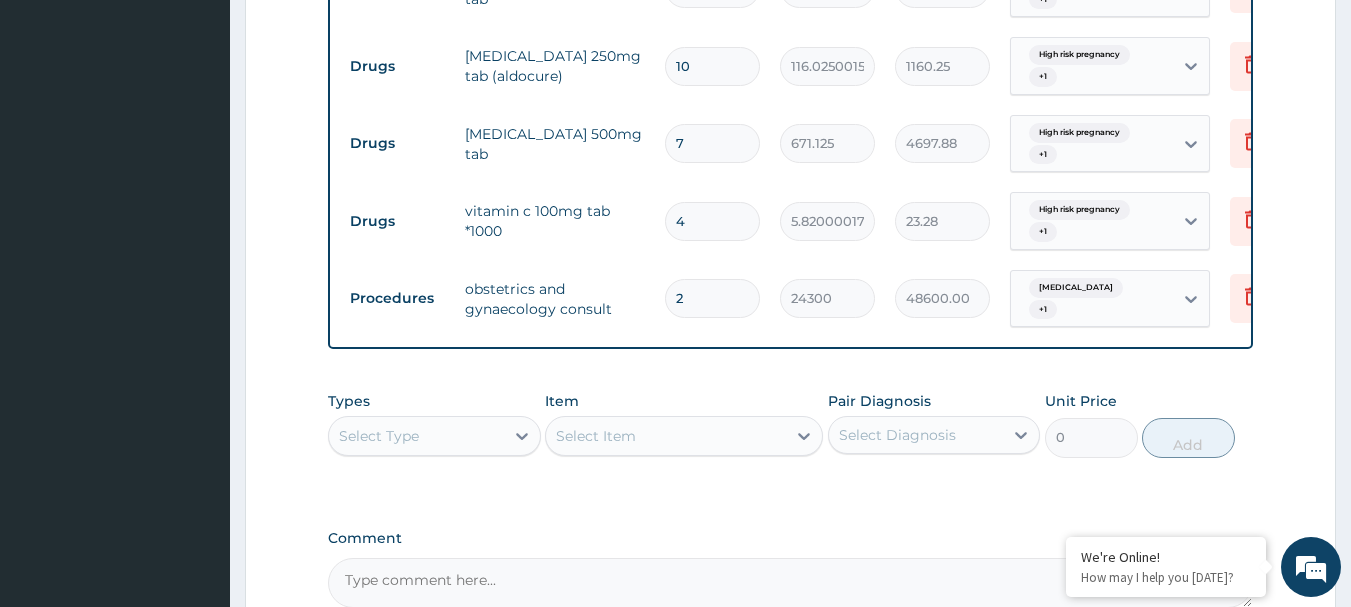 type 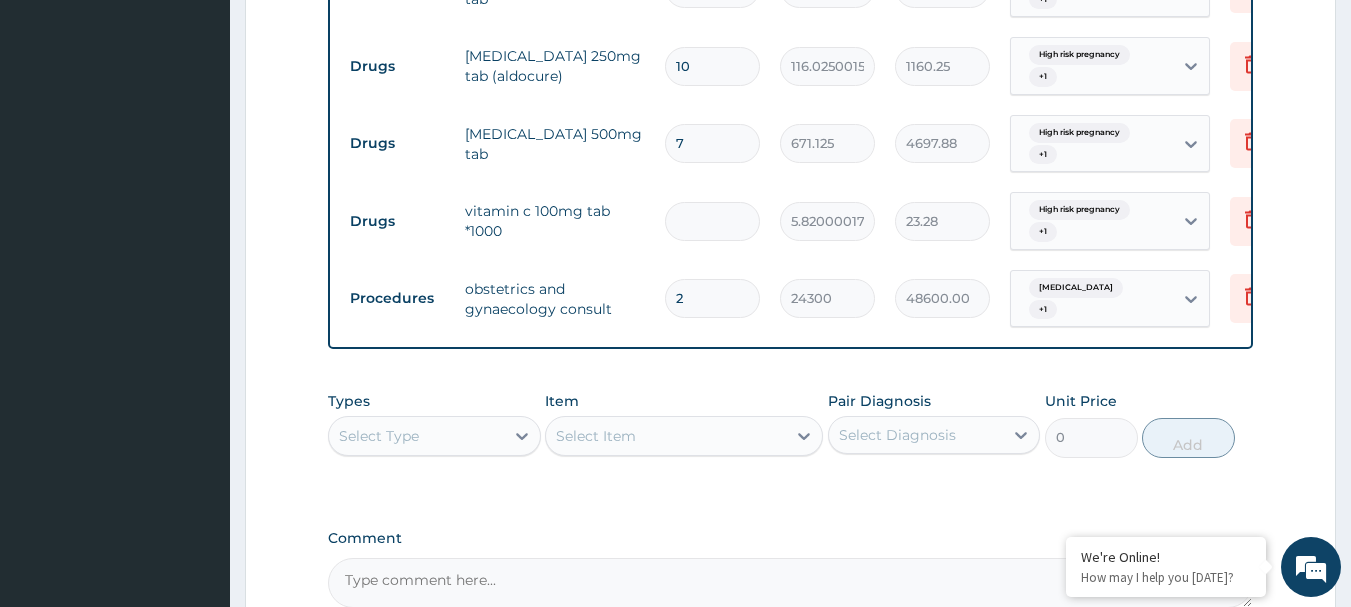 type on "0.00" 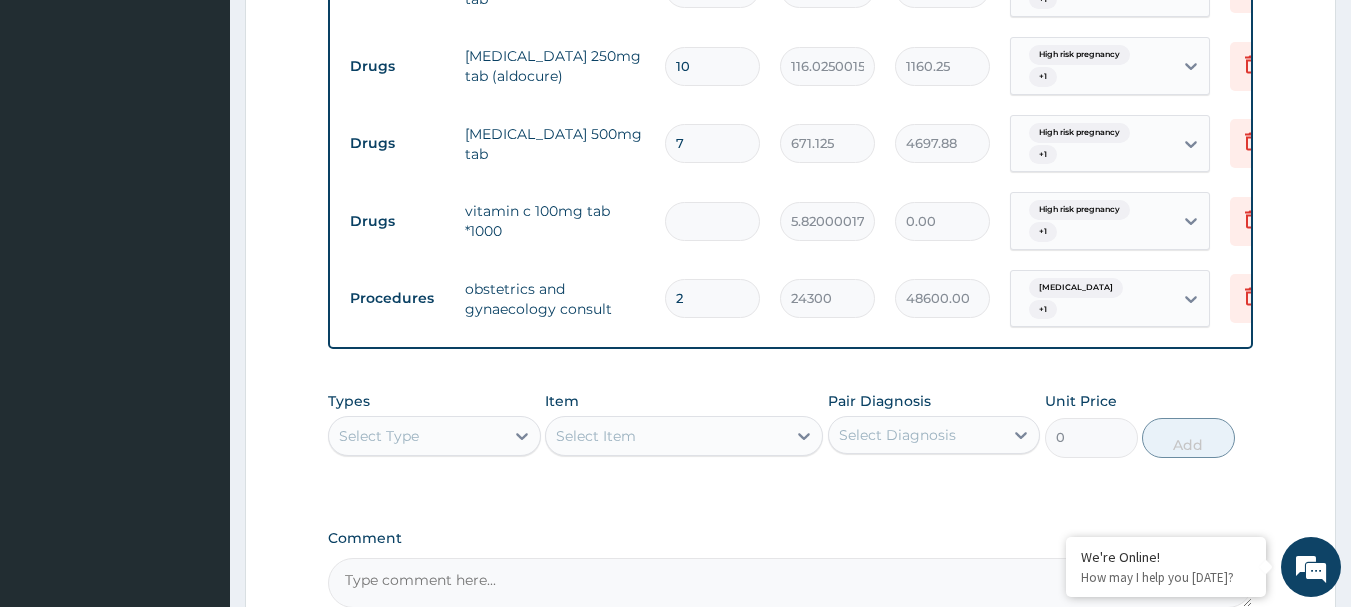 type on "3" 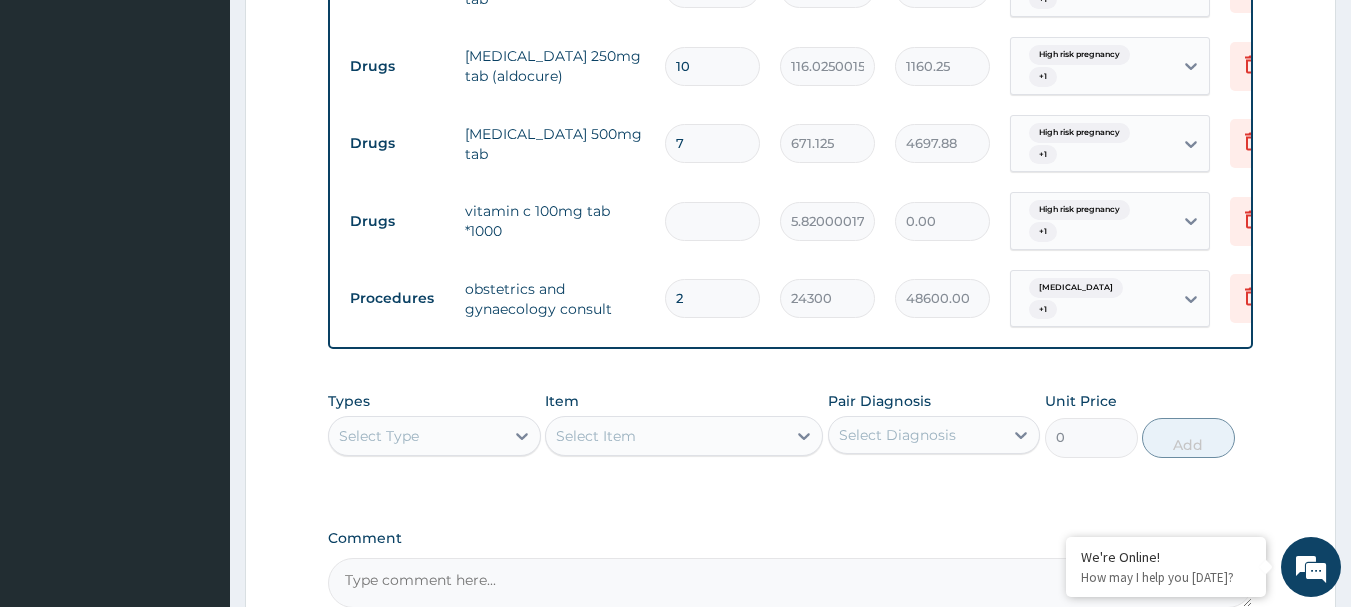 type on "17.46" 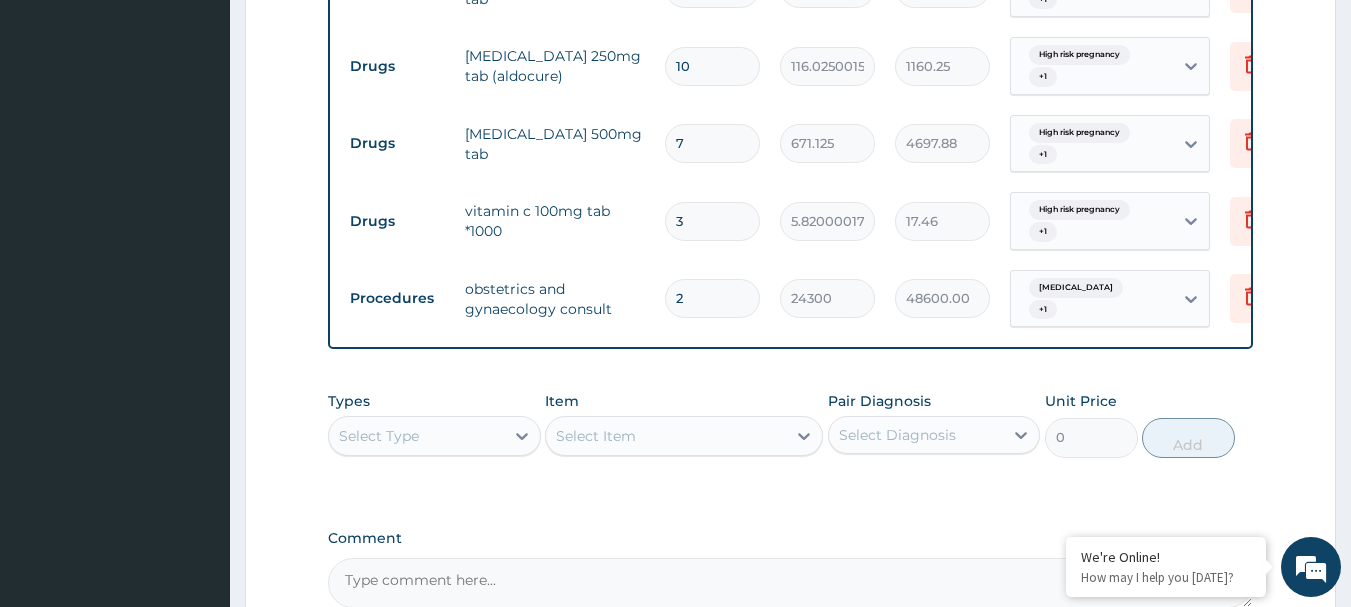 type on "32" 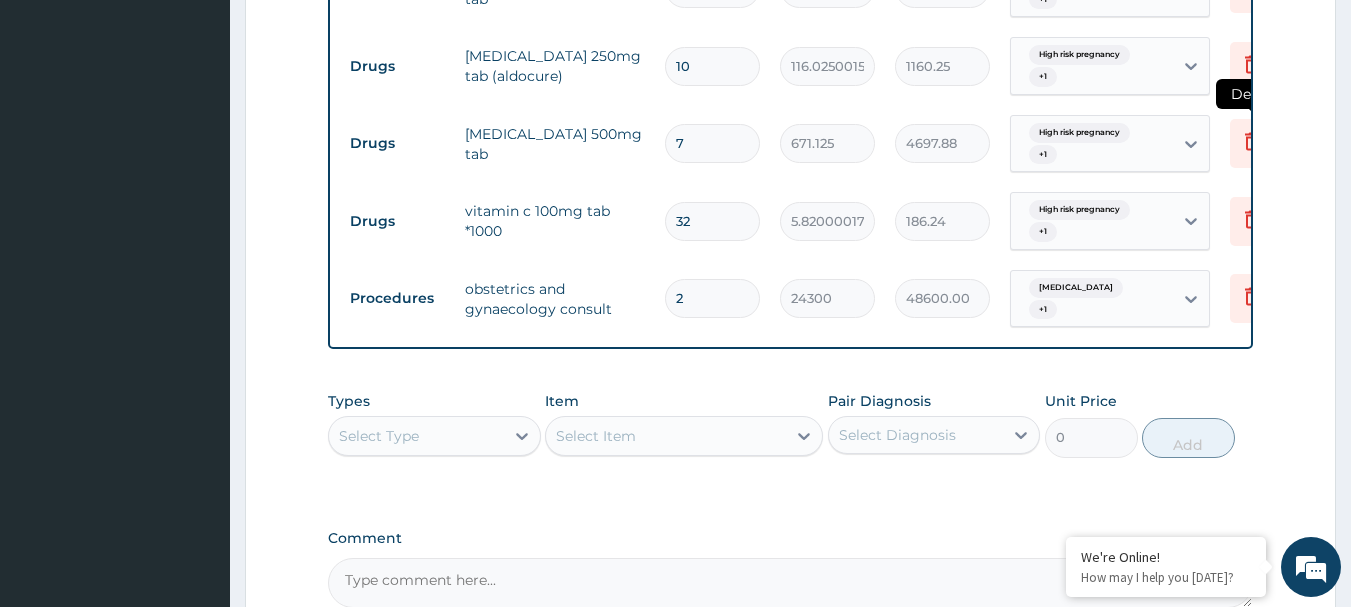type on "32" 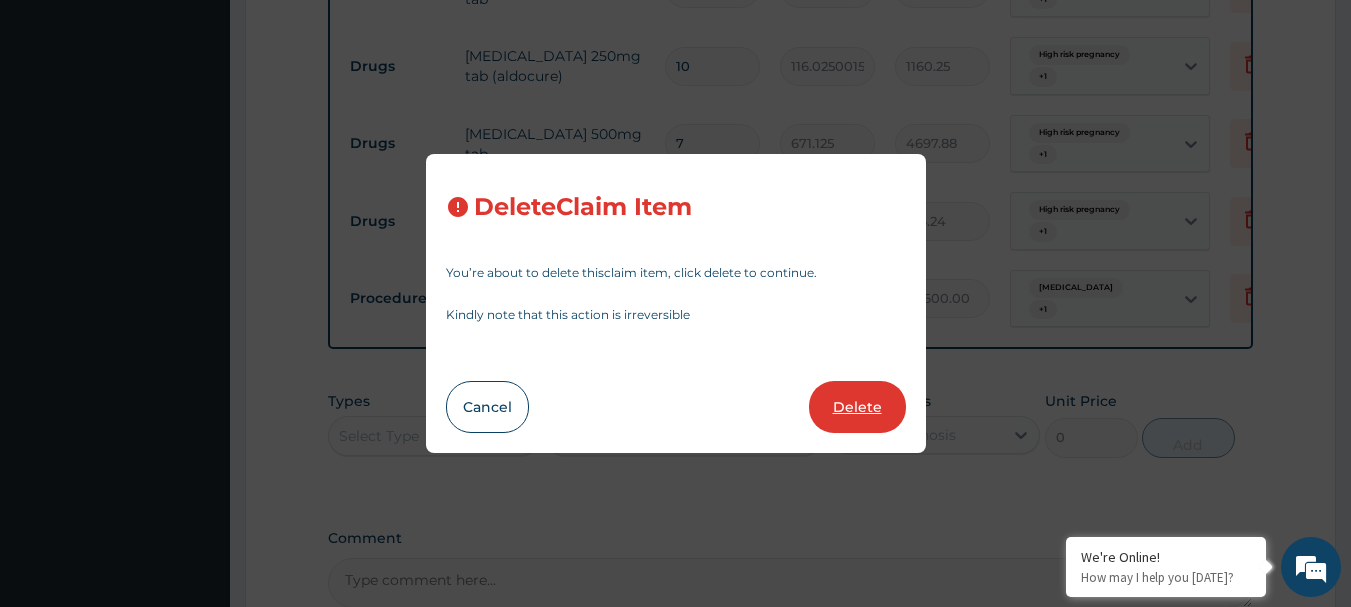 click on "Delete" at bounding box center [857, 407] 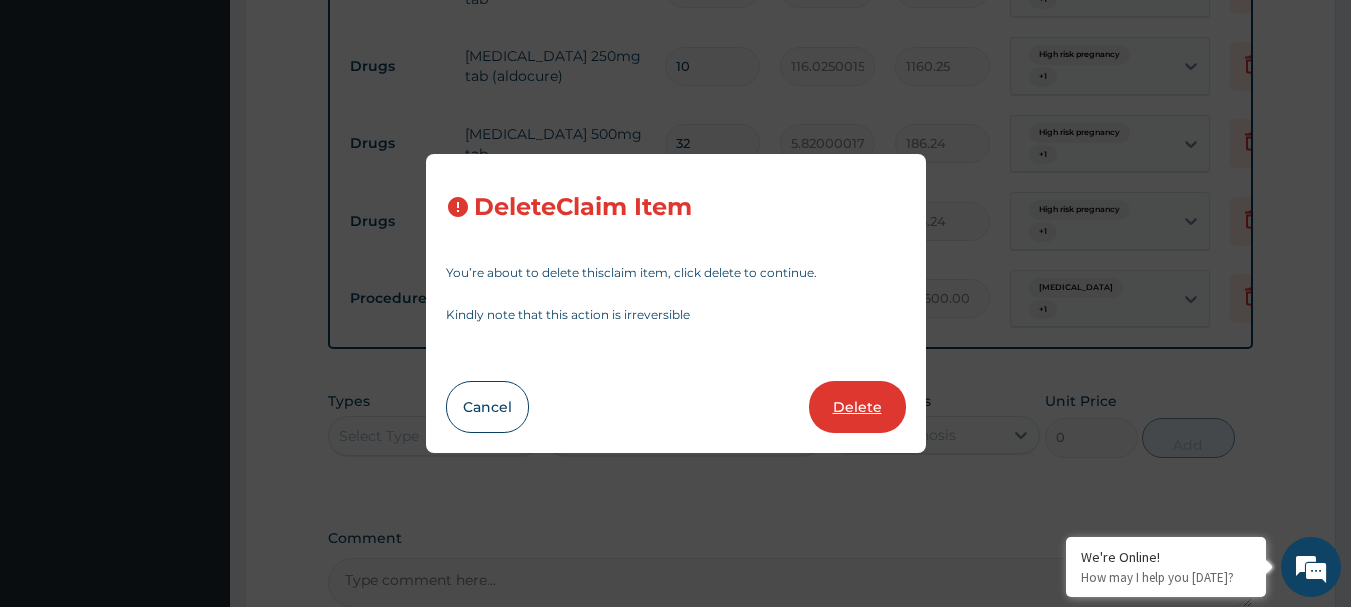type on "2" 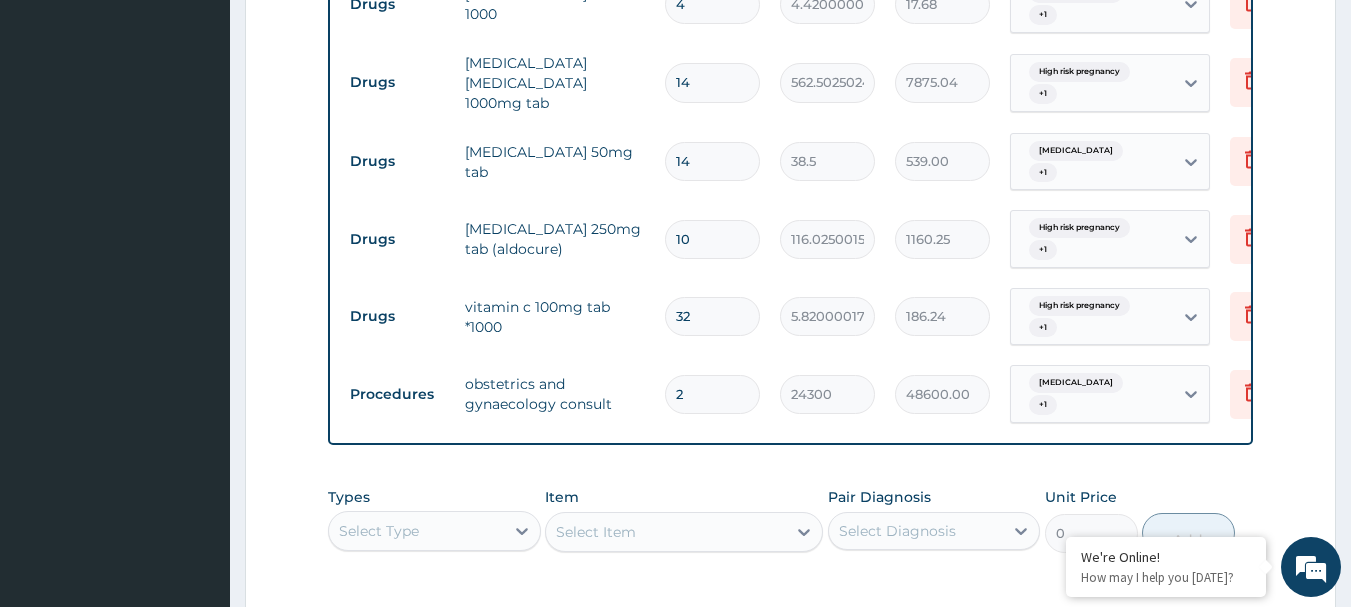 scroll, scrollTop: 3812, scrollLeft: 0, axis: vertical 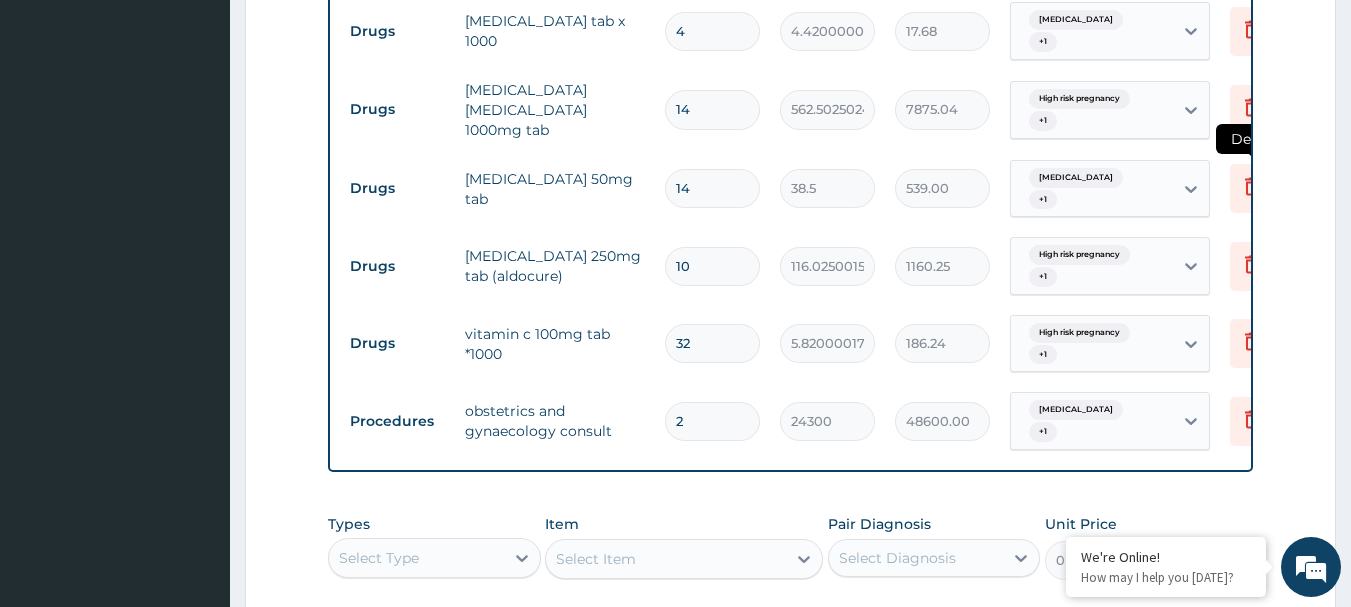 click at bounding box center [1252, 188] 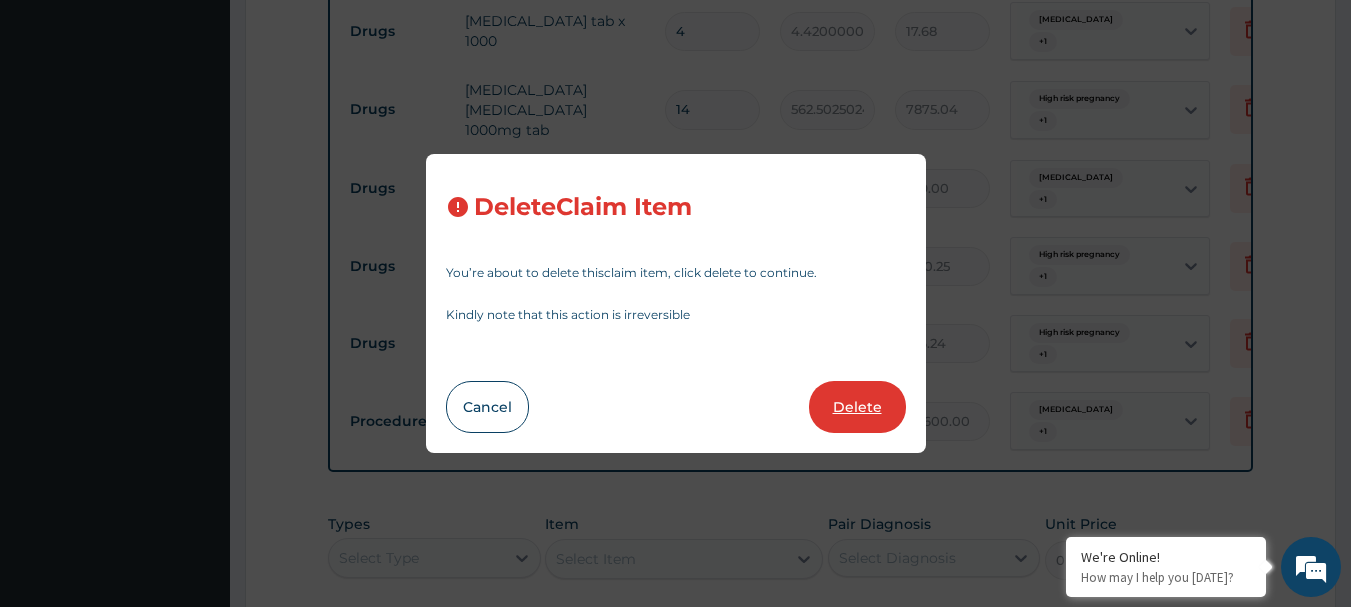 click on "Delete" at bounding box center [857, 407] 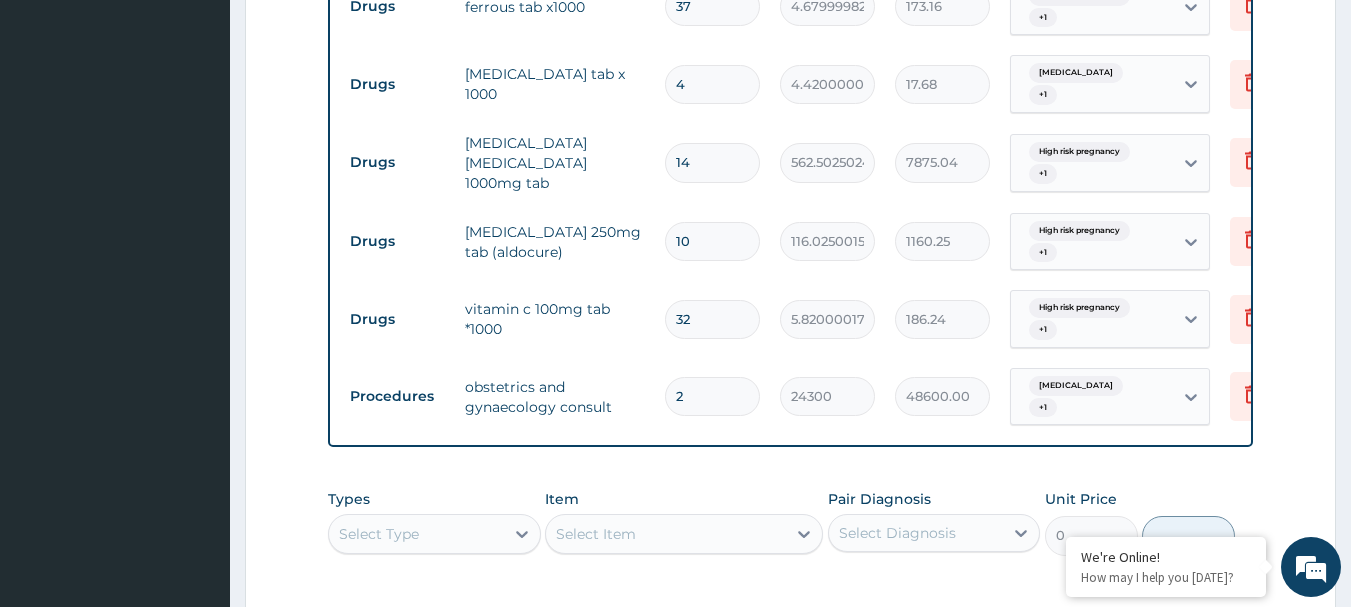 scroll, scrollTop: 3712, scrollLeft: 0, axis: vertical 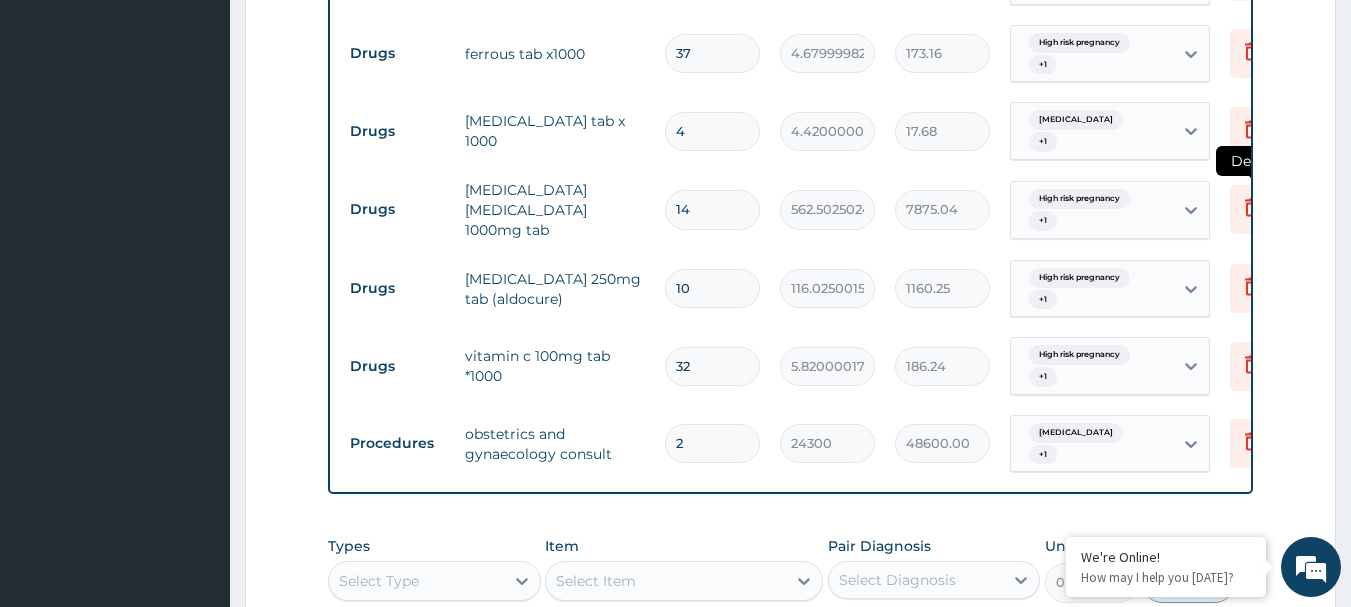 click 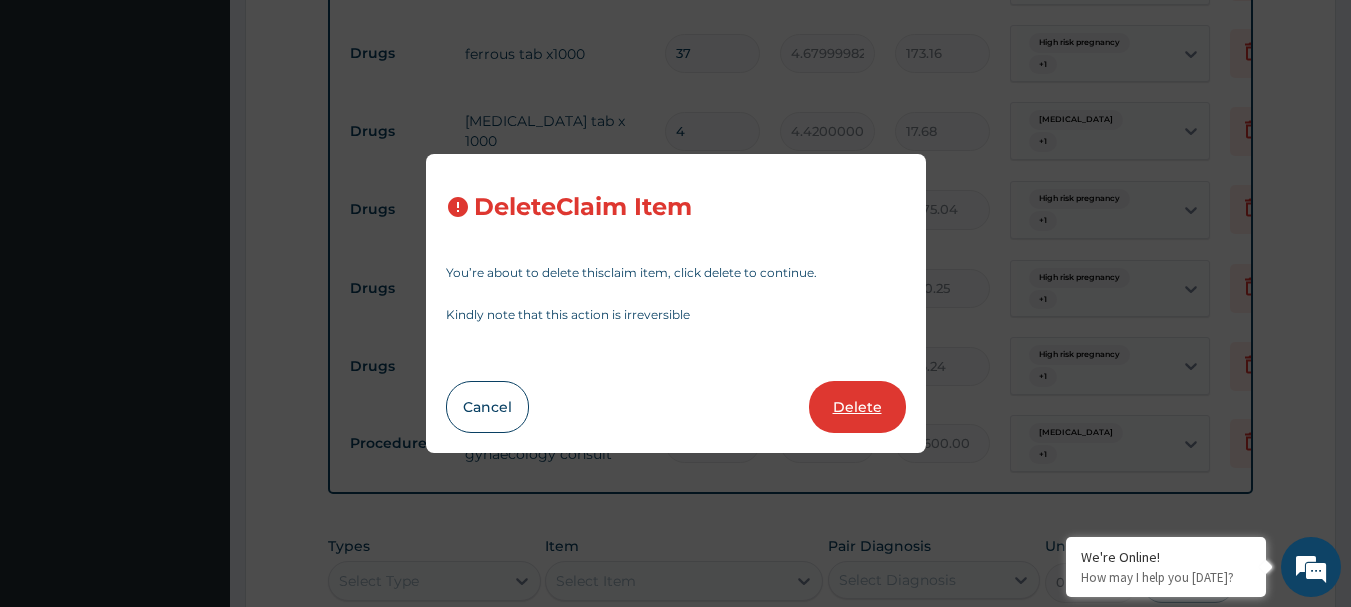 click on "Delete" at bounding box center (857, 407) 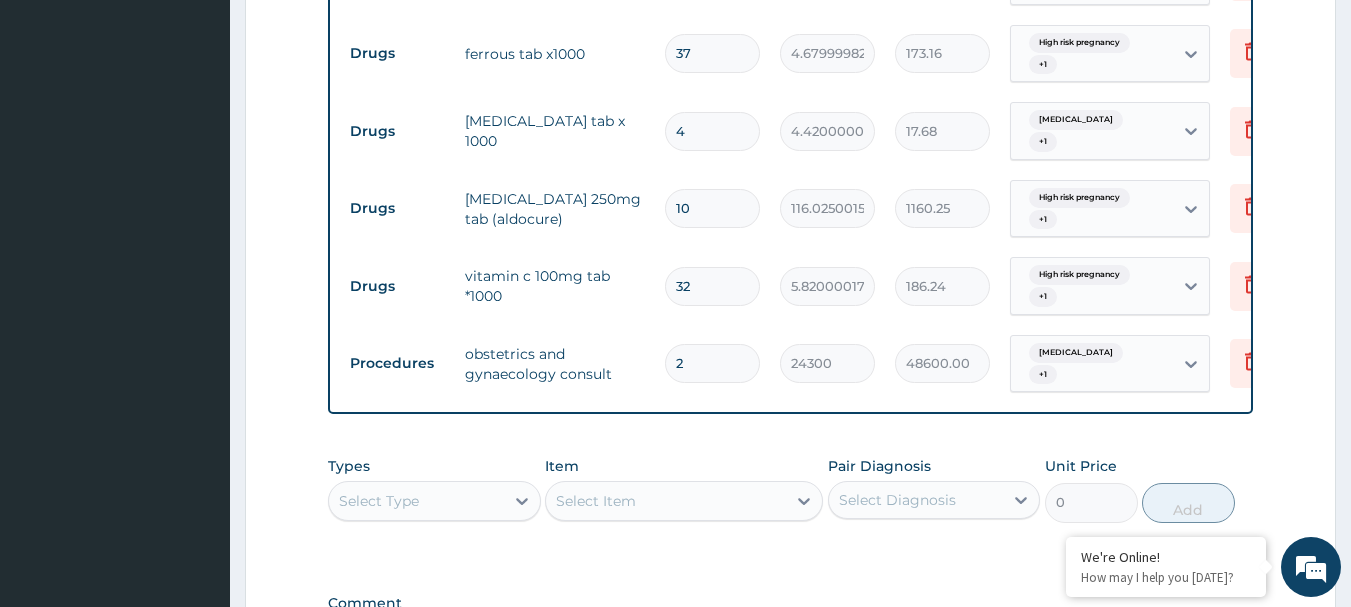 scroll, scrollTop: 3612, scrollLeft: 0, axis: vertical 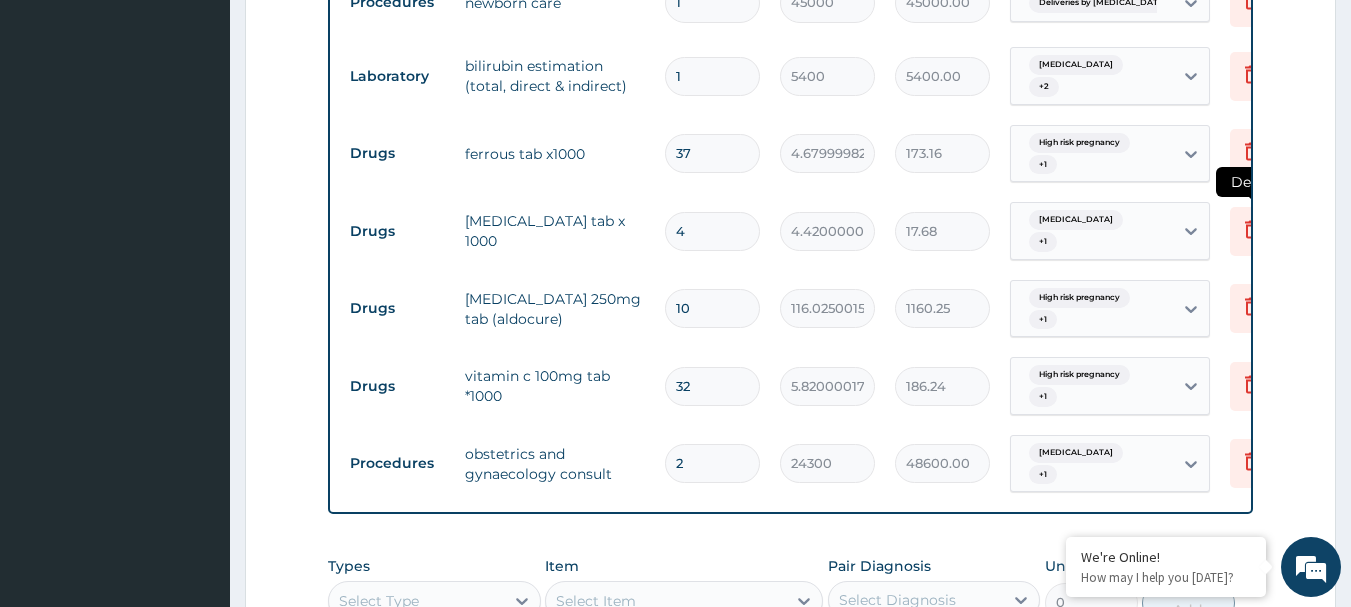 click 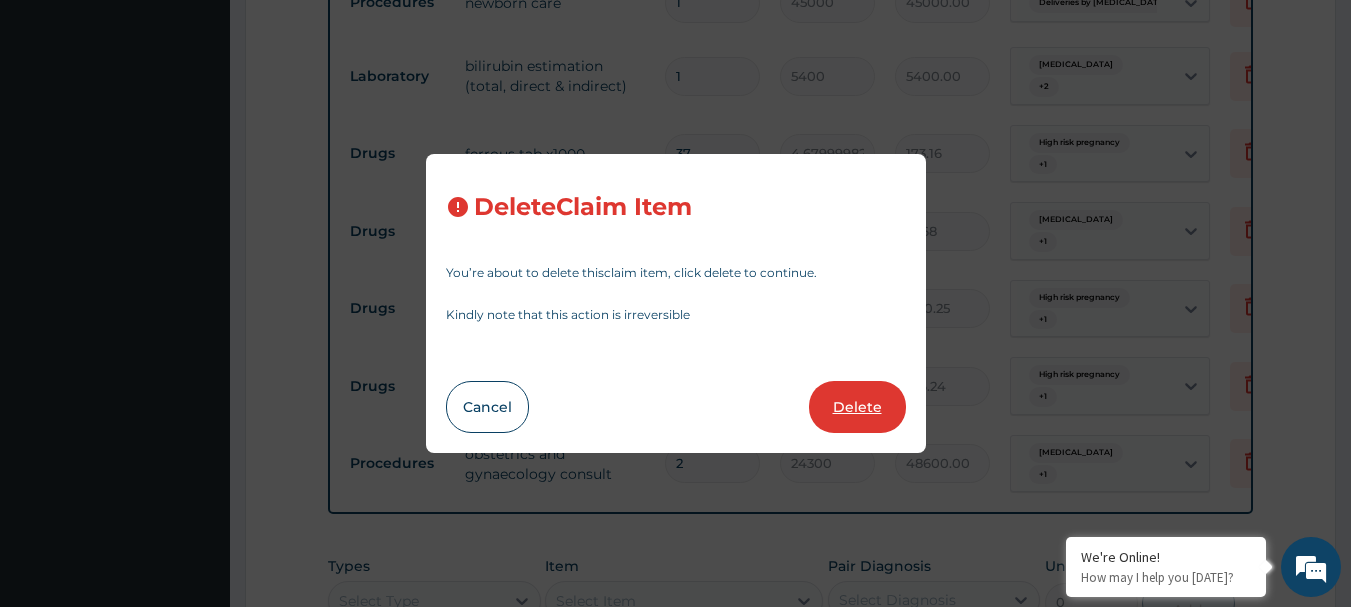 click on "Delete" at bounding box center (857, 407) 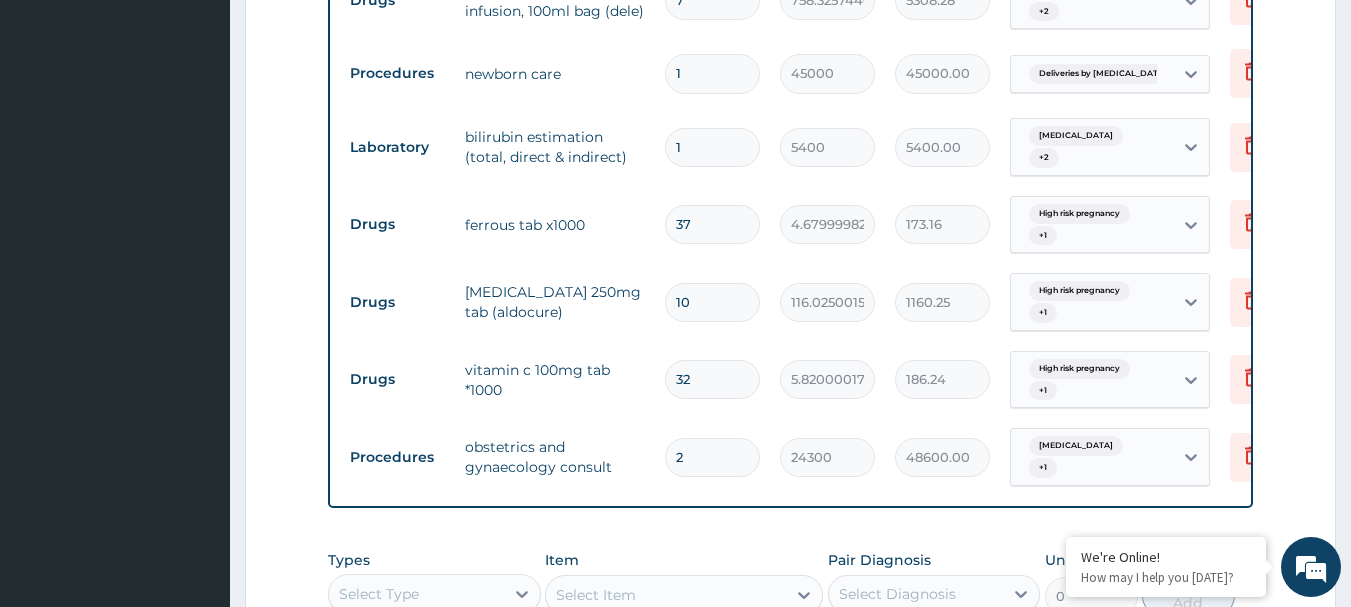 scroll, scrollTop: 3512, scrollLeft: 0, axis: vertical 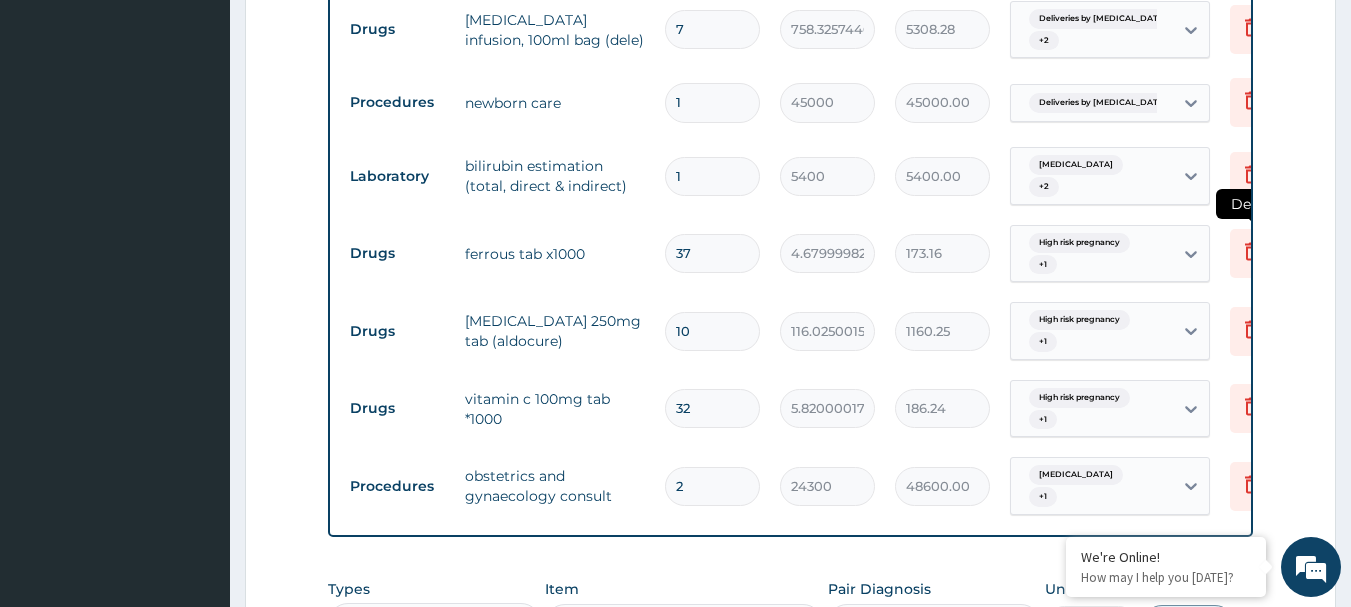 click 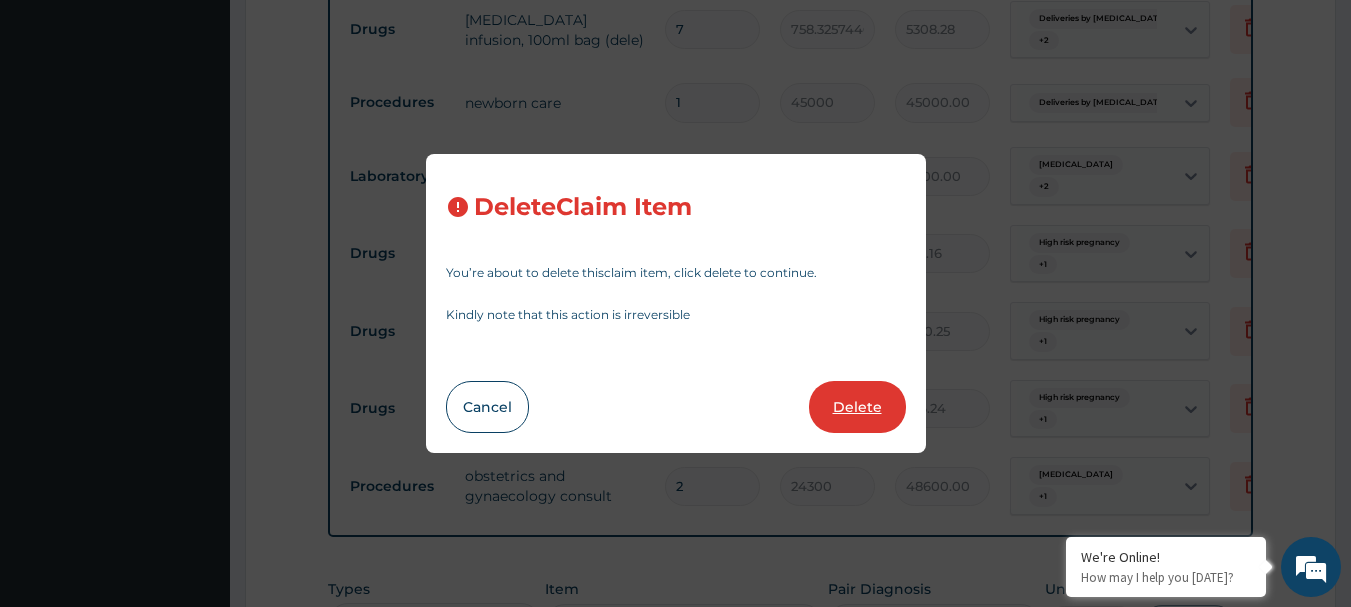 click on "Delete" at bounding box center (857, 407) 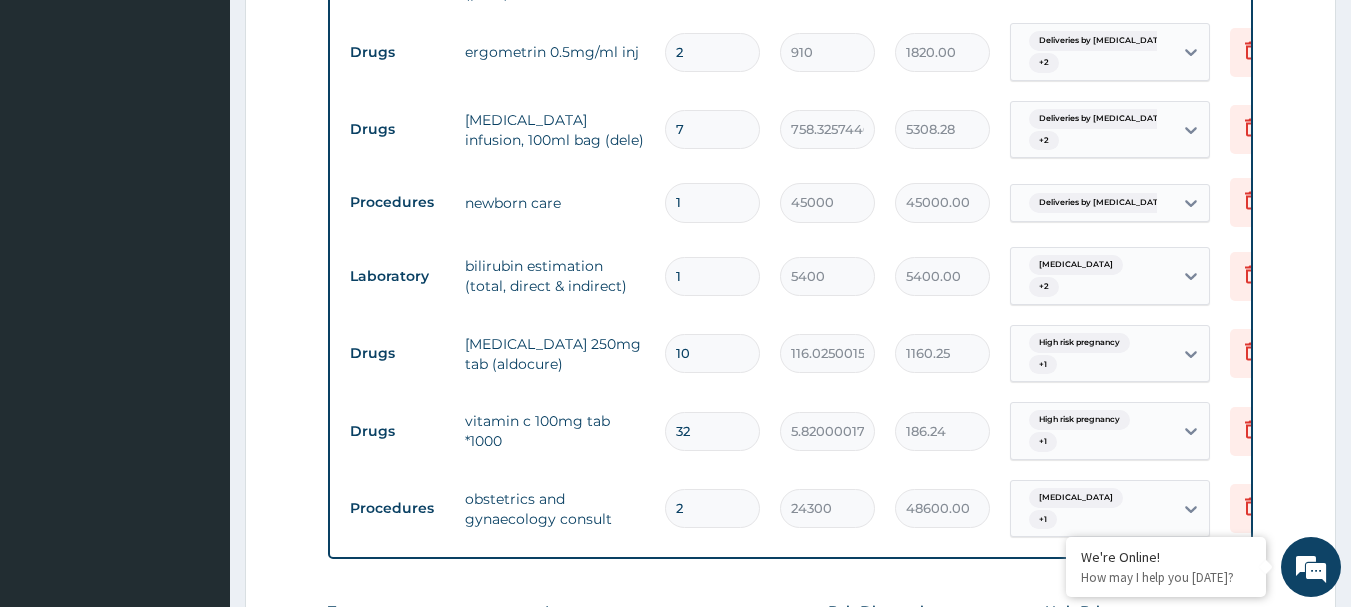 scroll, scrollTop: 3312, scrollLeft: 0, axis: vertical 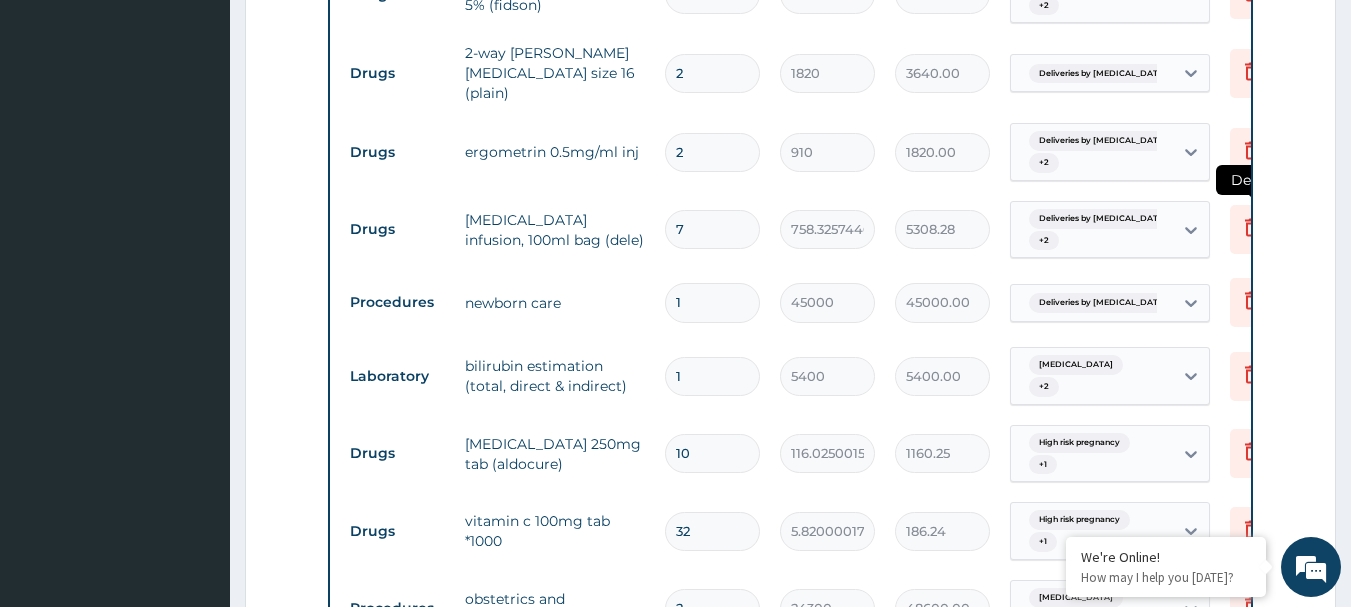 click at bounding box center [1252, 229] 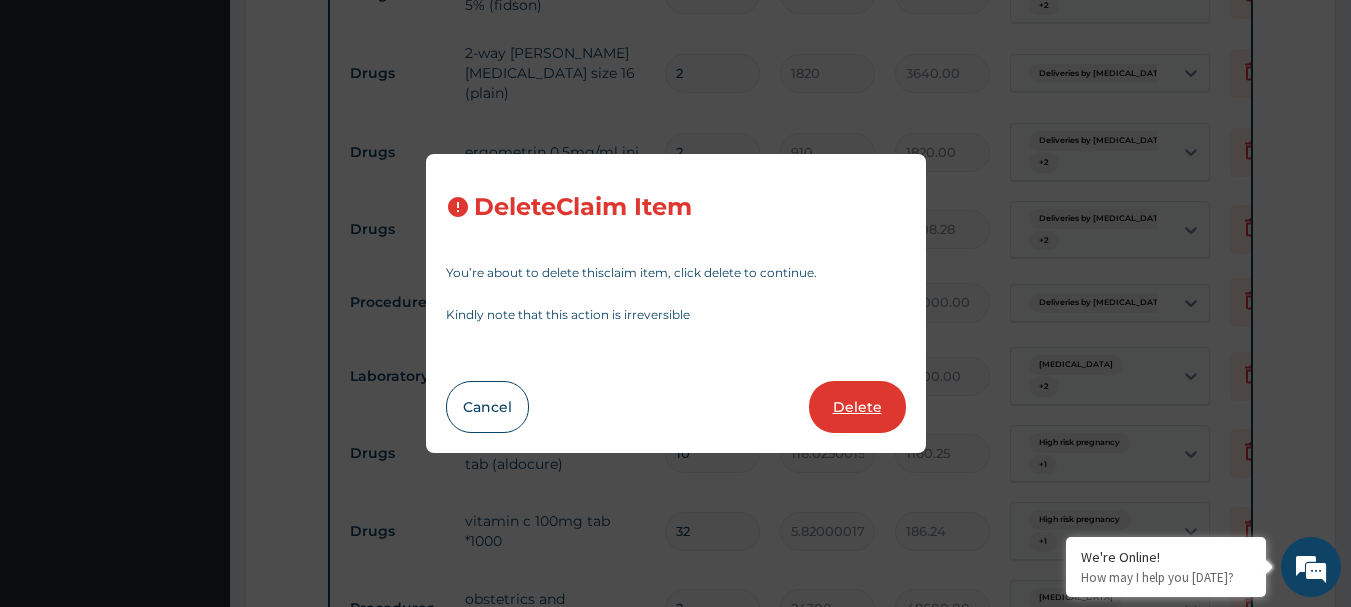 click on "Delete" at bounding box center [857, 407] 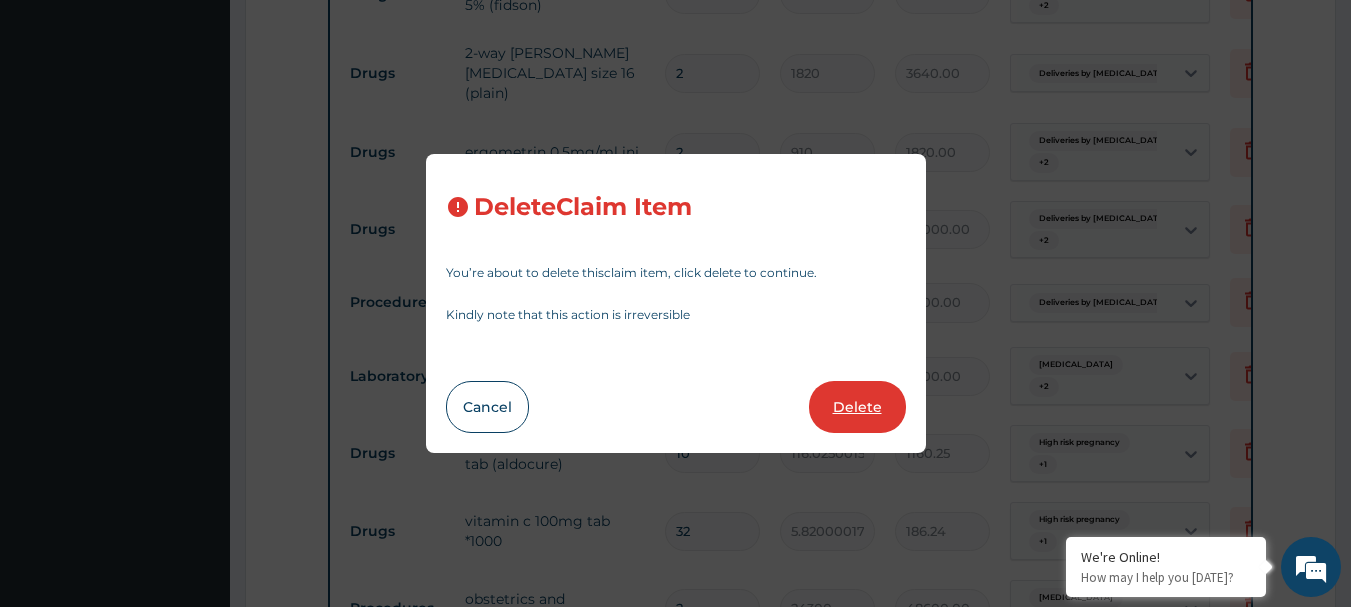 type on "1160.25" 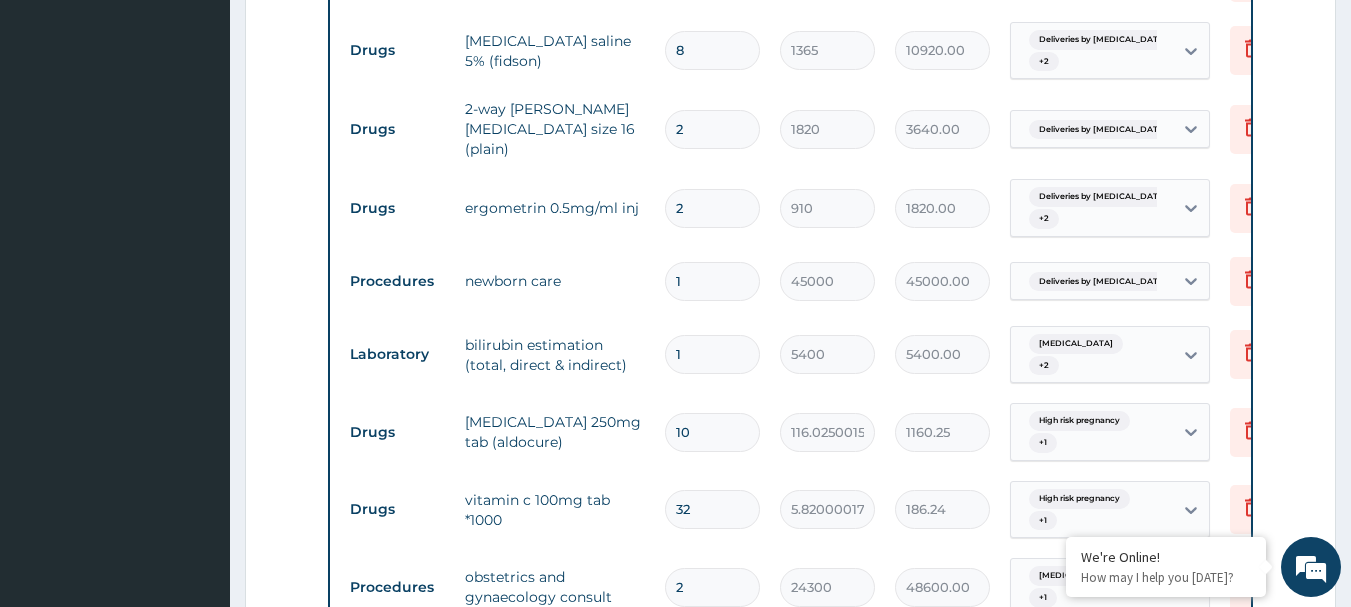 scroll, scrollTop: 3212, scrollLeft: 0, axis: vertical 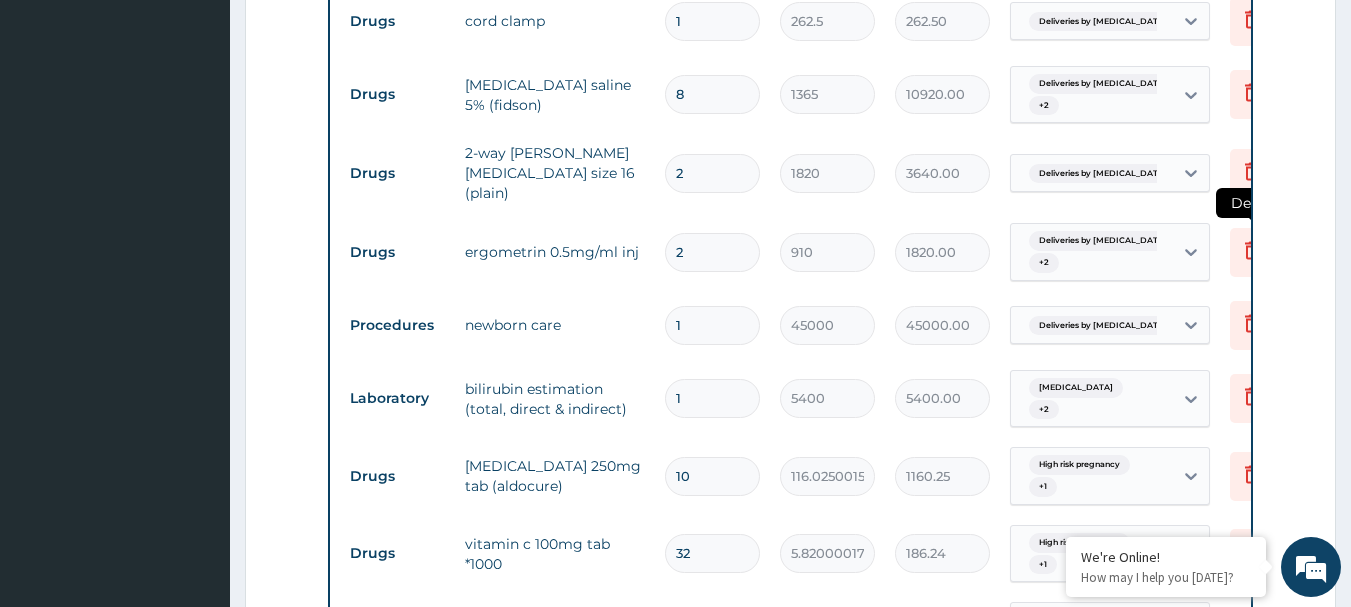 click 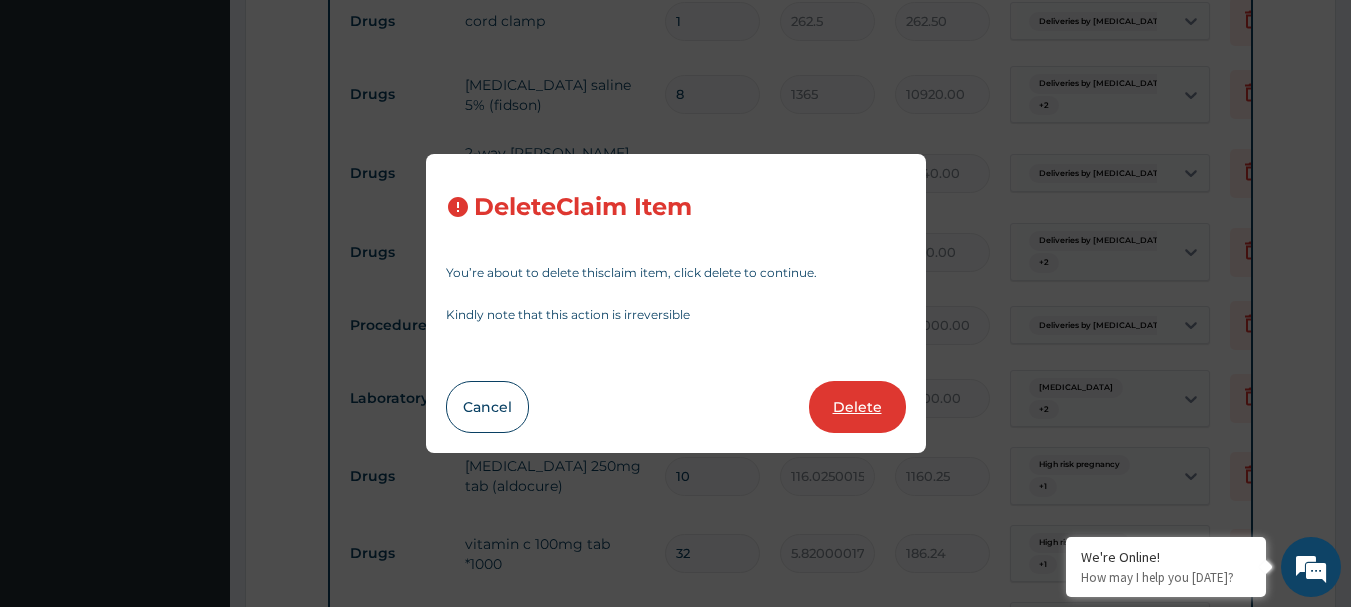 click on "Delete" at bounding box center (857, 407) 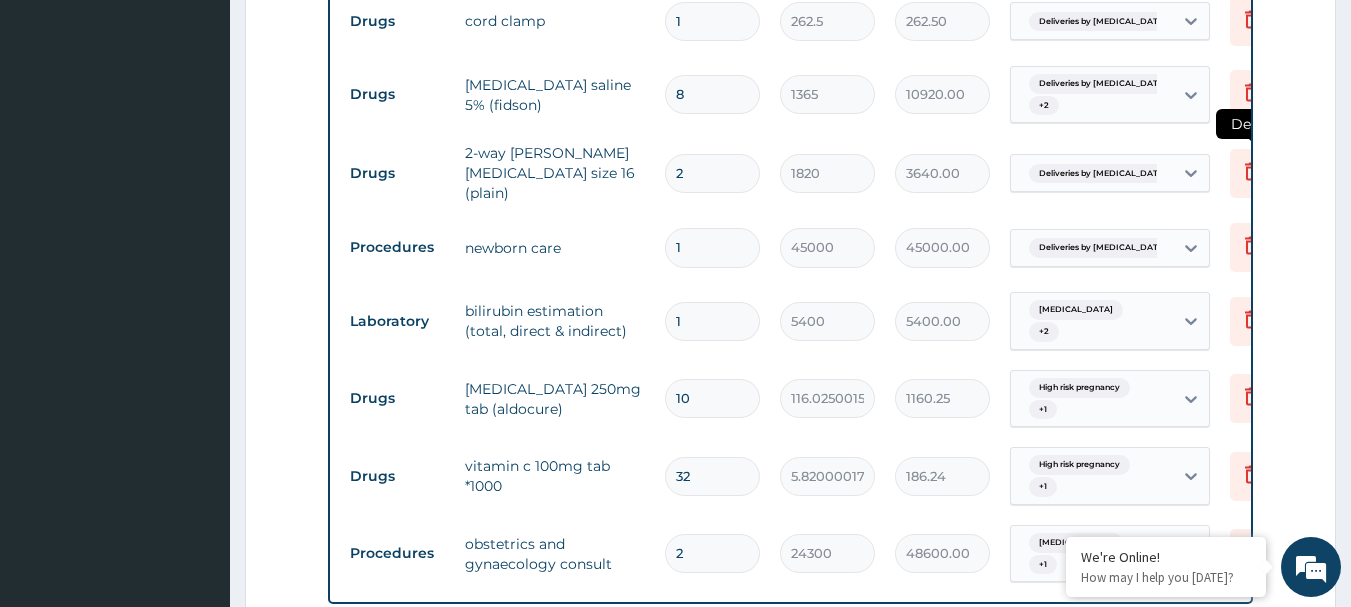 click 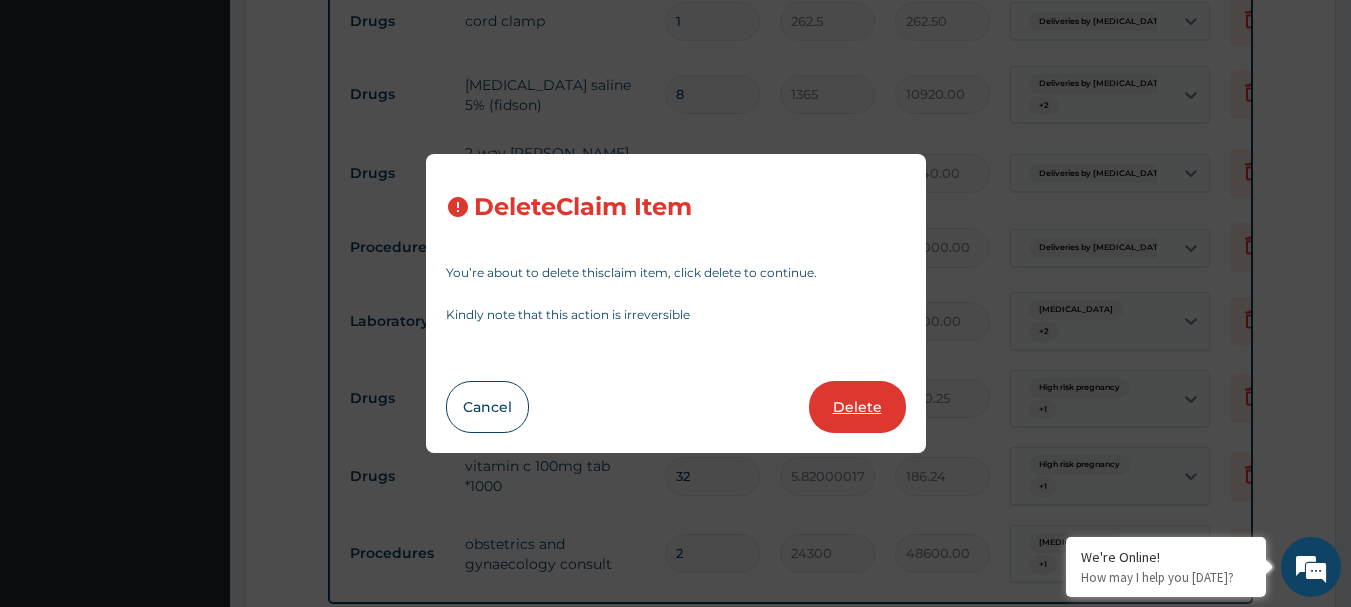 click on "Delete" at bounding box center [857, 407] 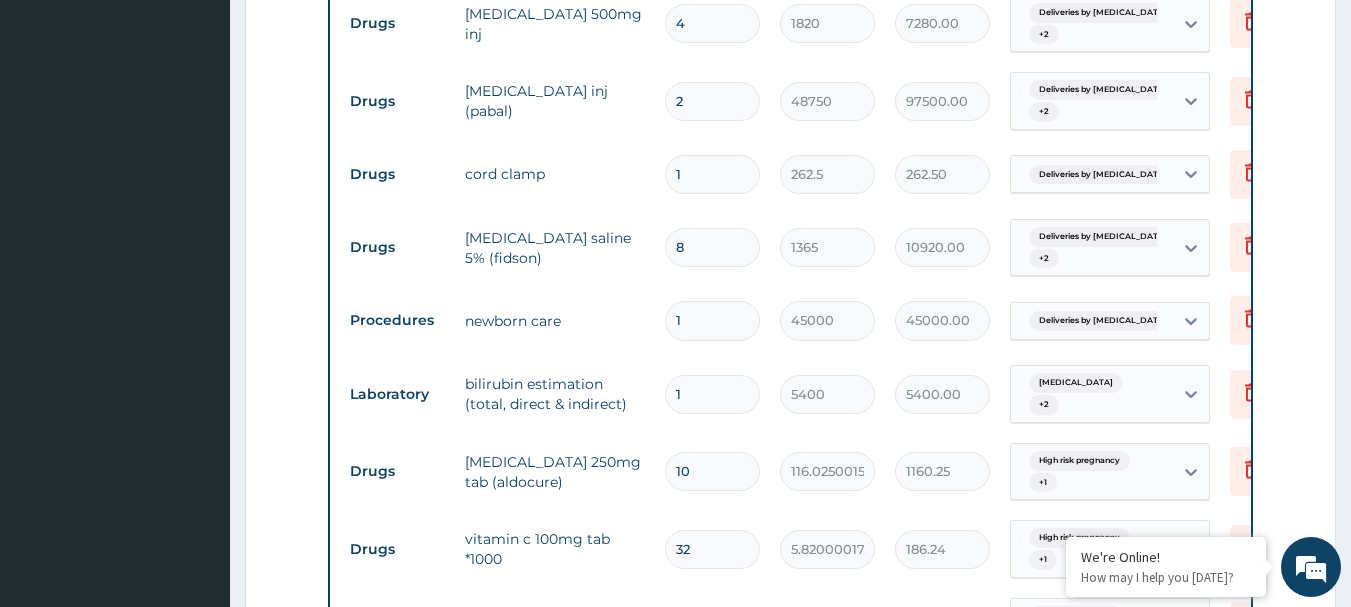 scroll, scrollTop: 3012, scrollLeft: 0, axis: vertical 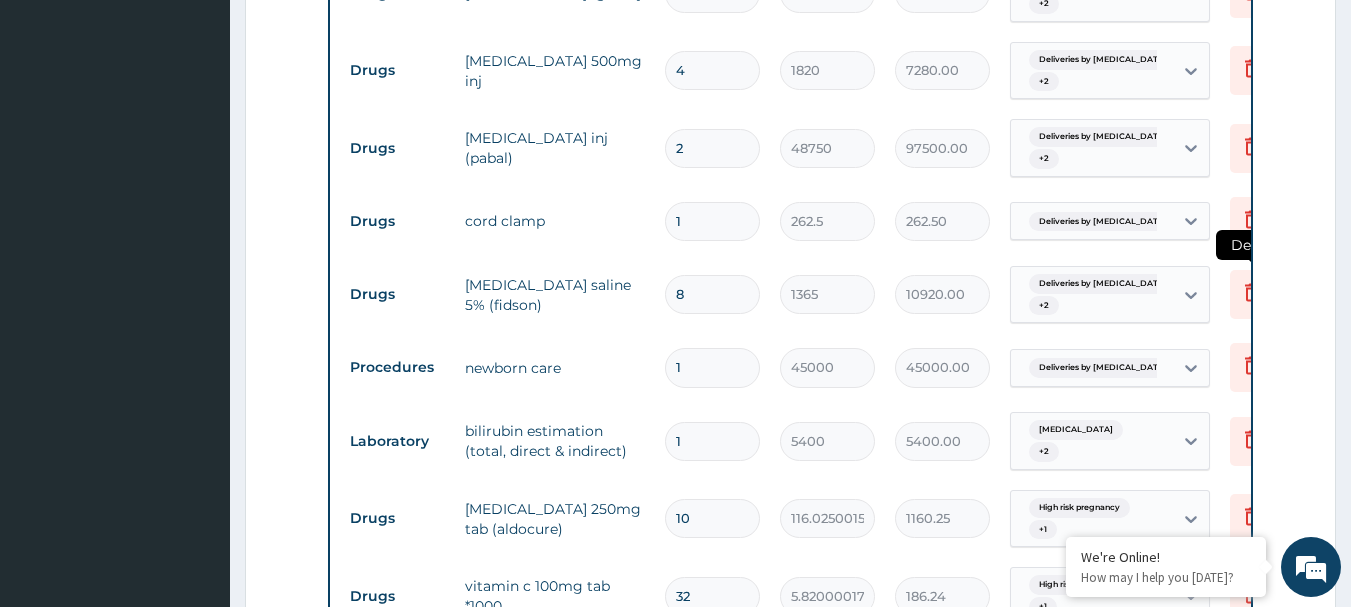 click 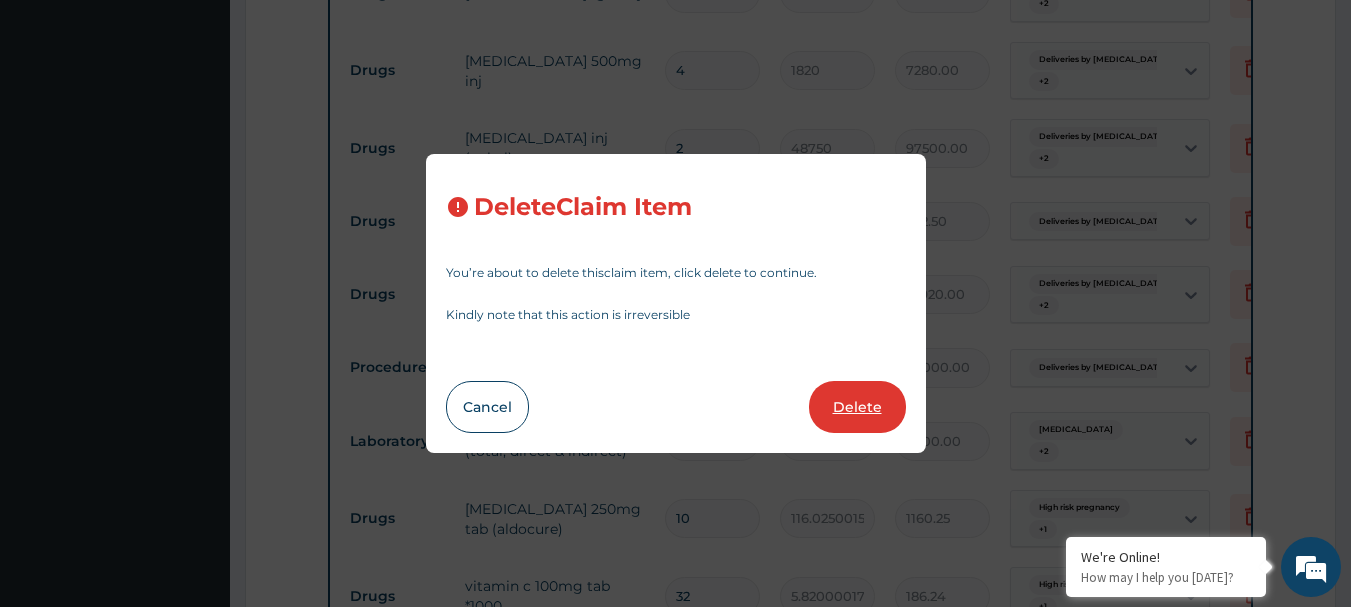 click on "Delete" at bounding box center (857, 407) 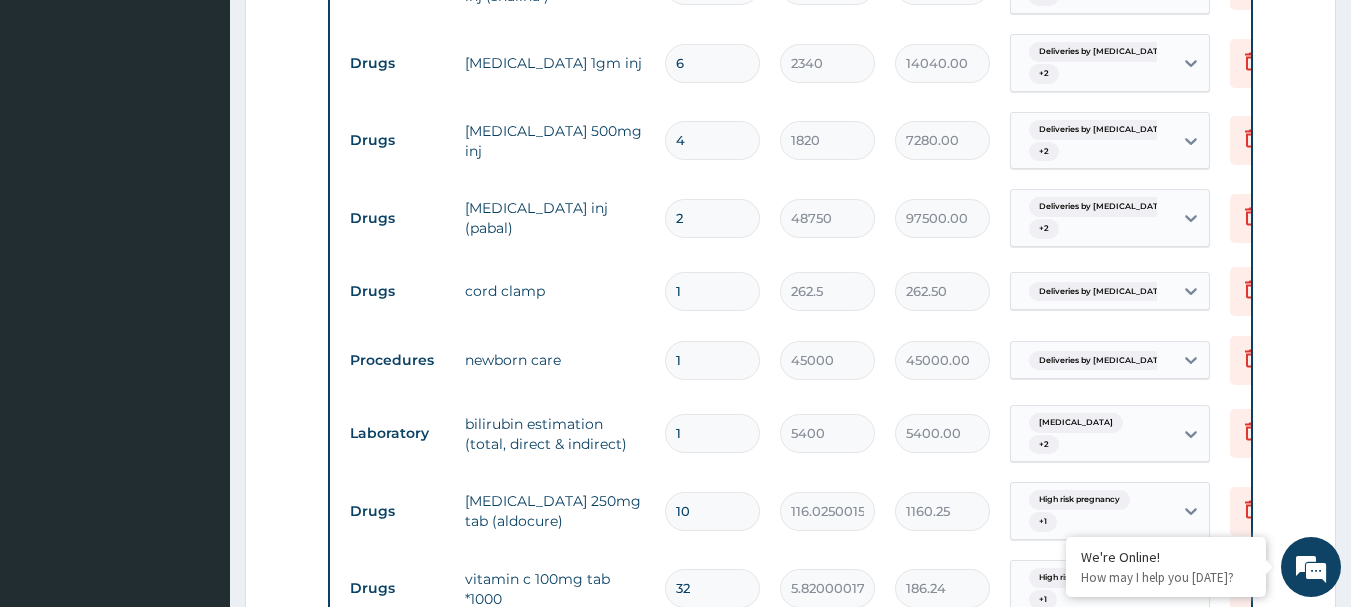 scroll, scrollTop: 2912, scrollLeft: 0, axis: vertical 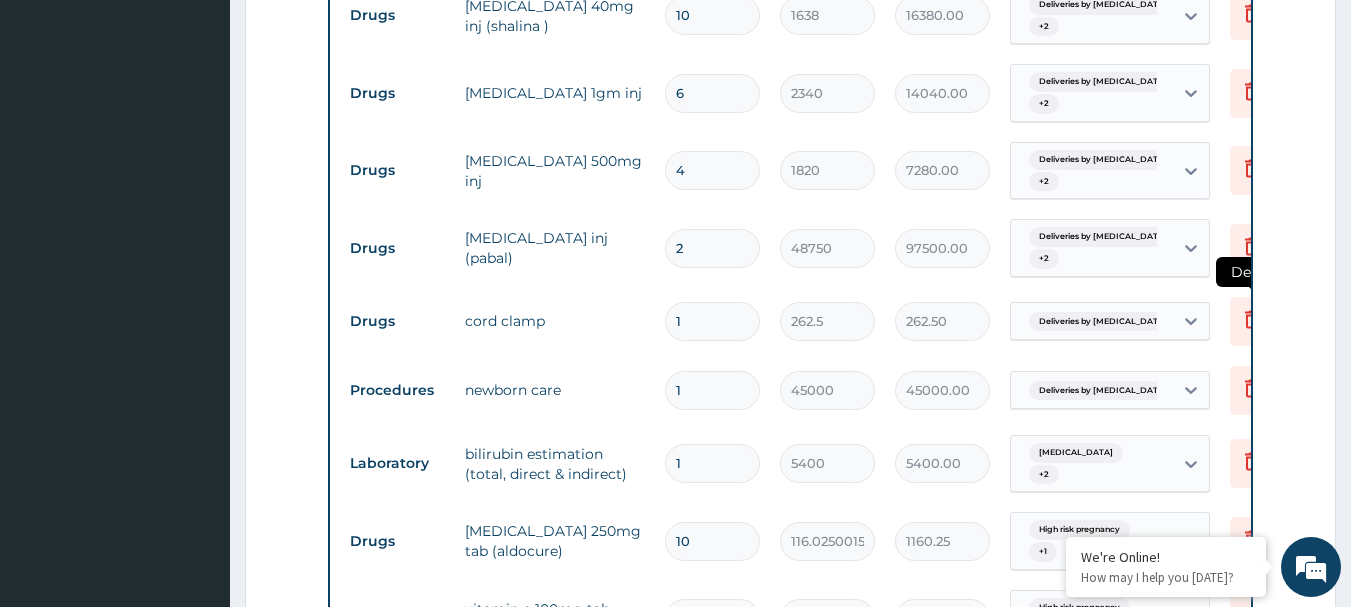 click 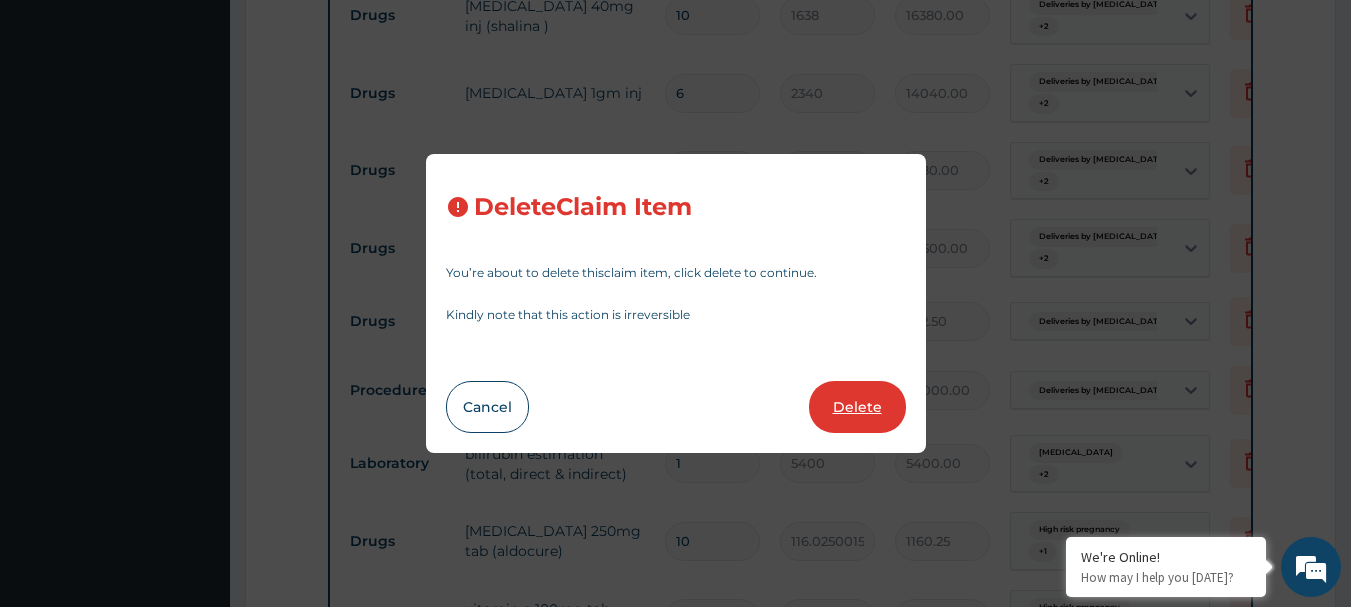 click on "Delete" at bounding box center [857, 407] 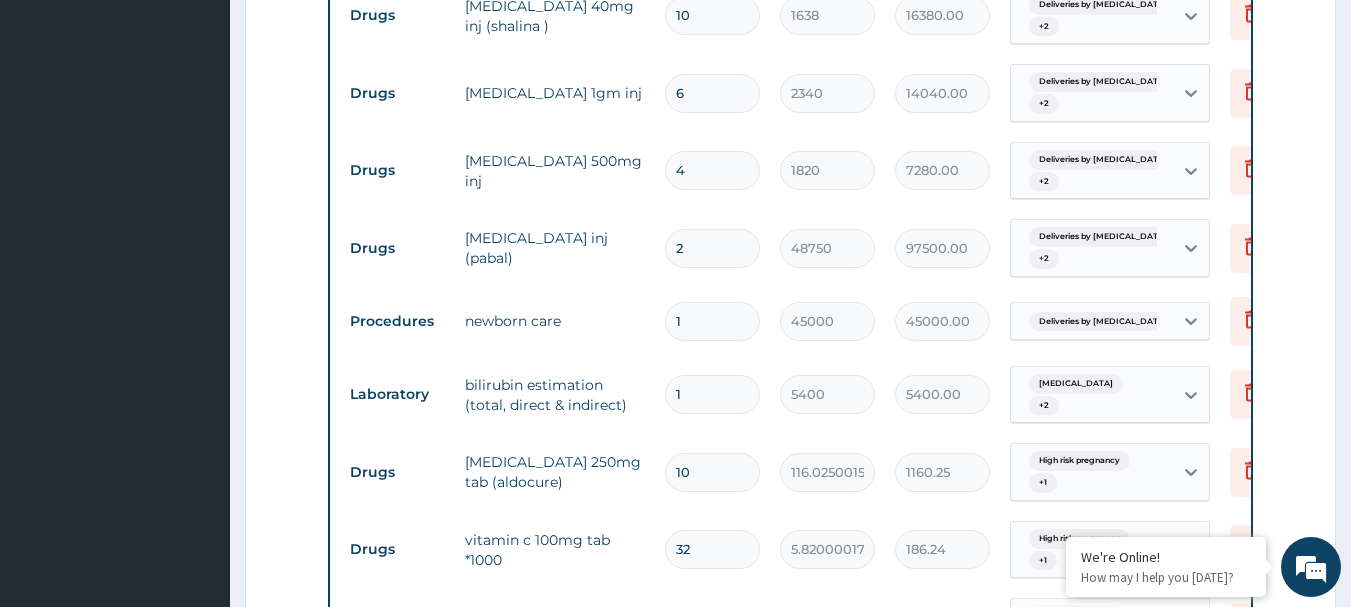 click on "2" at bounding box center [712, 248] 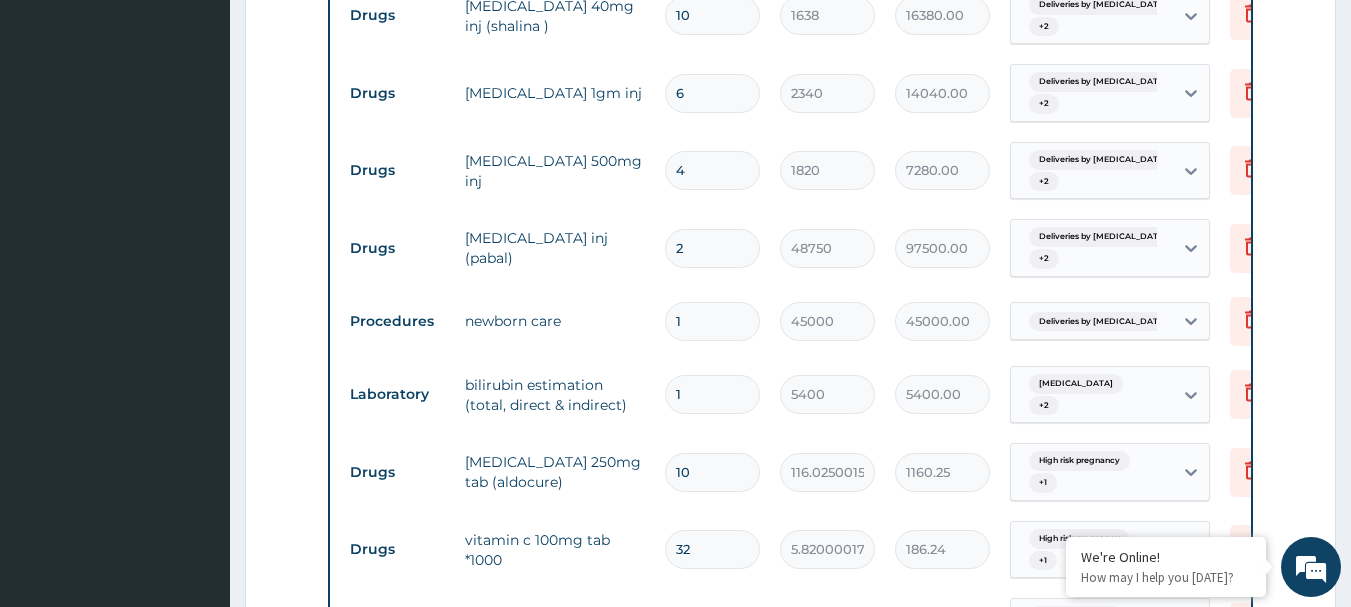 type 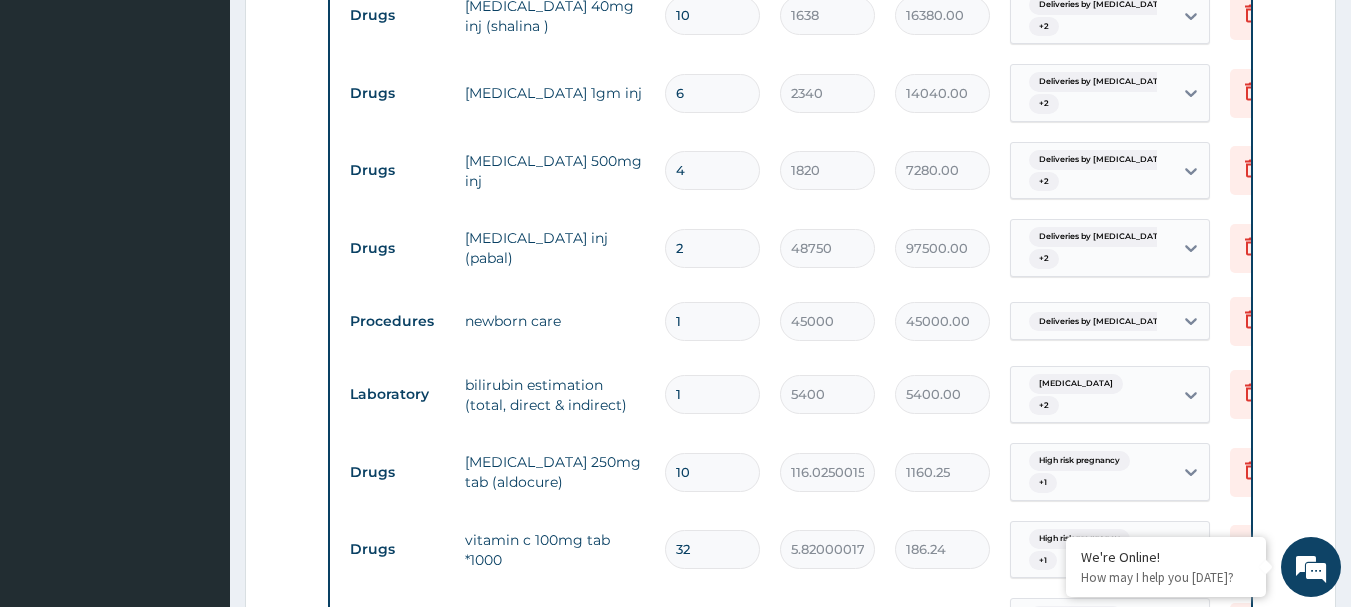 type on "0.00" 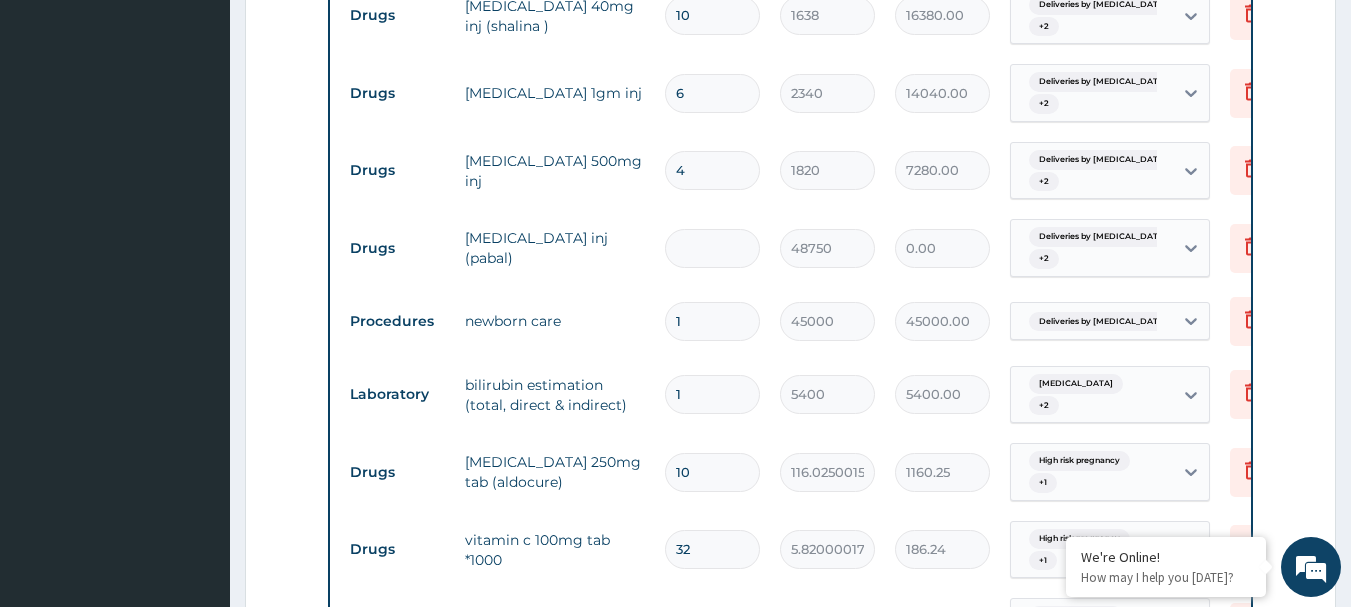 type on "1" 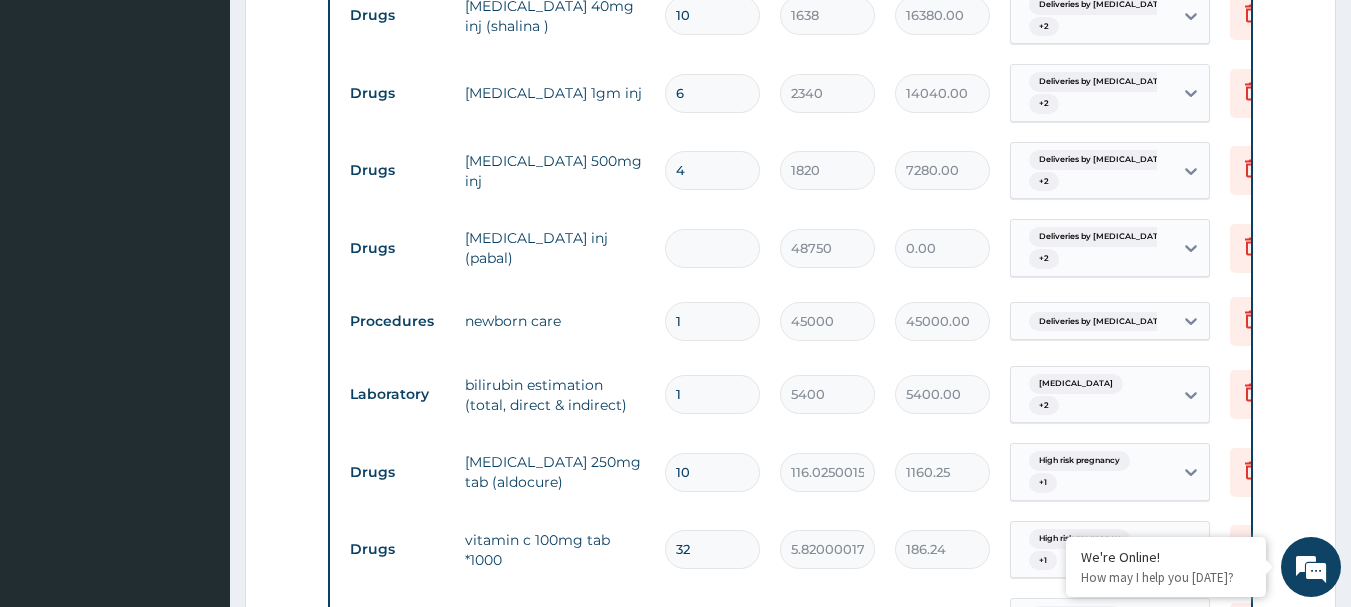 type on "48750.00" 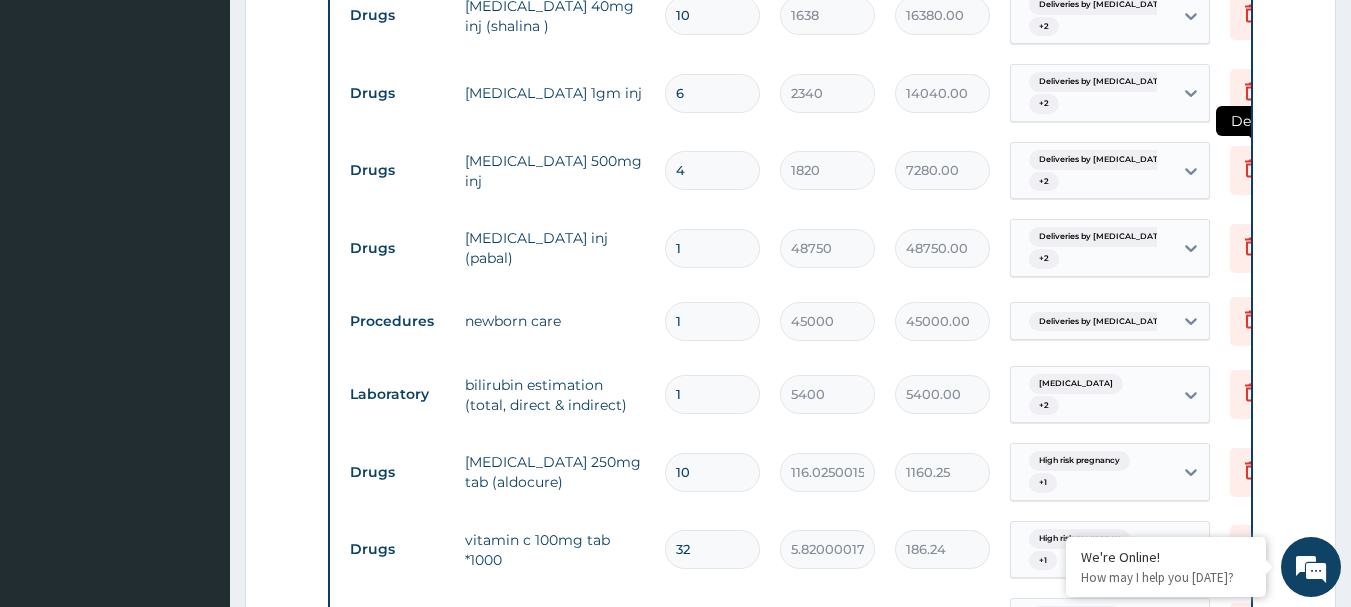 type on "1" 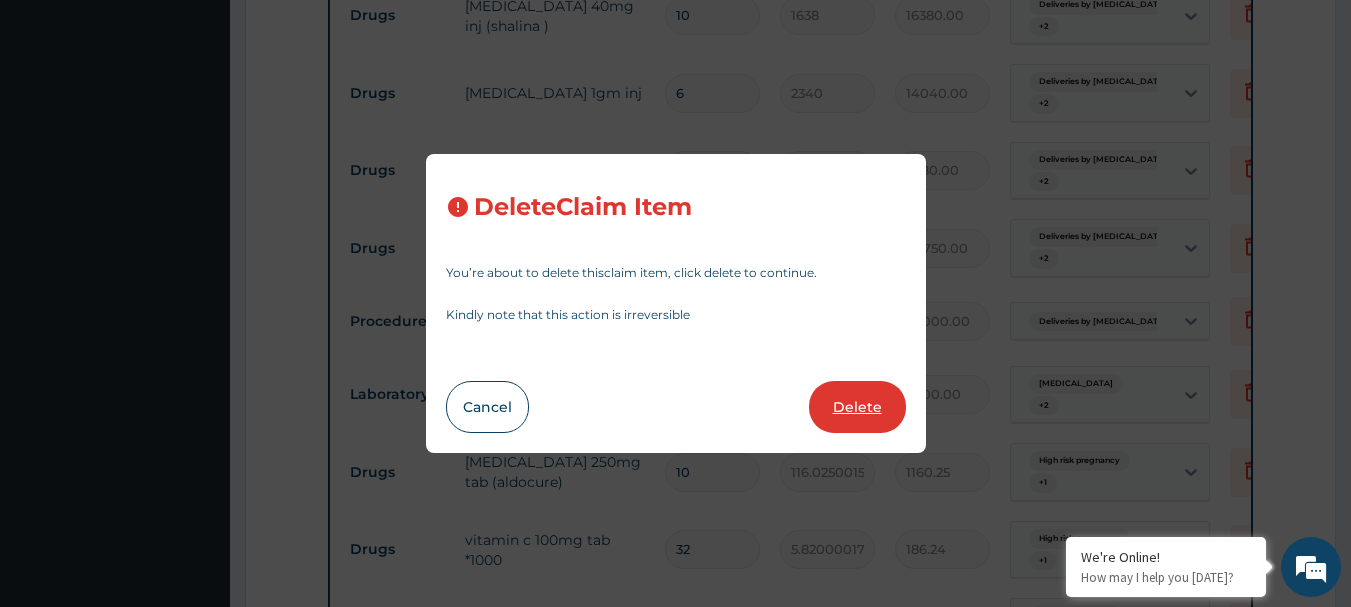click on "Delete" at bounding box center (857, 407) 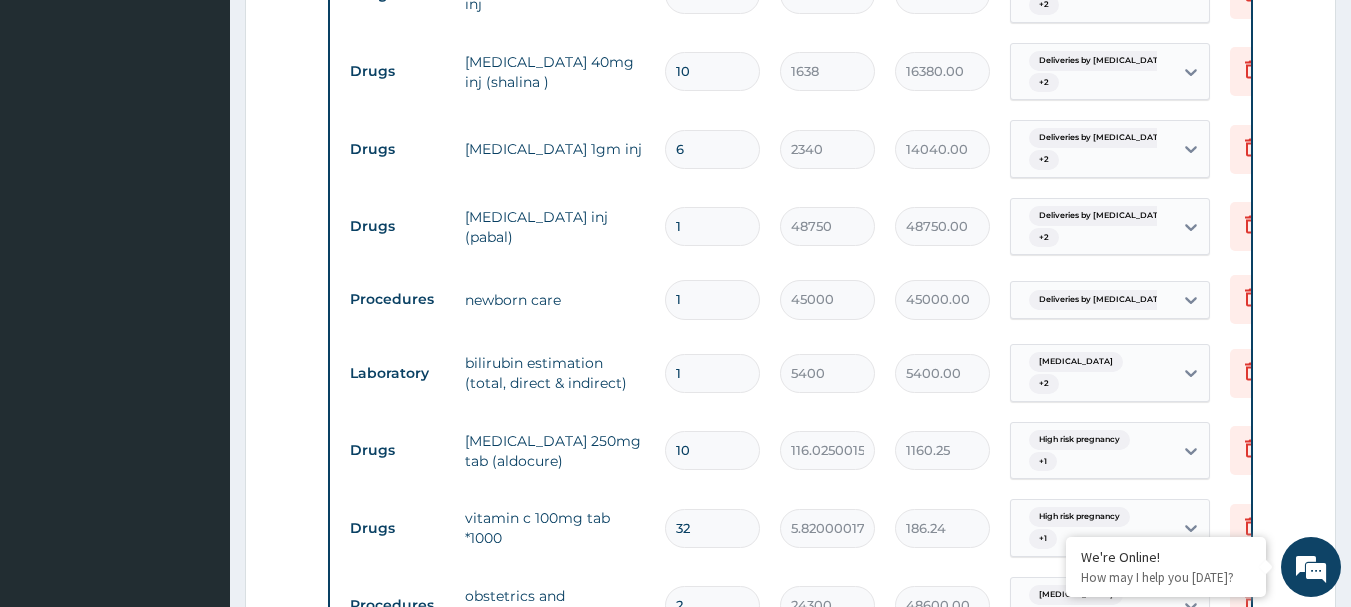 scroll, scrollTop: 2812, scrollLeft: 0, axis: vertical 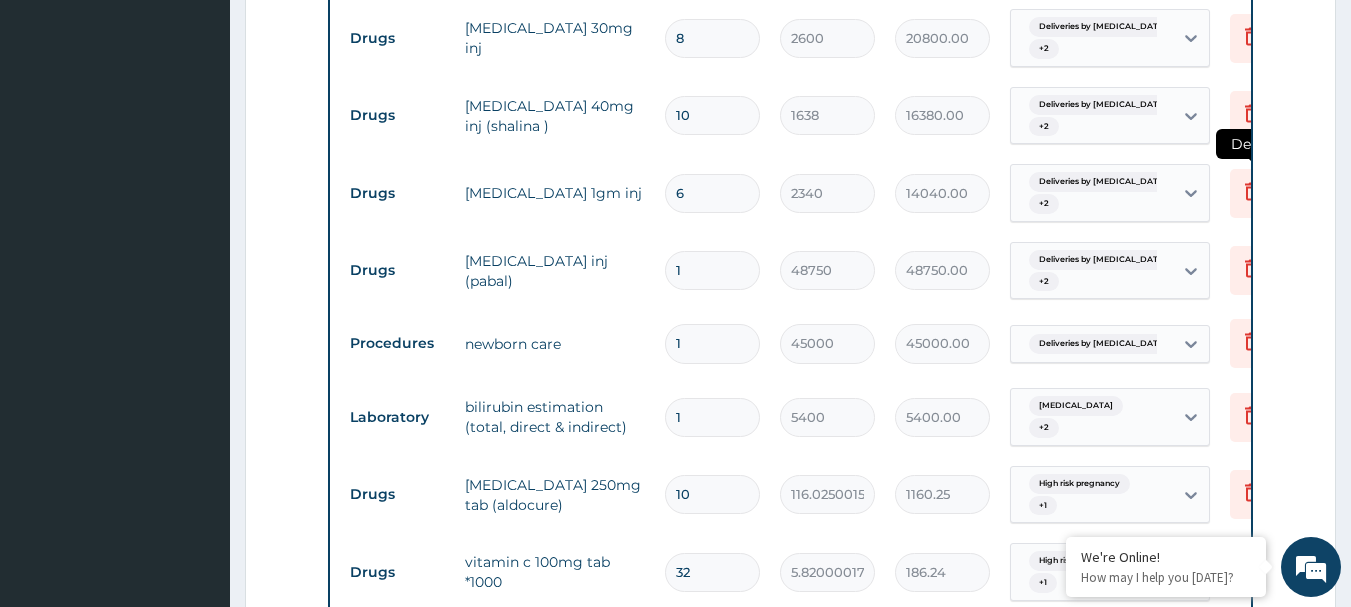 click 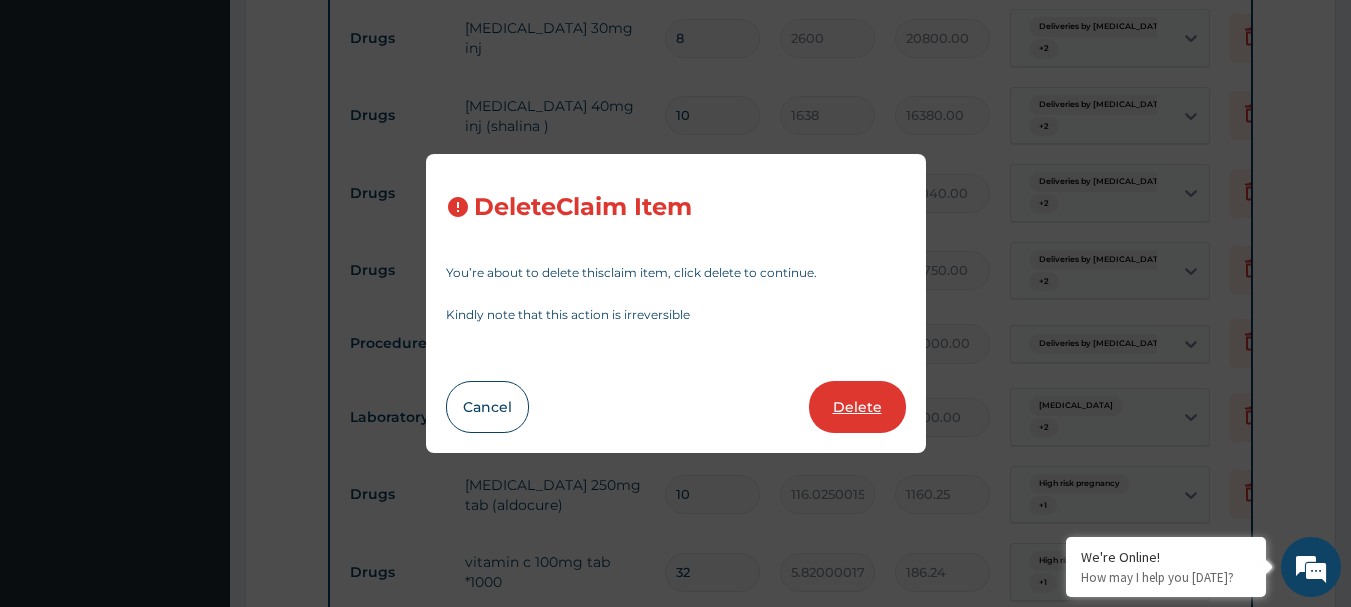 click on "Delete" at bounding box center (857, 407) 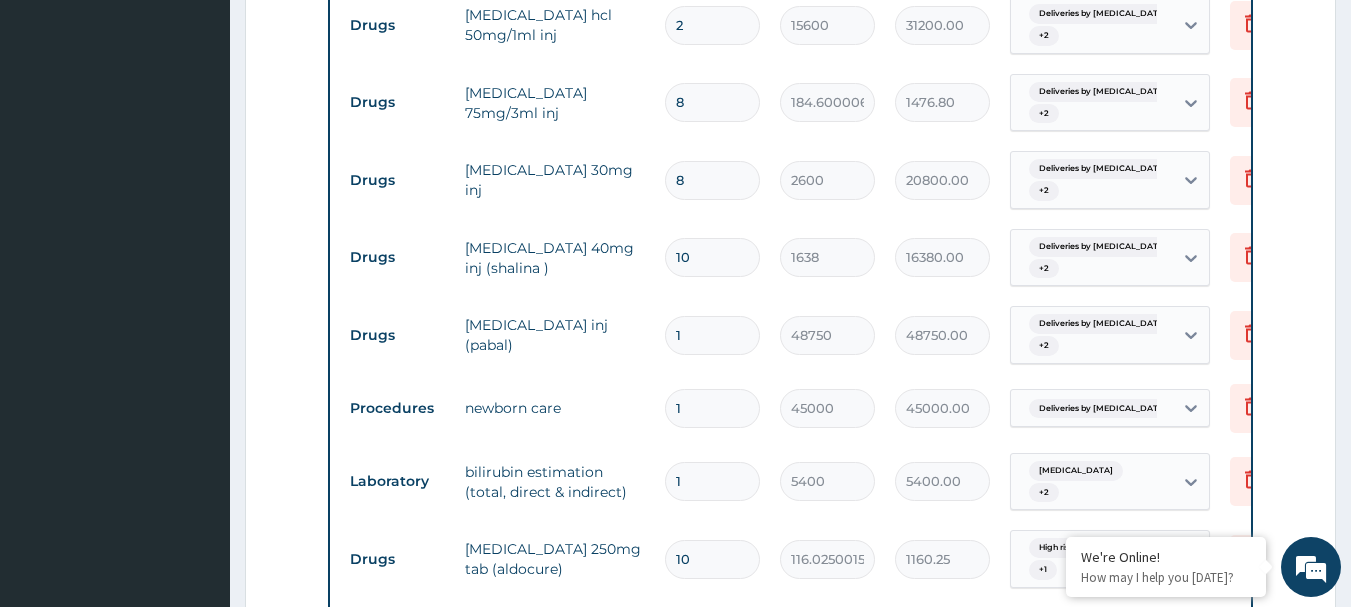 scroll, scrollTop: 2612, scrollLeft: 0, axis: vertical 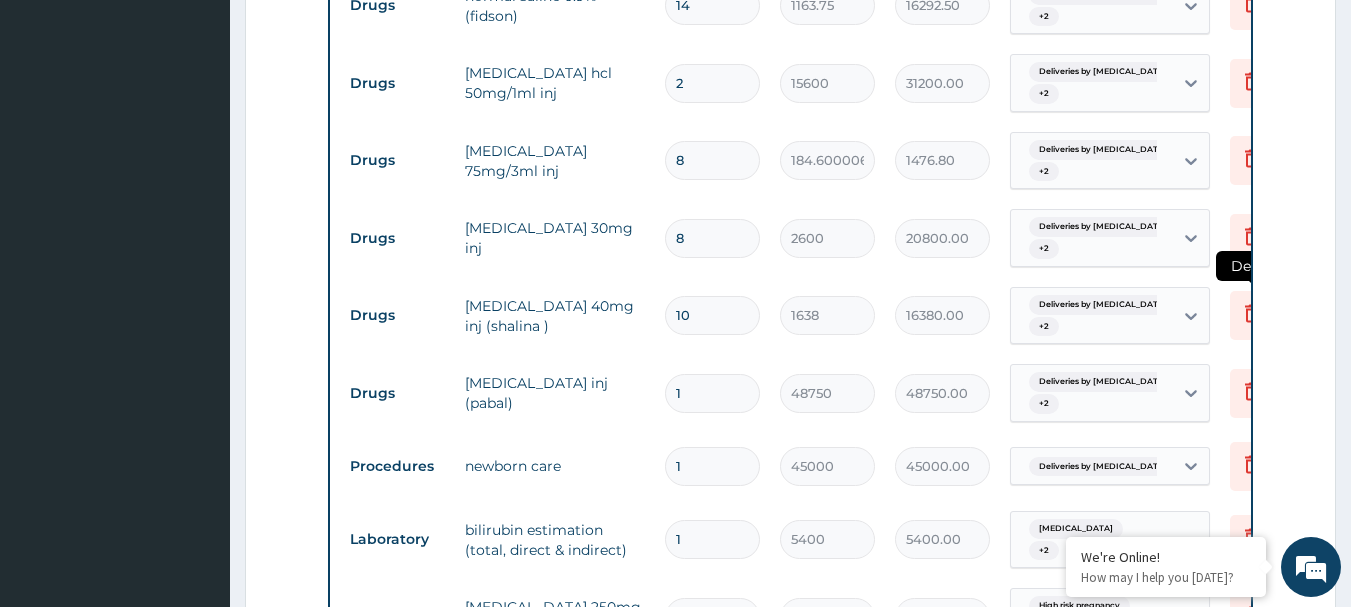 click 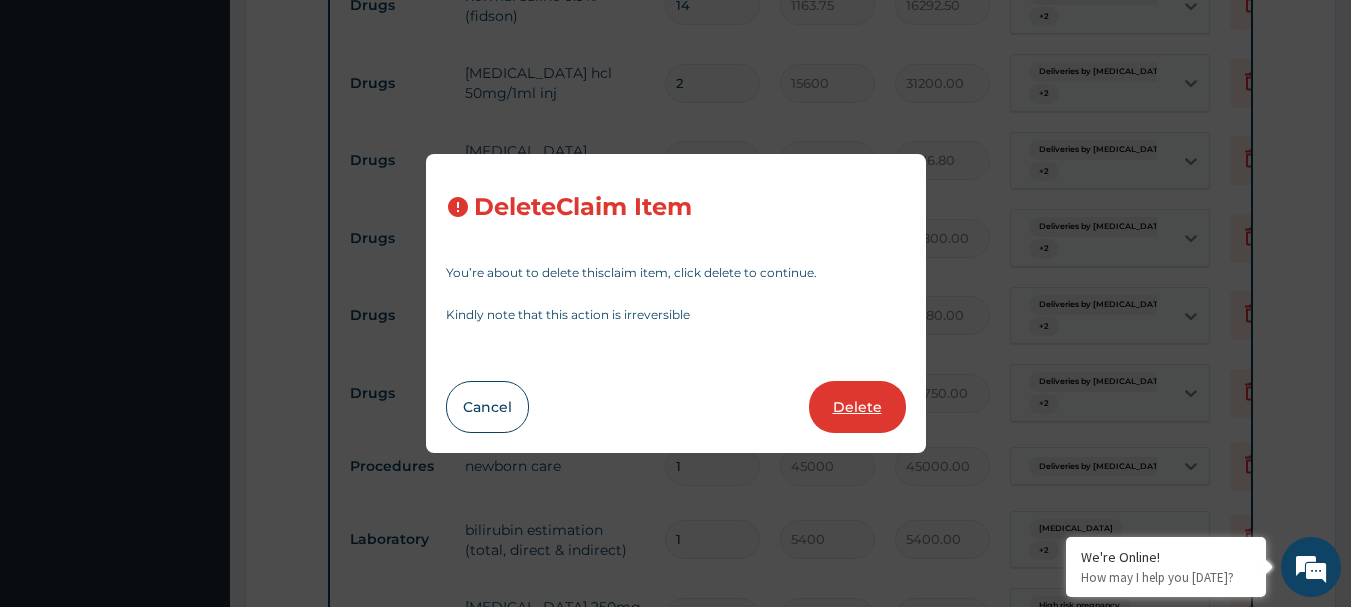click on "Delete" at bounding box center (857, 407) 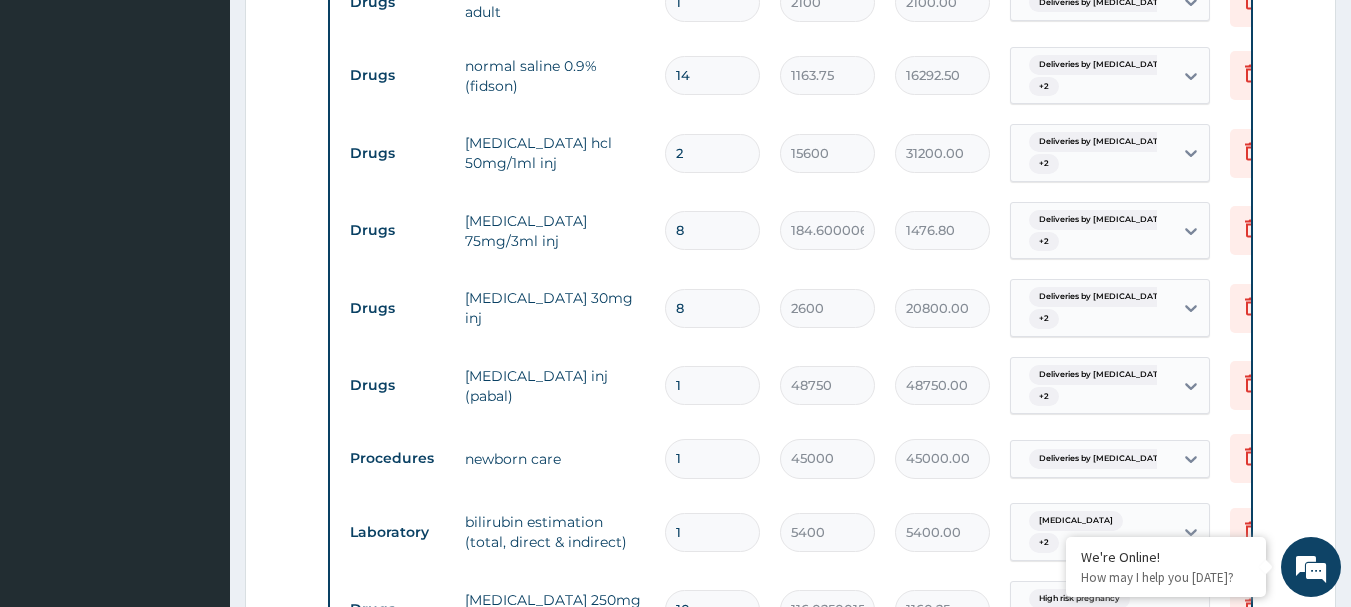 scroll, scrollTop: 2512, scrollLeft: 0, axis: vertical 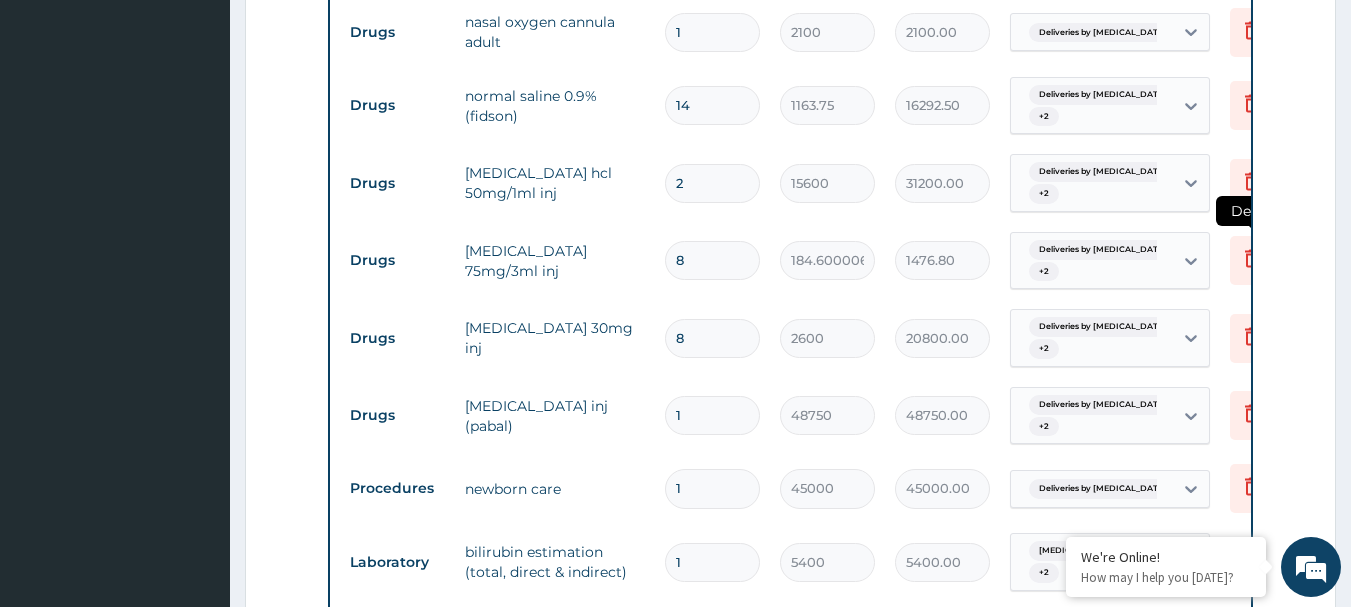 click at bounding box center (1252, 260) 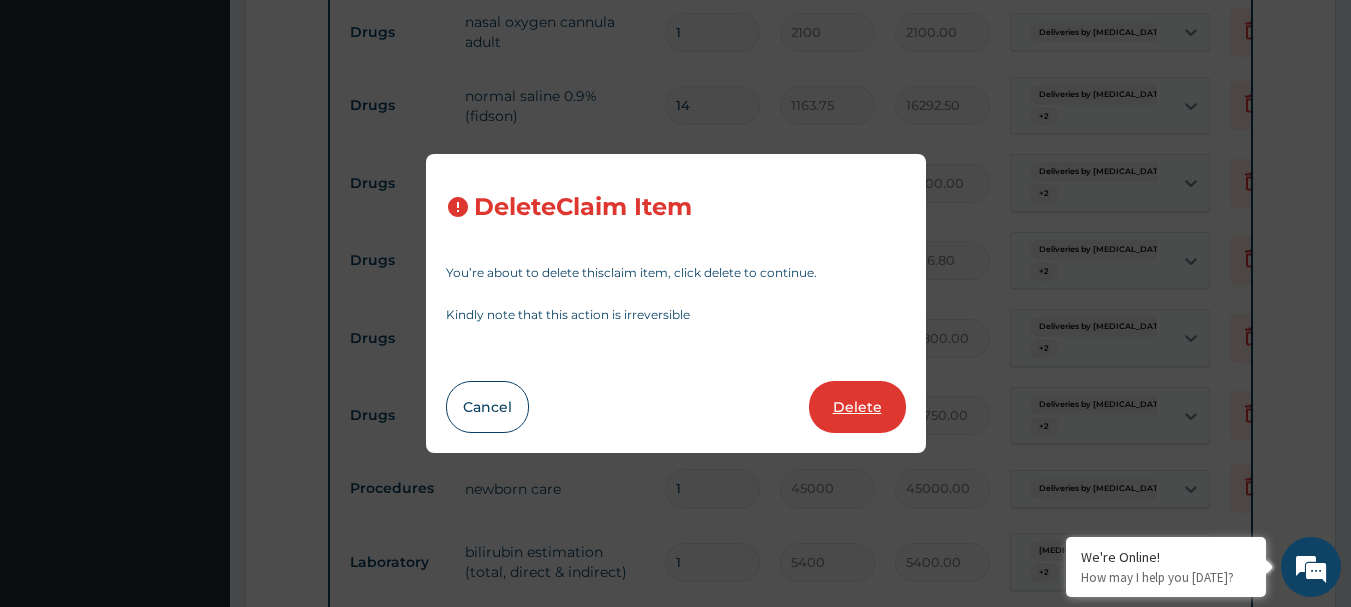 click on "Delete" at bounding box center [857, 407] 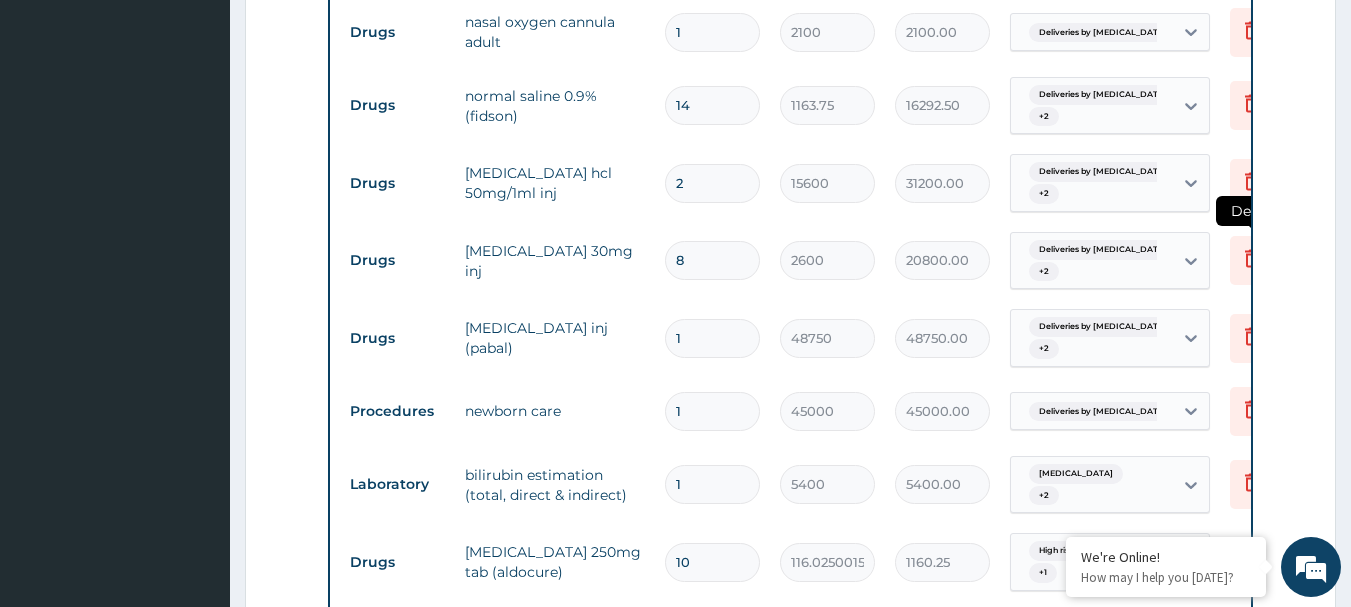 click 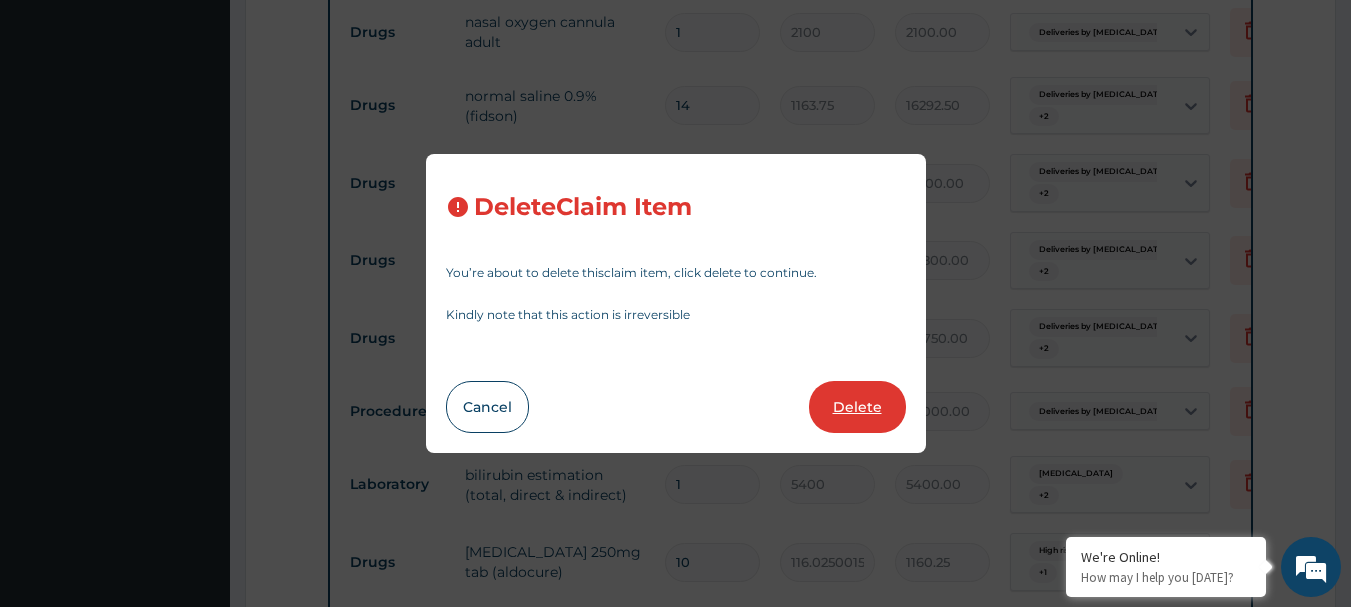 click on "Delete" at bounding box center [857, 407] 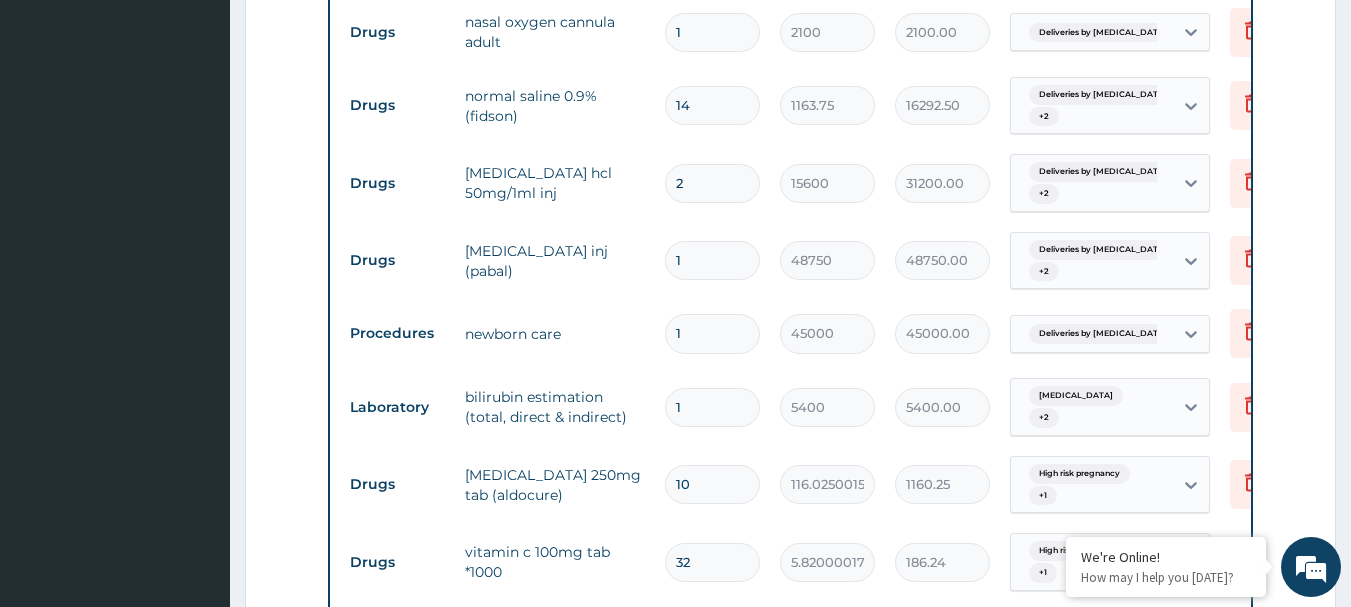 scroll, scrollTop: 2412, scrollLeft: 0, axis: vertical 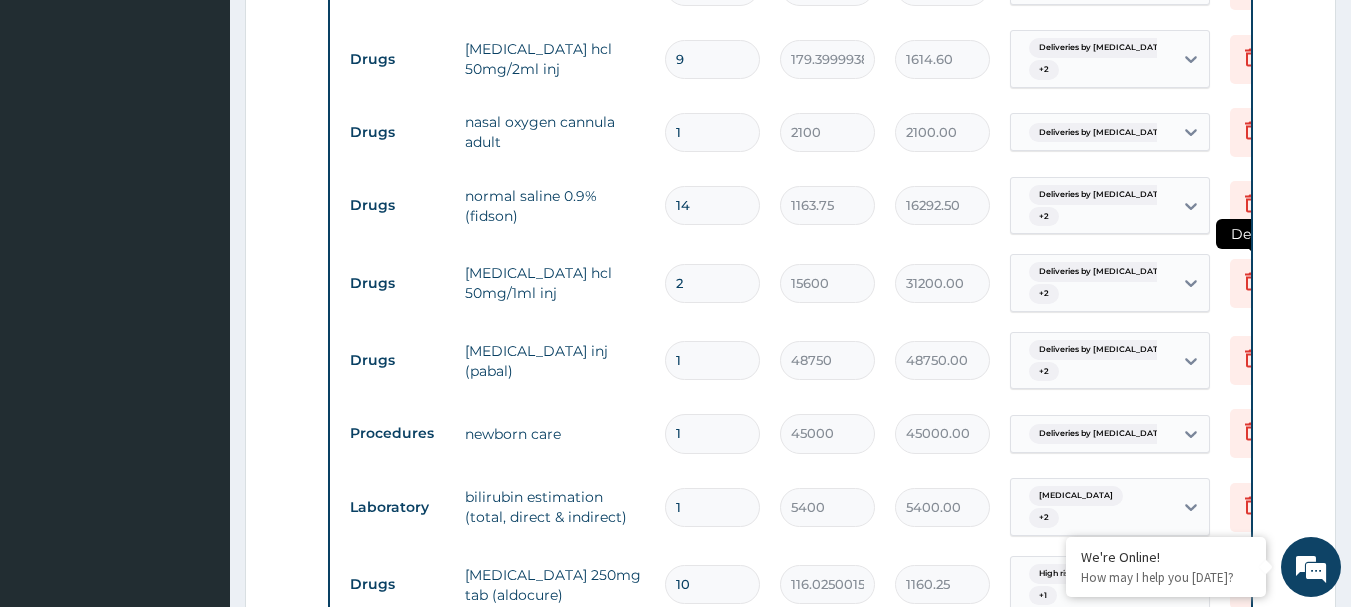 click 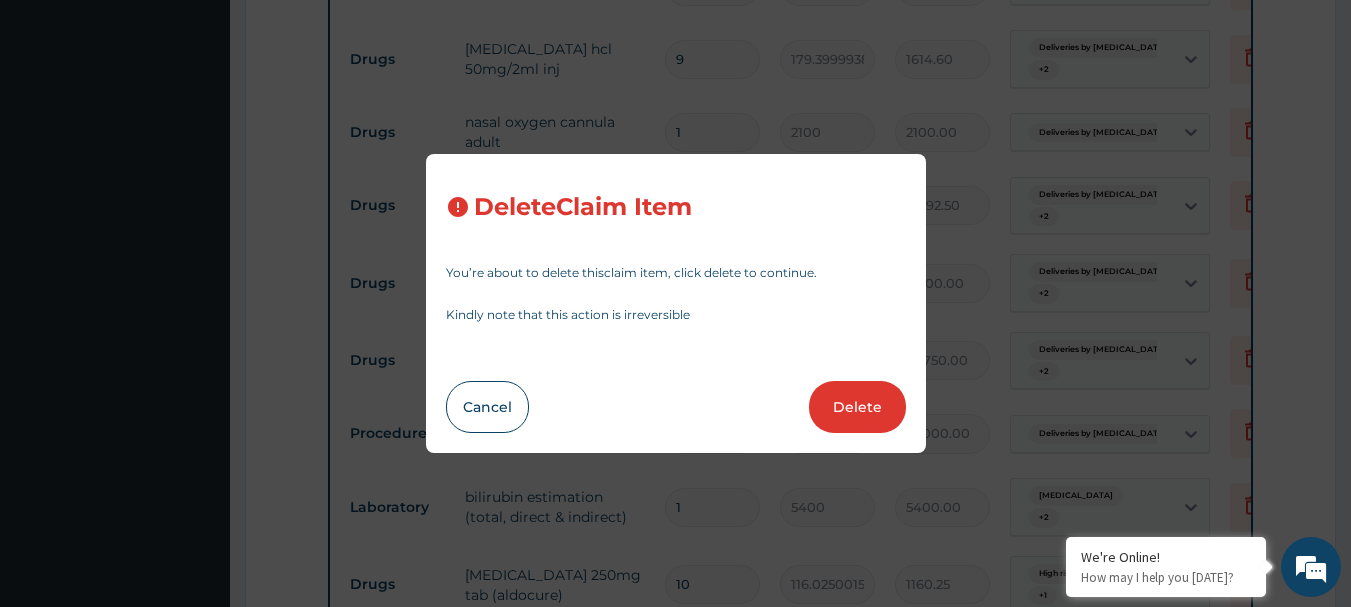 click on "Delete" at bounding box center (857, 407) 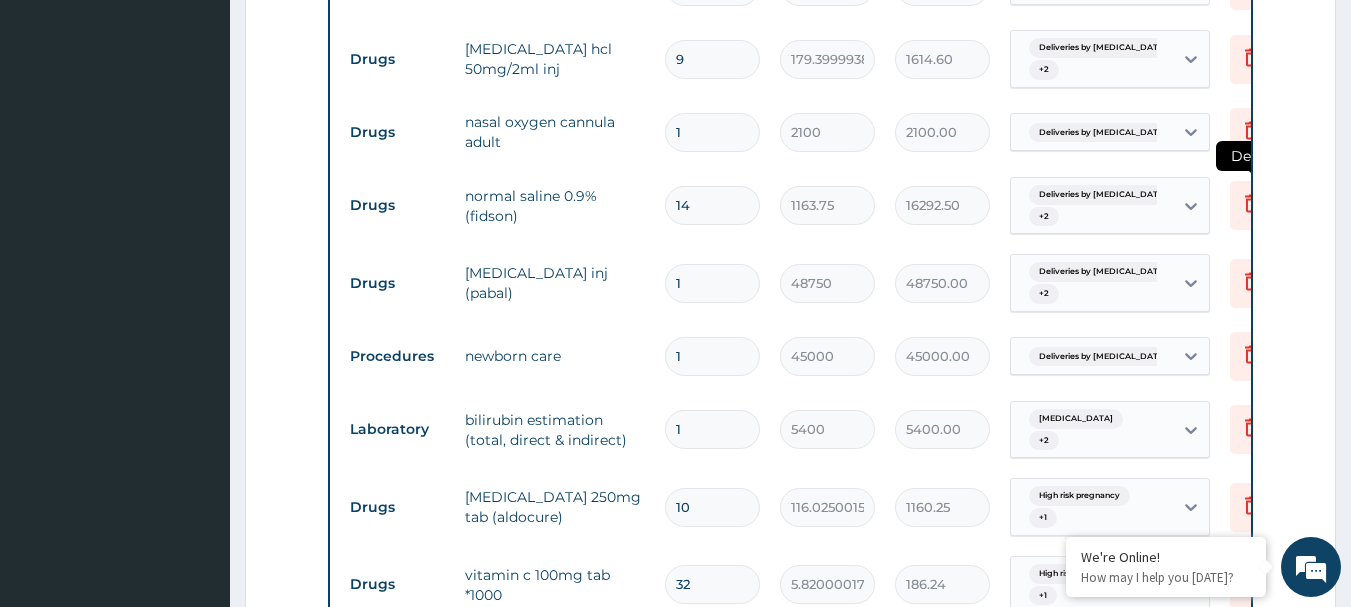 click 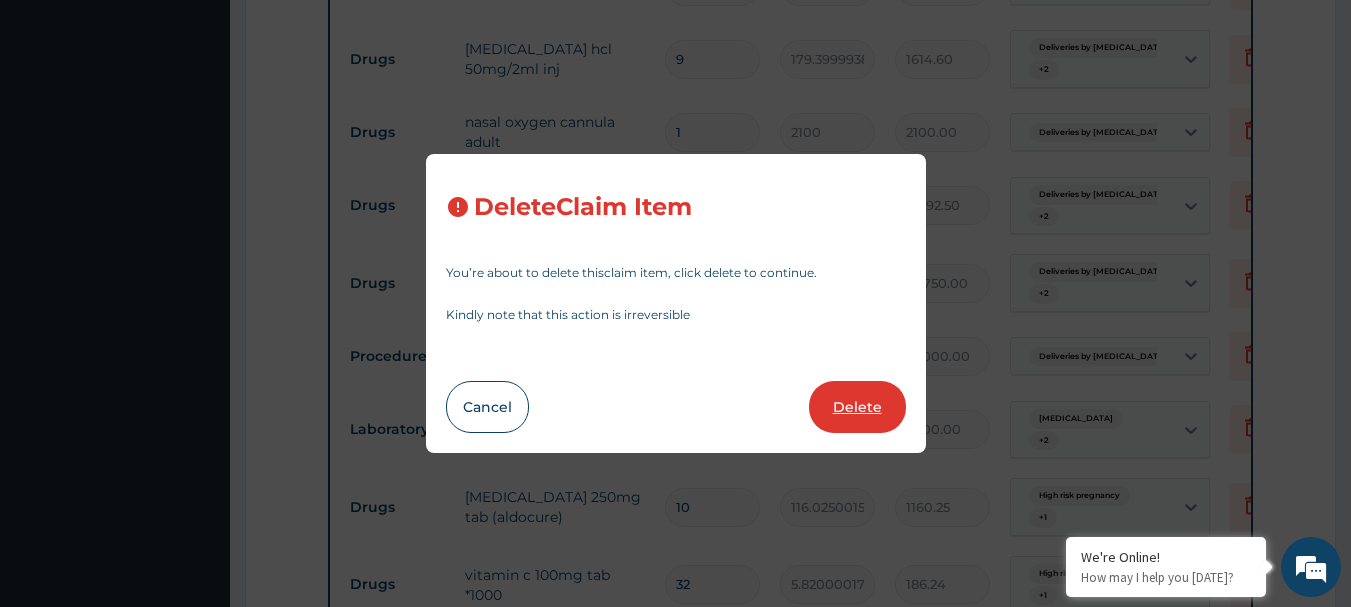click on "Delete" at bounding box center (857, 407) 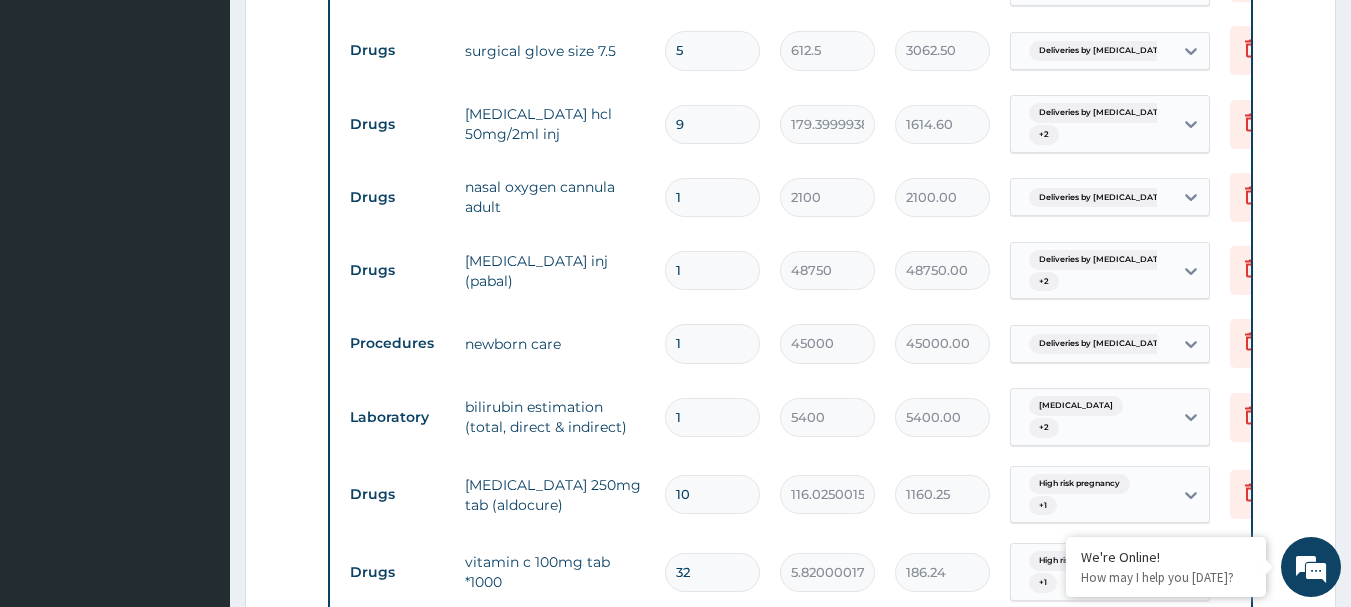 scroll, scrollTop: 2312, scrollLeft: 0, axis: vertical 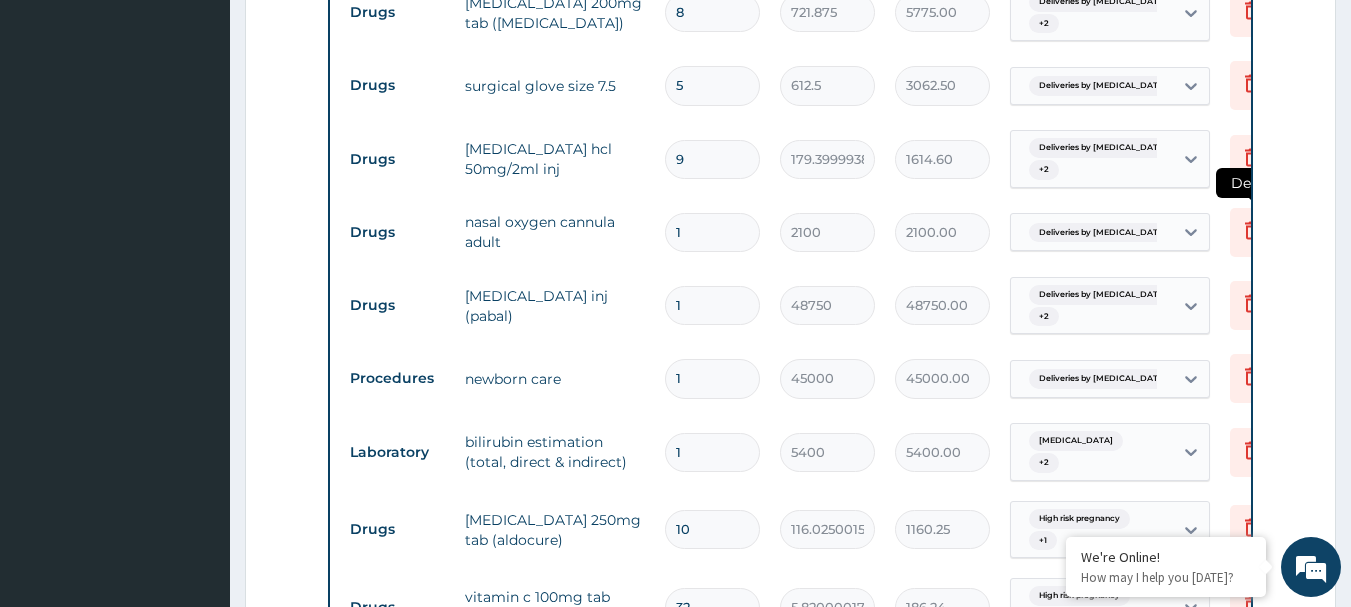 click 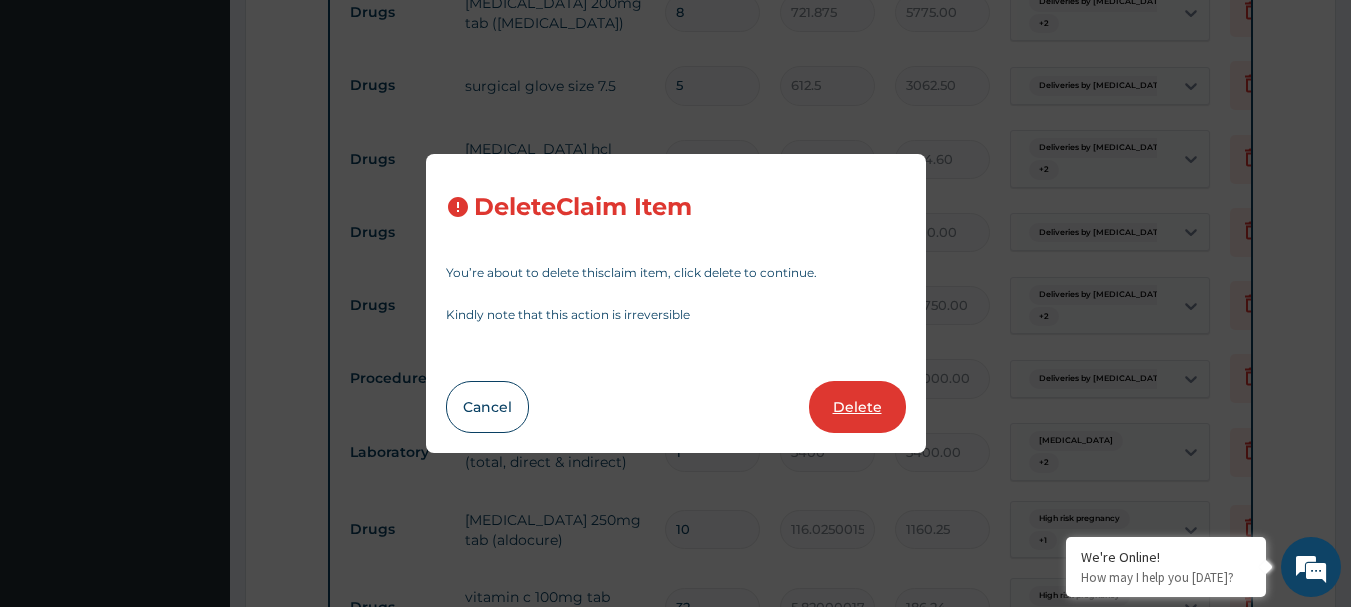 click on "Delete" at bounding box center [857, 407] 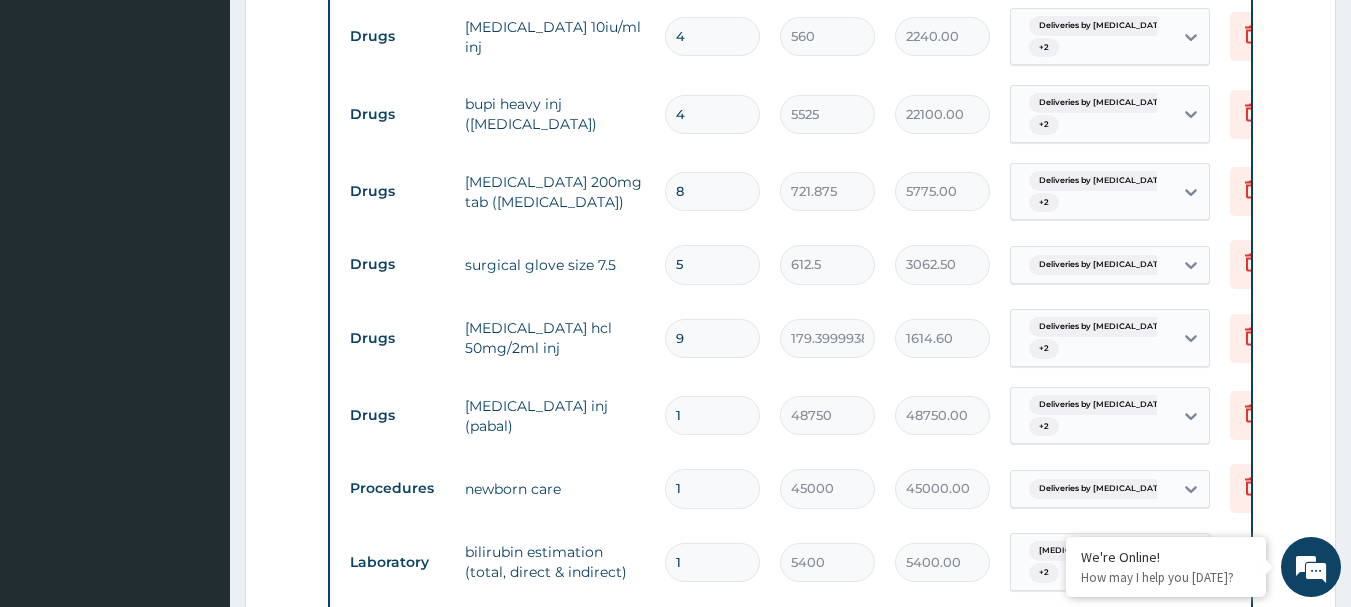 scroll, scrollTop: 2112, scrollLeft: 0, axis: vertical 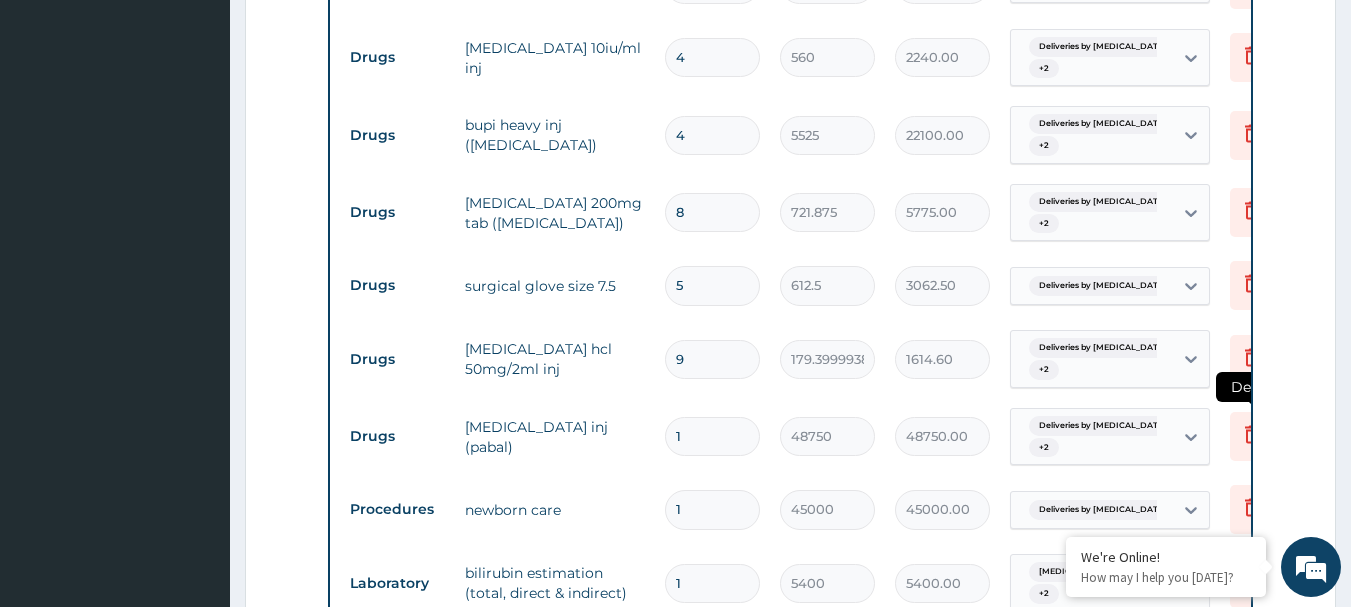 click at bounding box center [1252, 436] 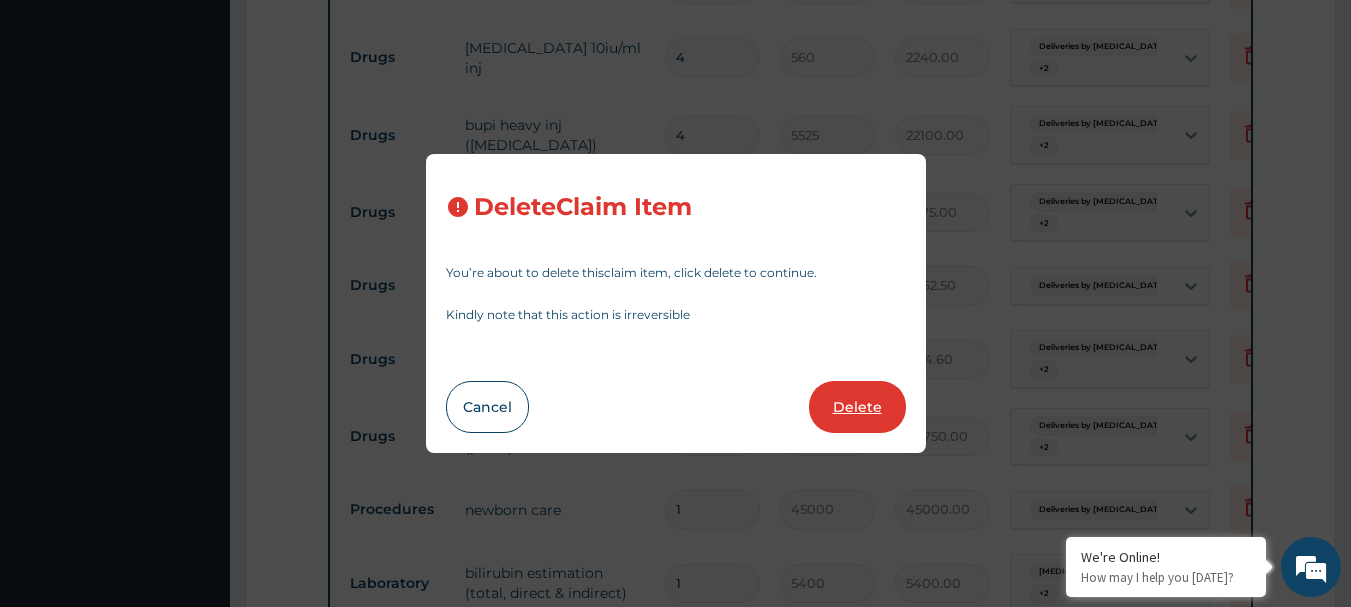 click on "Delete" at bounding box center [857, 407] 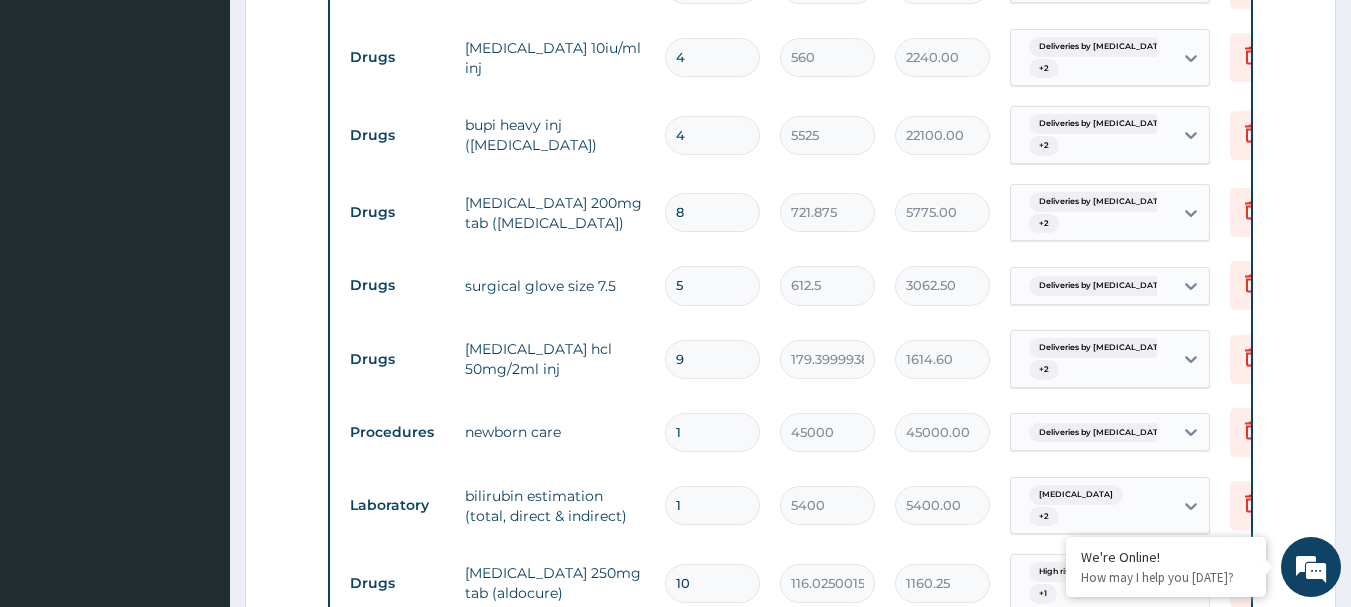 click on "8" at bounding box center (712, 212) 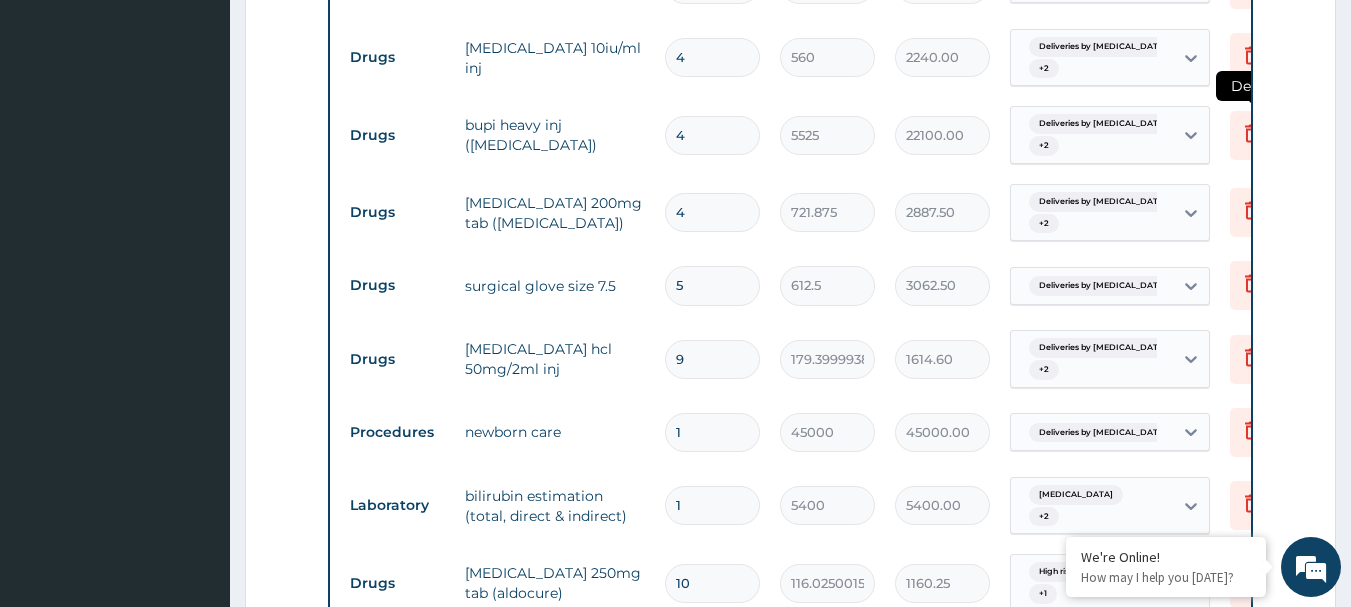 click at bounding box center [1252, 135] 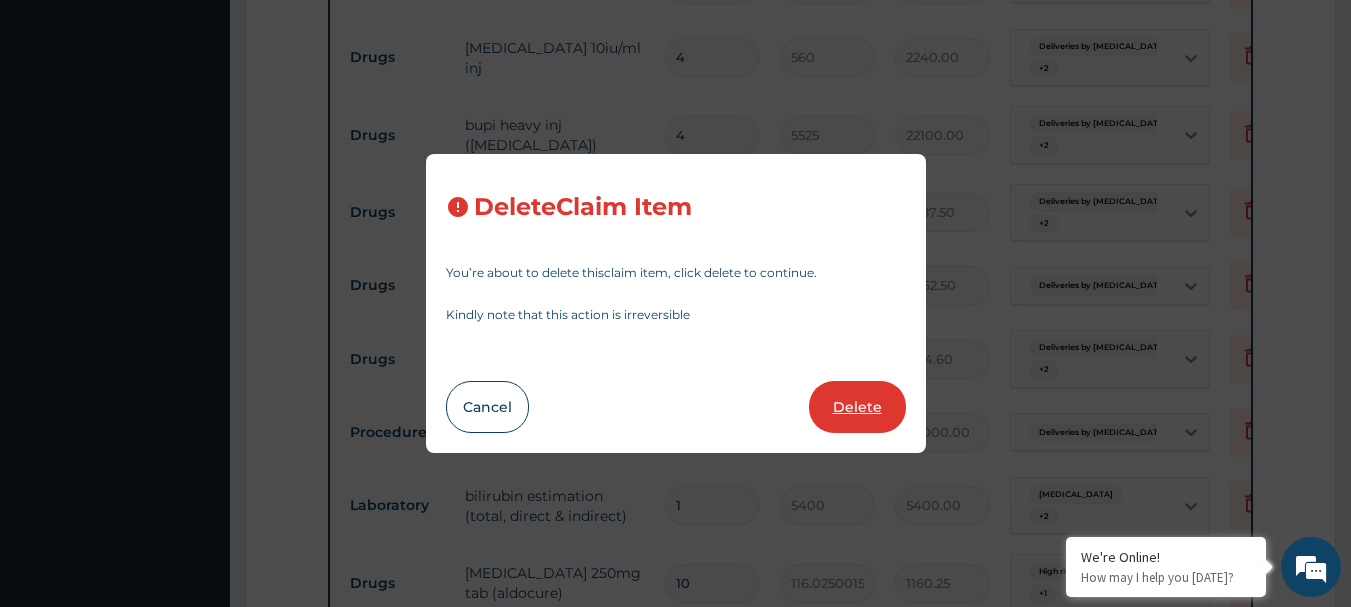 click on "Delete" at bounding box center (857, 407) 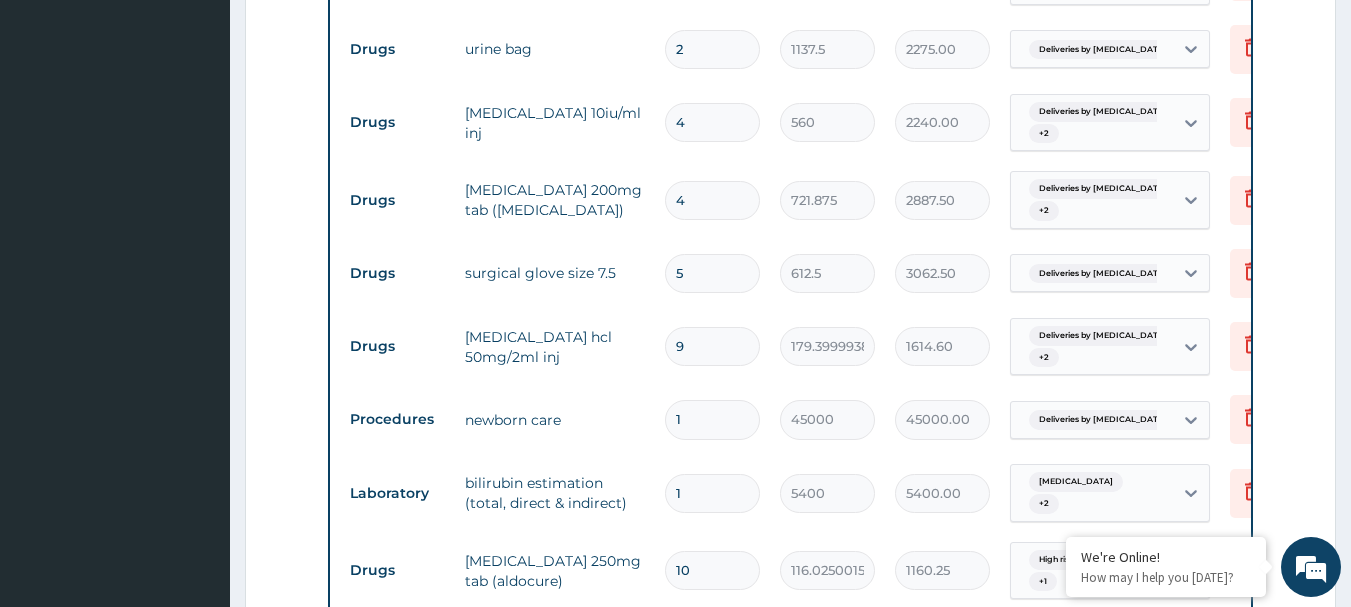scroll, scrollTop: 2012, scrollLeft: 0, axis: vertical 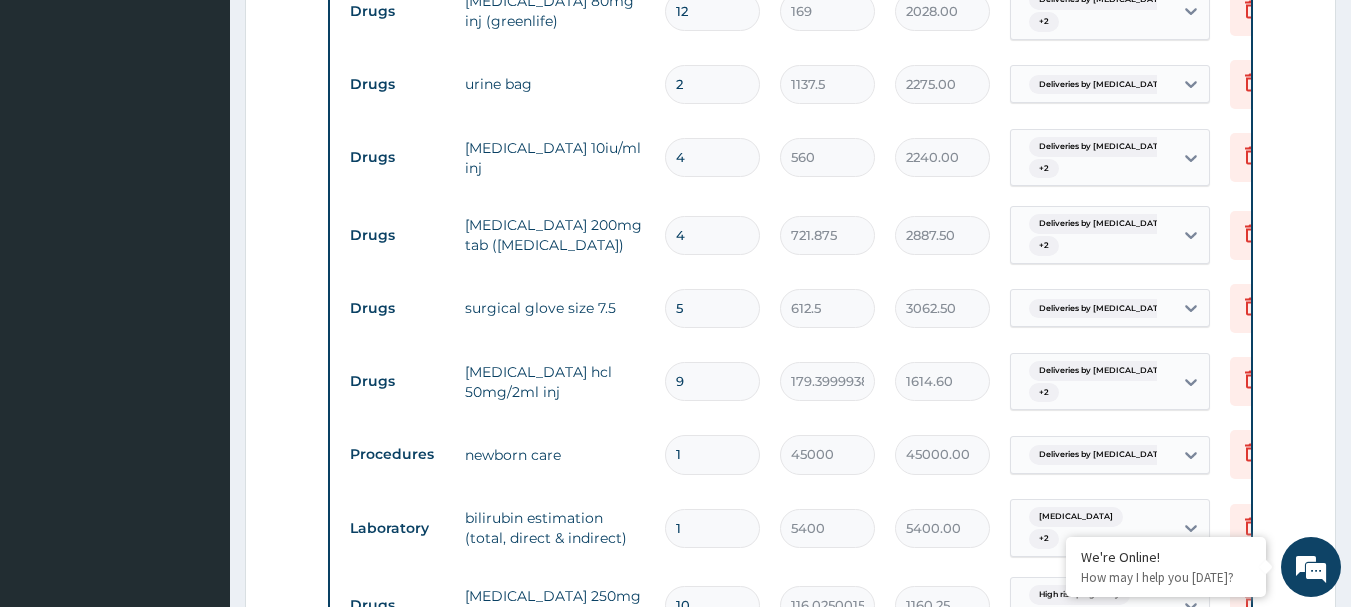 click on "4" at bounding box center [712, 157] 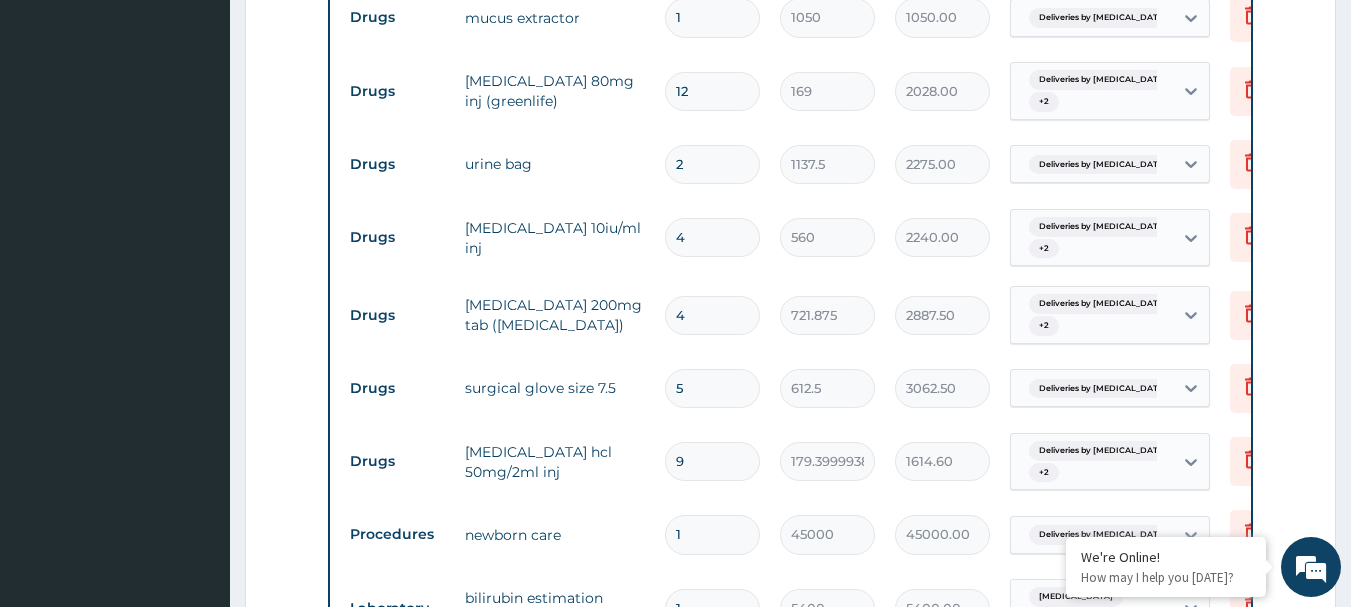 scroll, scrollTop: 1912, scrollLeft: 0, axis: vertical 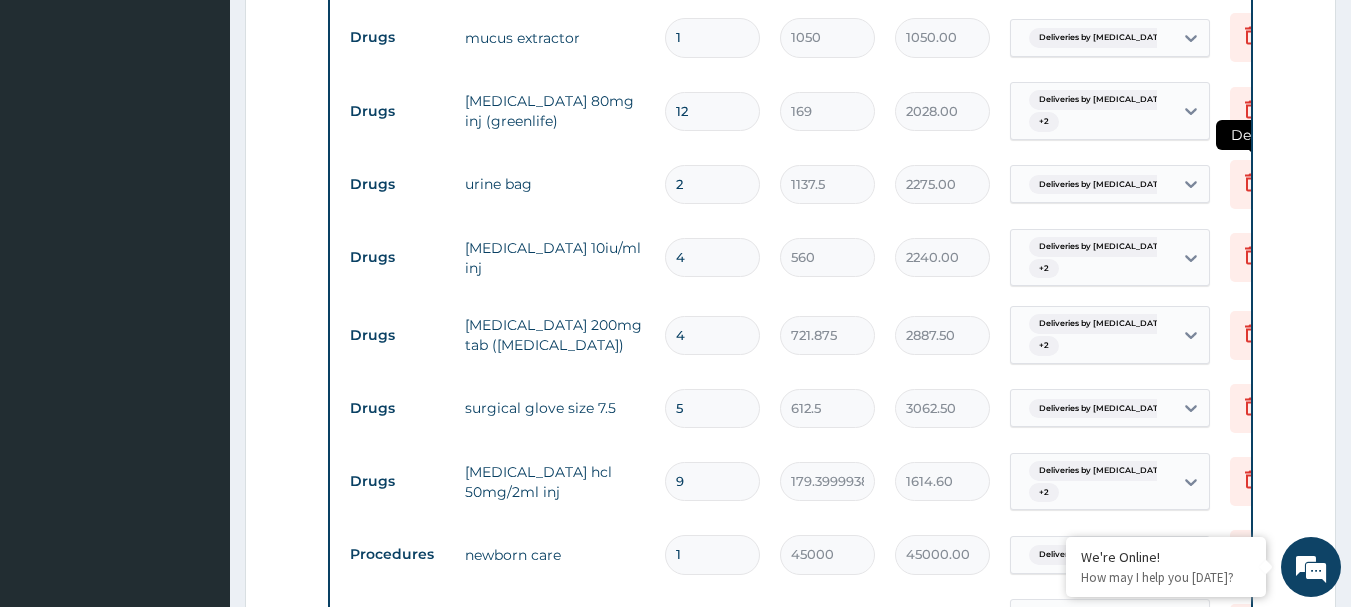 click 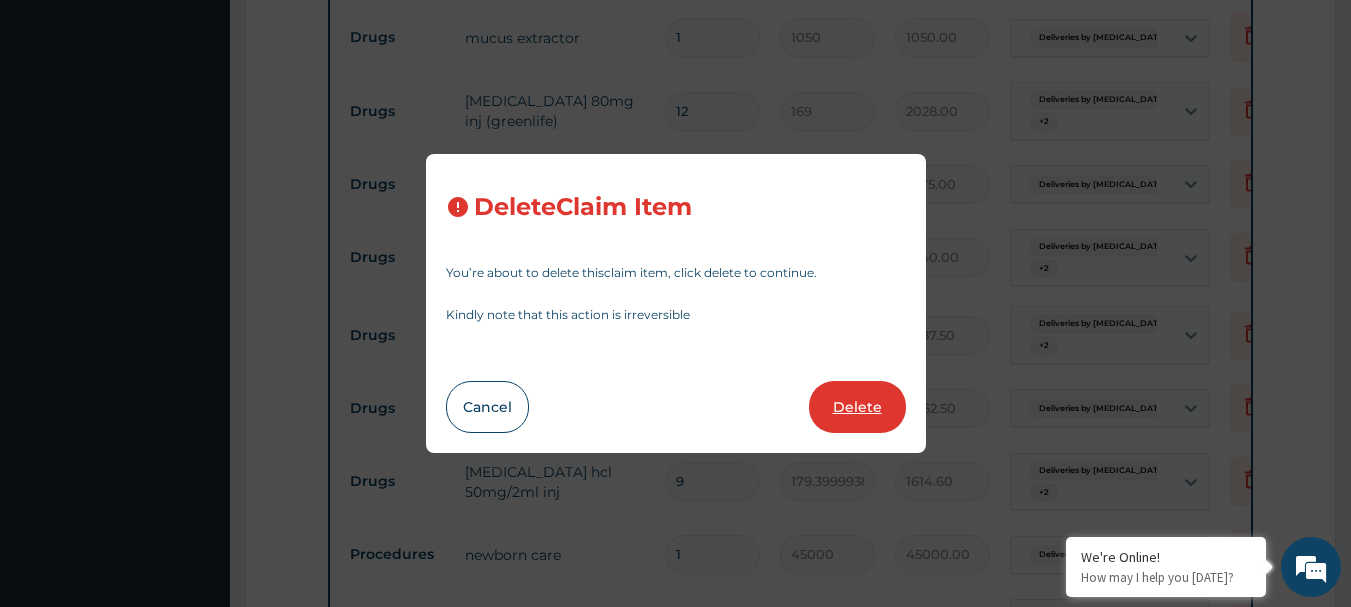 click on "Delete" at bounding box center [857, 407] 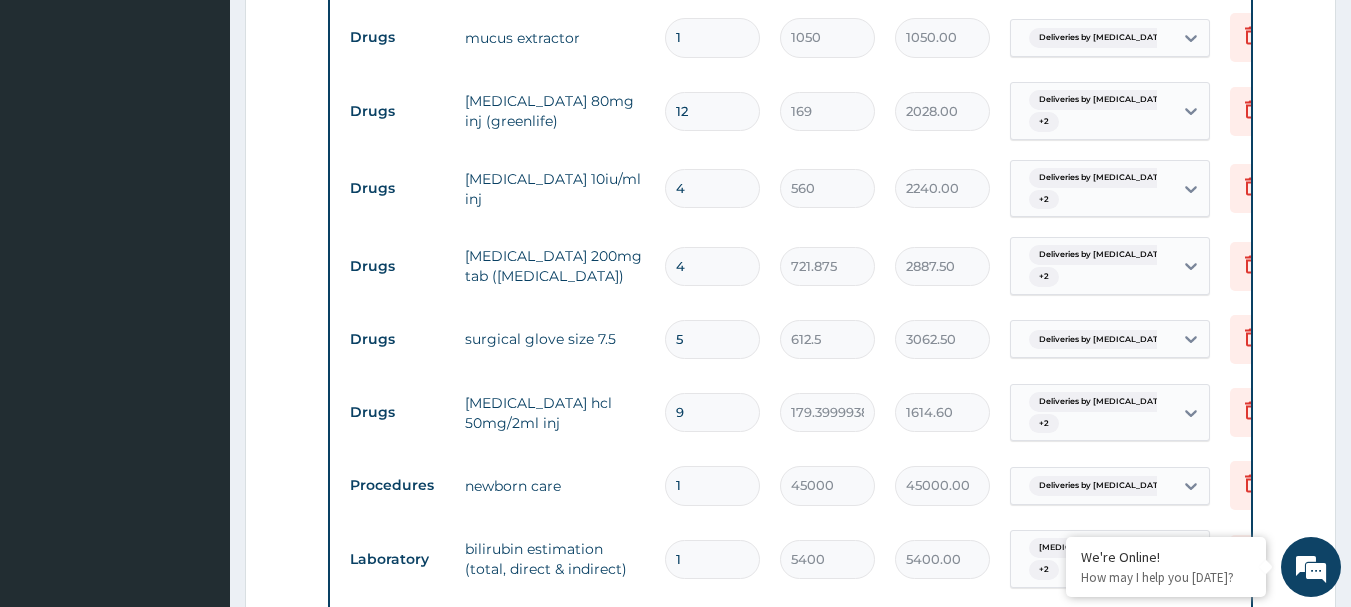 scroll, scrollTop: 1812, scrollLeft: 0, axis: vertical 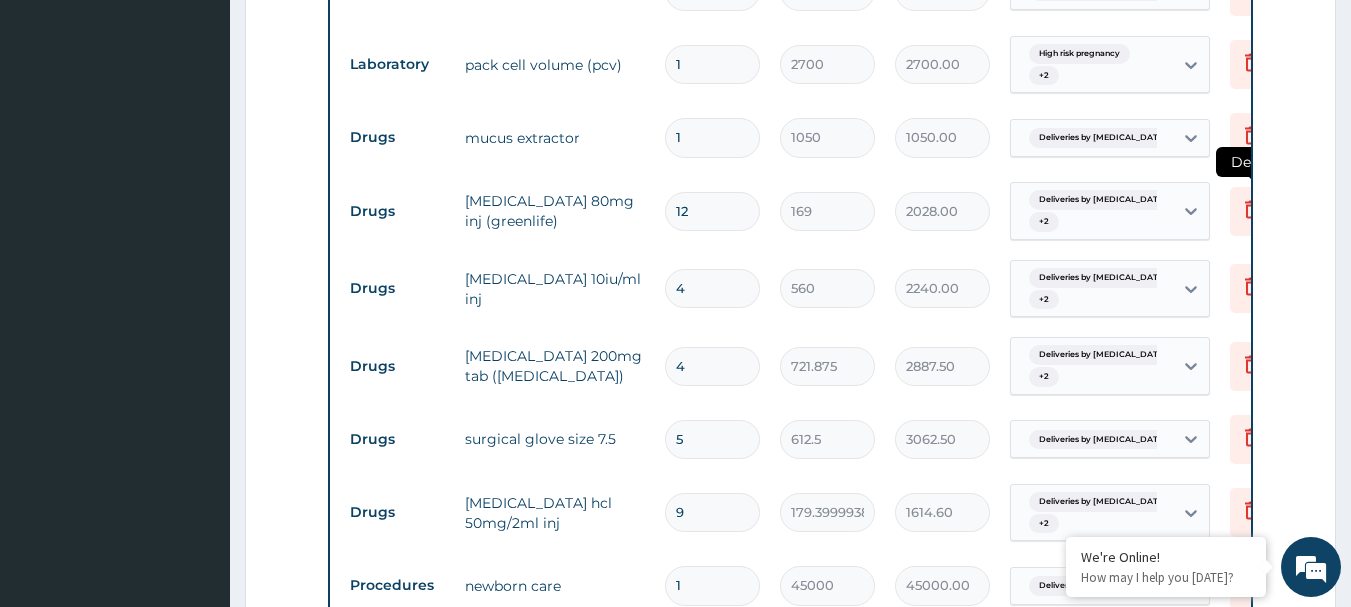 click at bounding box center (1252, 211) 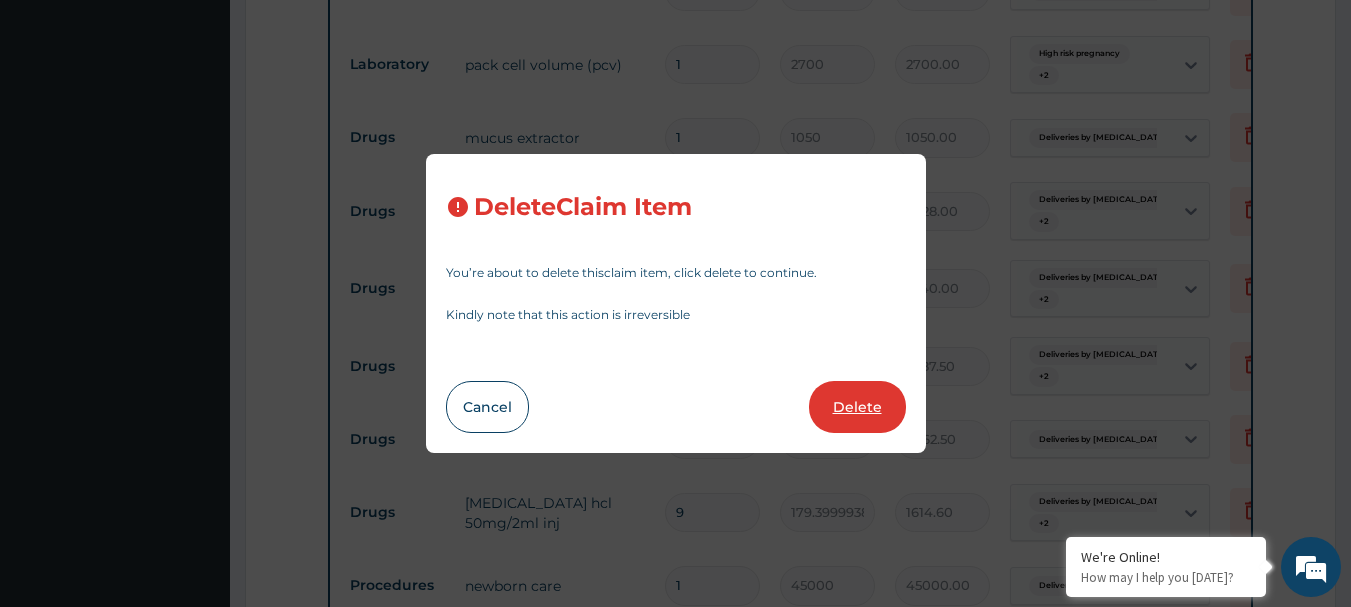 click on "Delete" at bounding box center (857, 407) 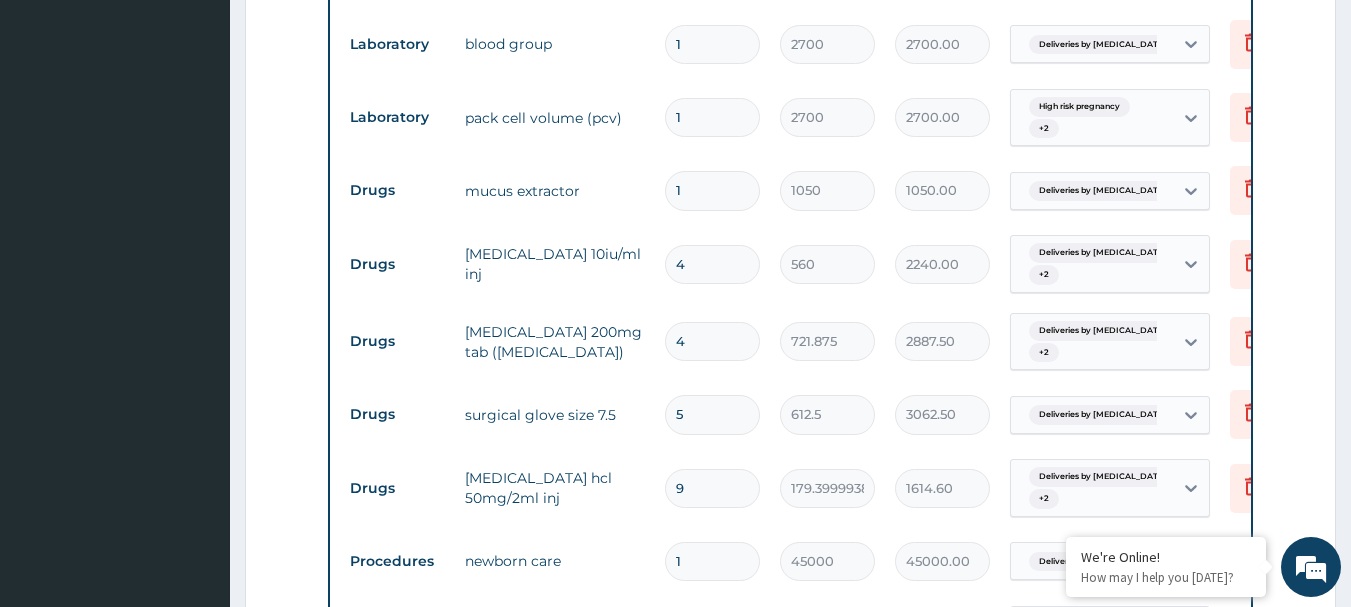 scroll, scrollTop: 1712, scrollLeft: 0, axis: vertical 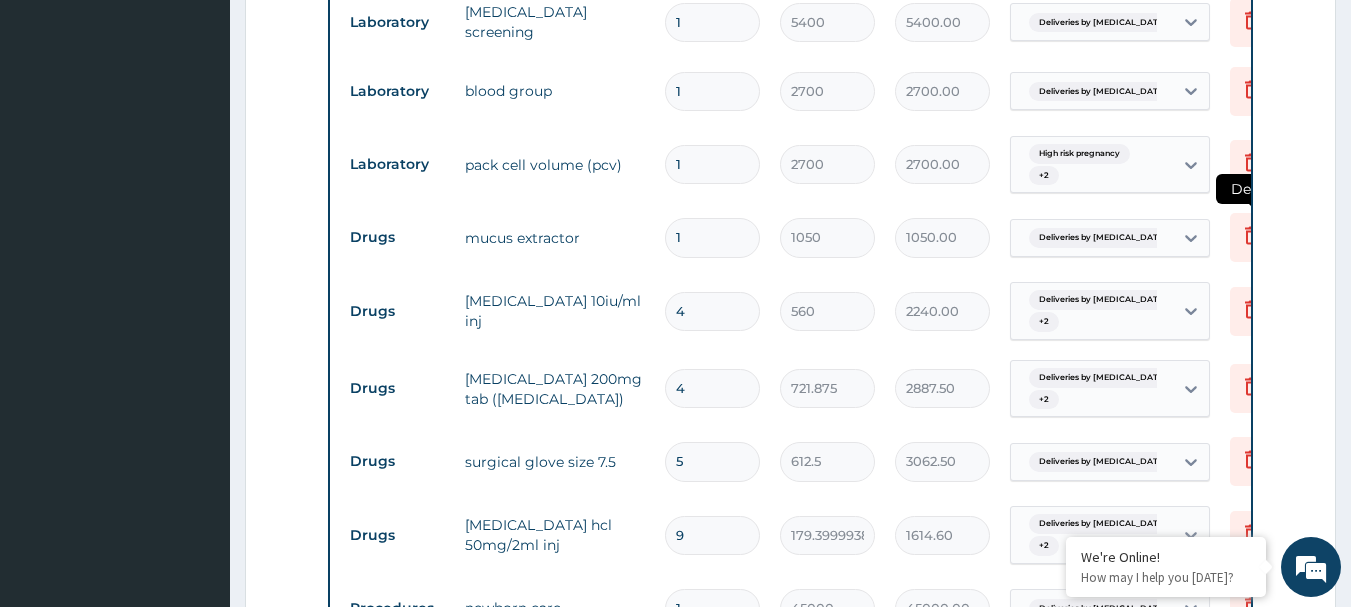click 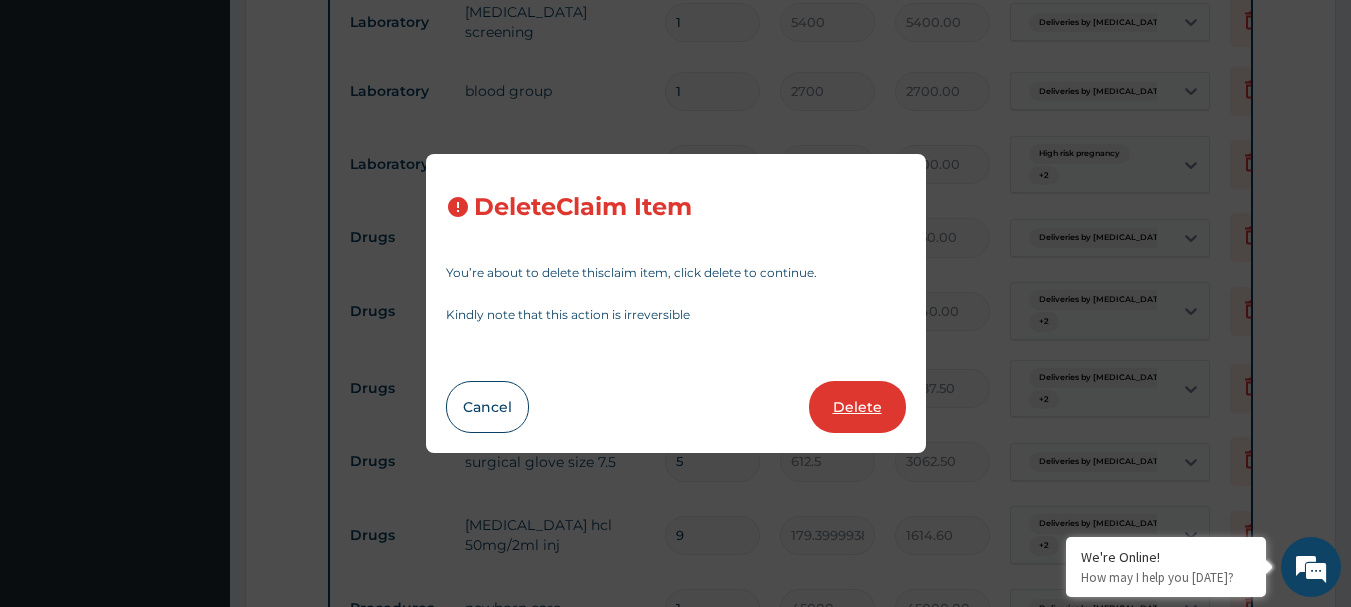 click on "Delete" at bounding box center [857, 407] 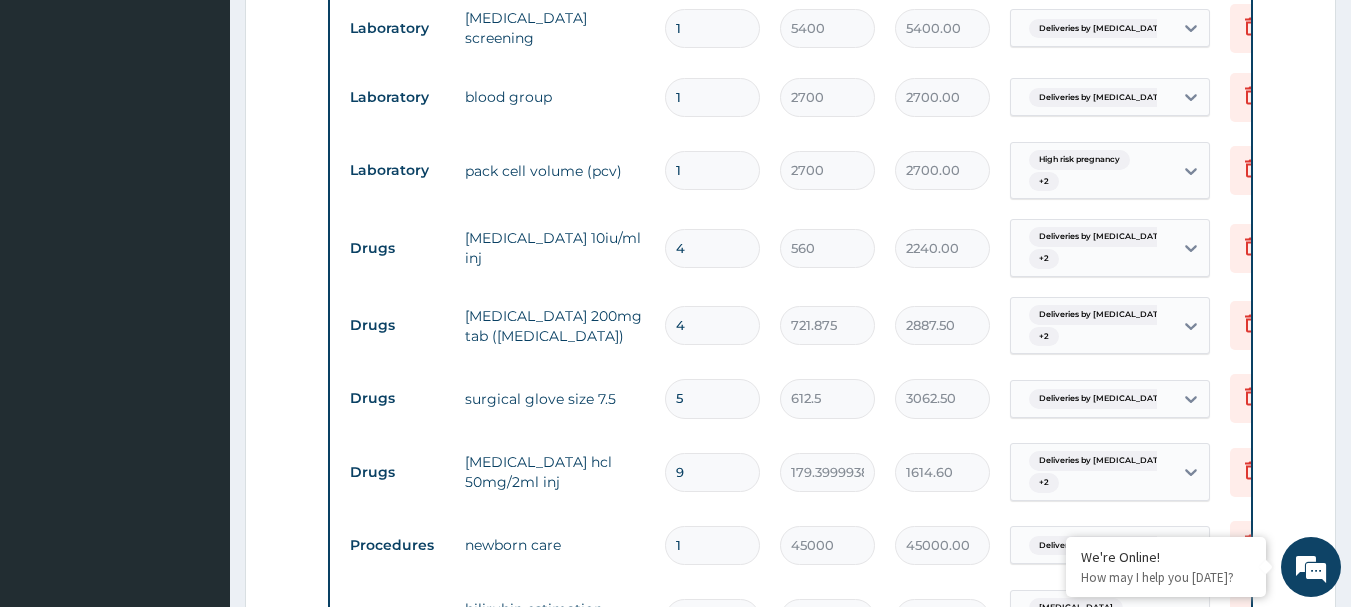 scroll, scrollTop: 1612, scrollLeft: 0, axis: vertical 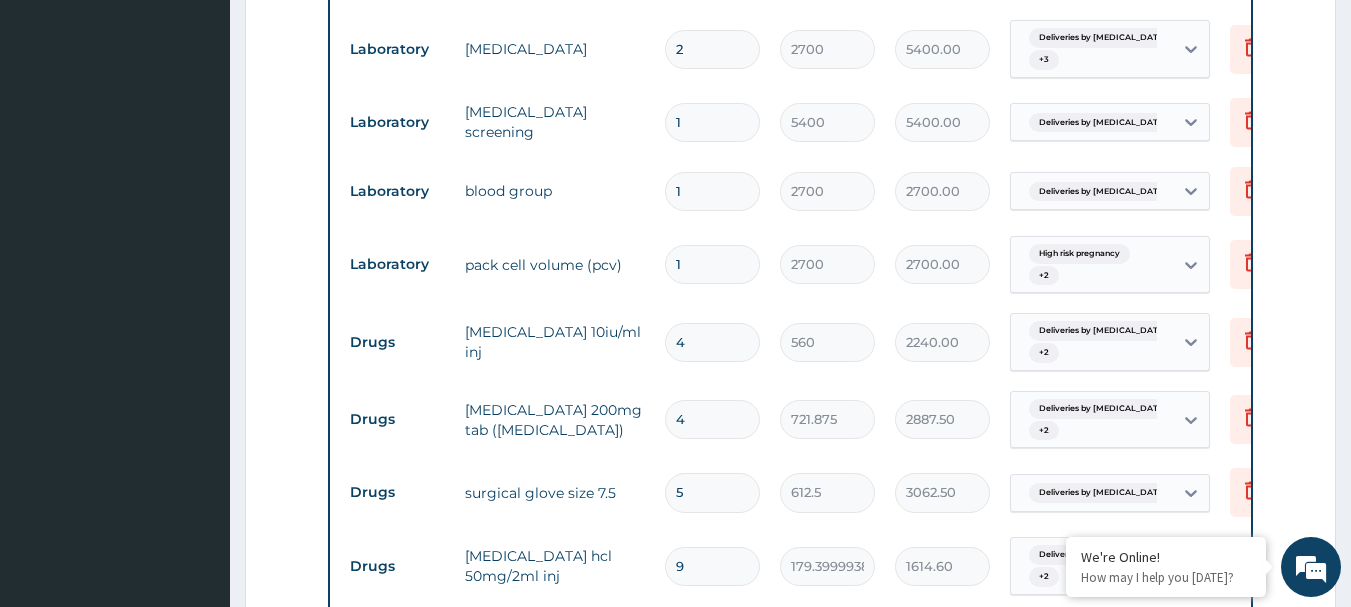 click on "2" at bounding box center (712, 49) 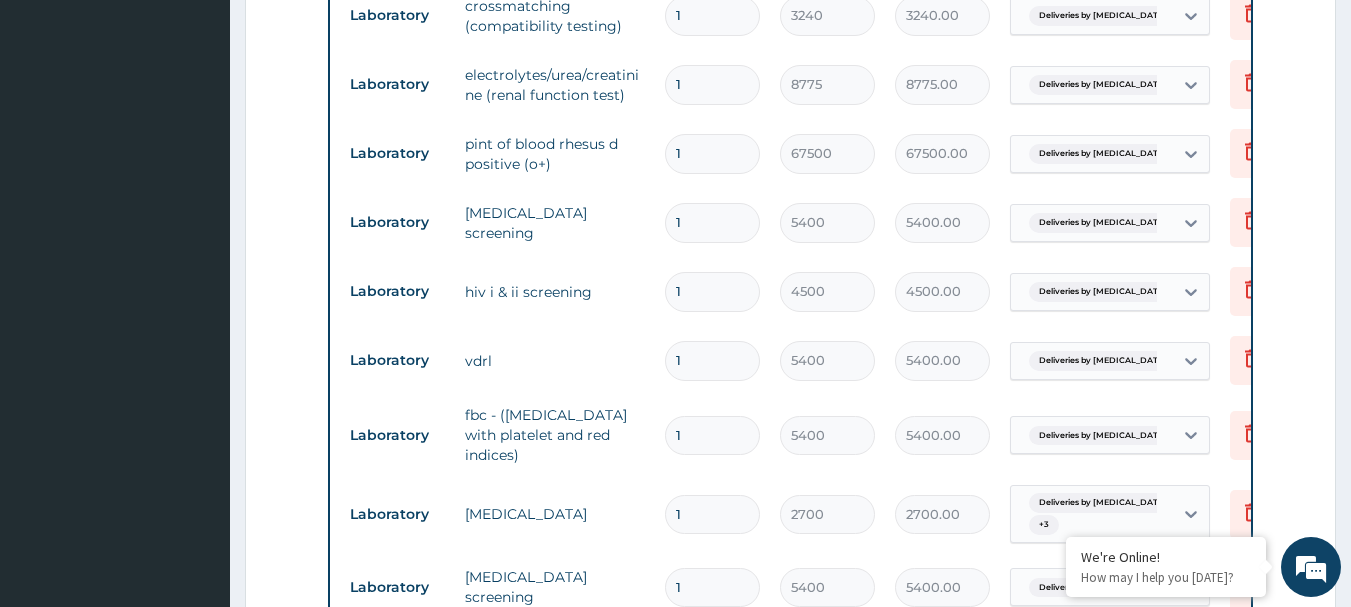 scroll, scrollTop: 1112, scrollLeft: 0, axis: vertical 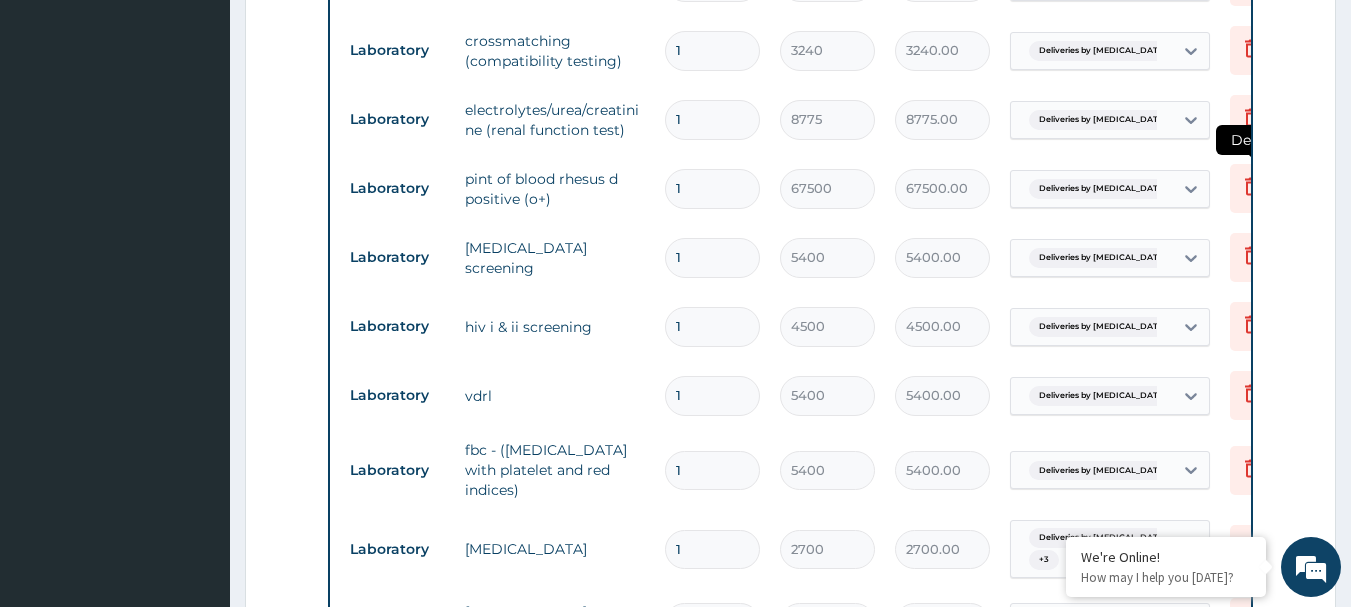 click at bounding box center [1252, 188] 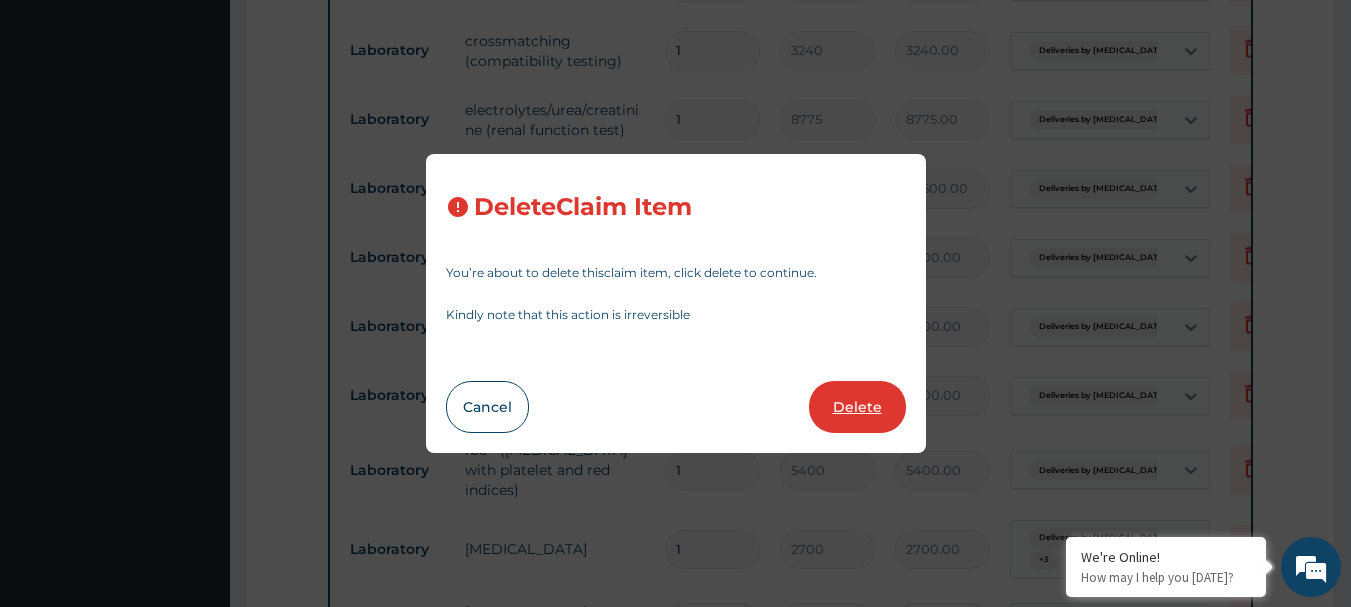 click on "Delete" at bounding box center [857, 407] 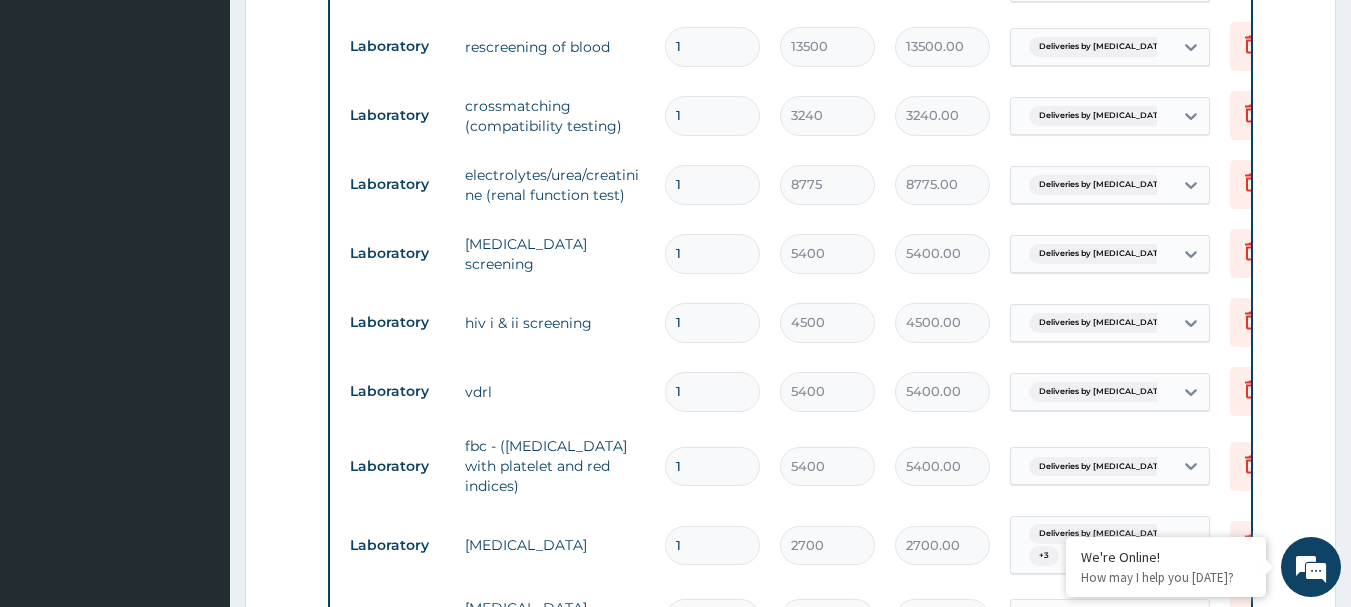 scroll, scrollTop: 1012, scrollLeft: 0, axis: vertical 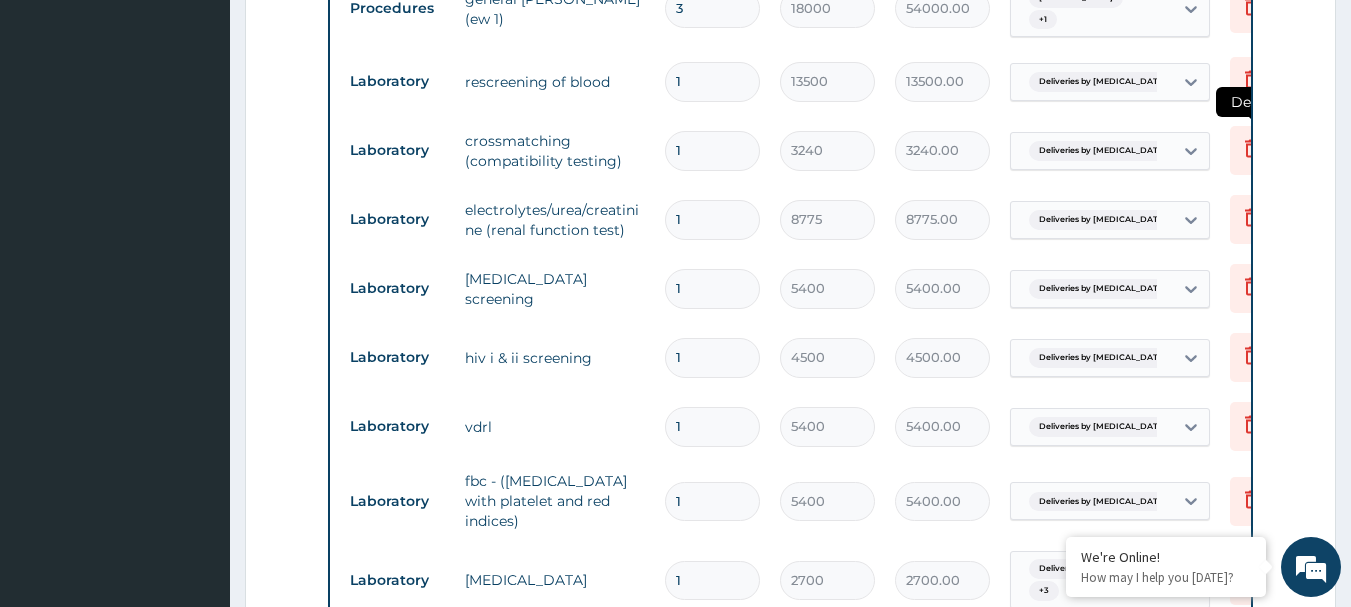 click 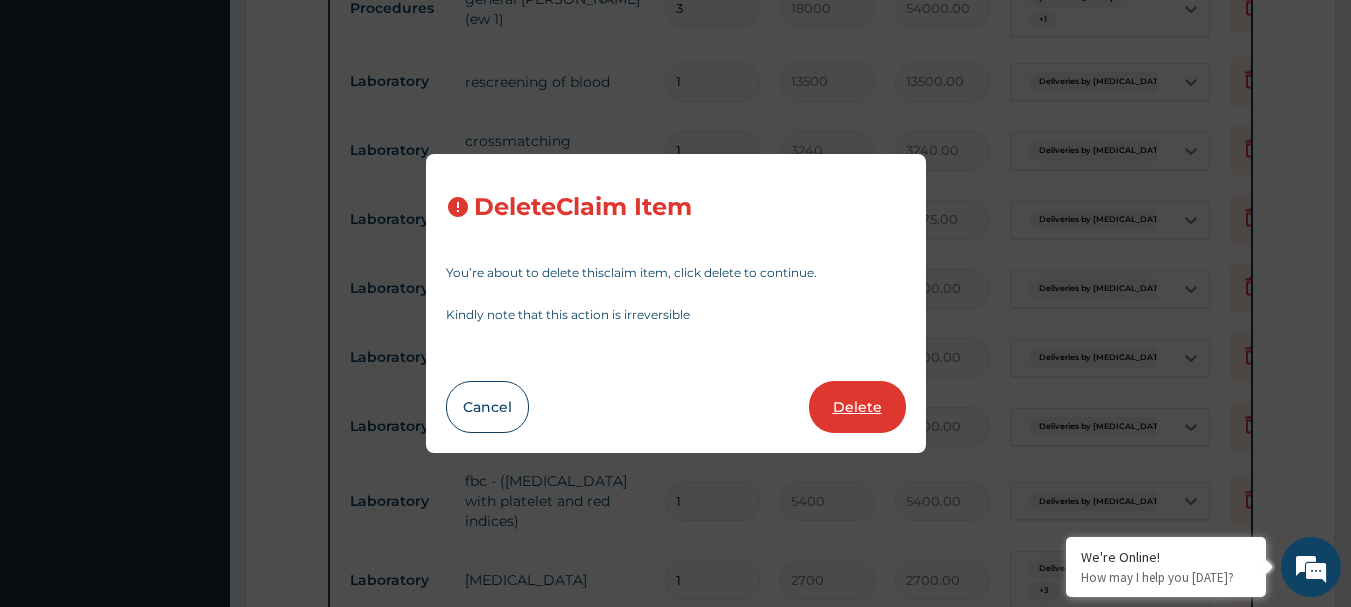 click on "Delete" at bounding box center [857, 407] 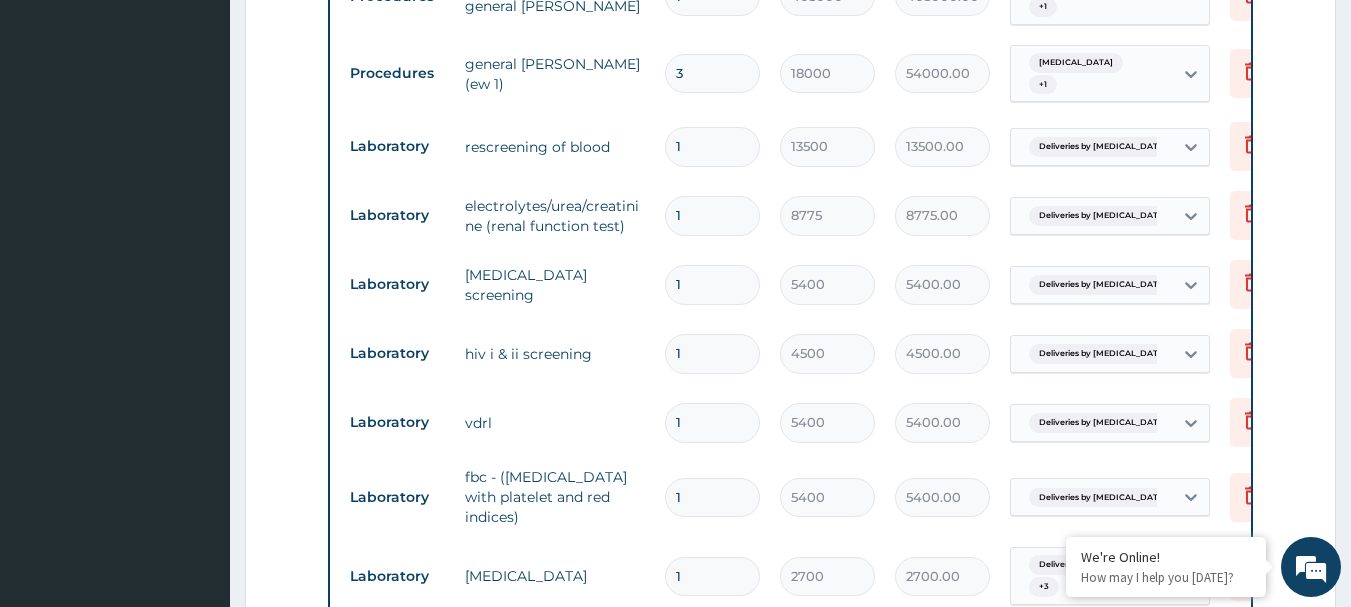scroll, scrollTop: 912, scrollLeft: 0, axis: vertical 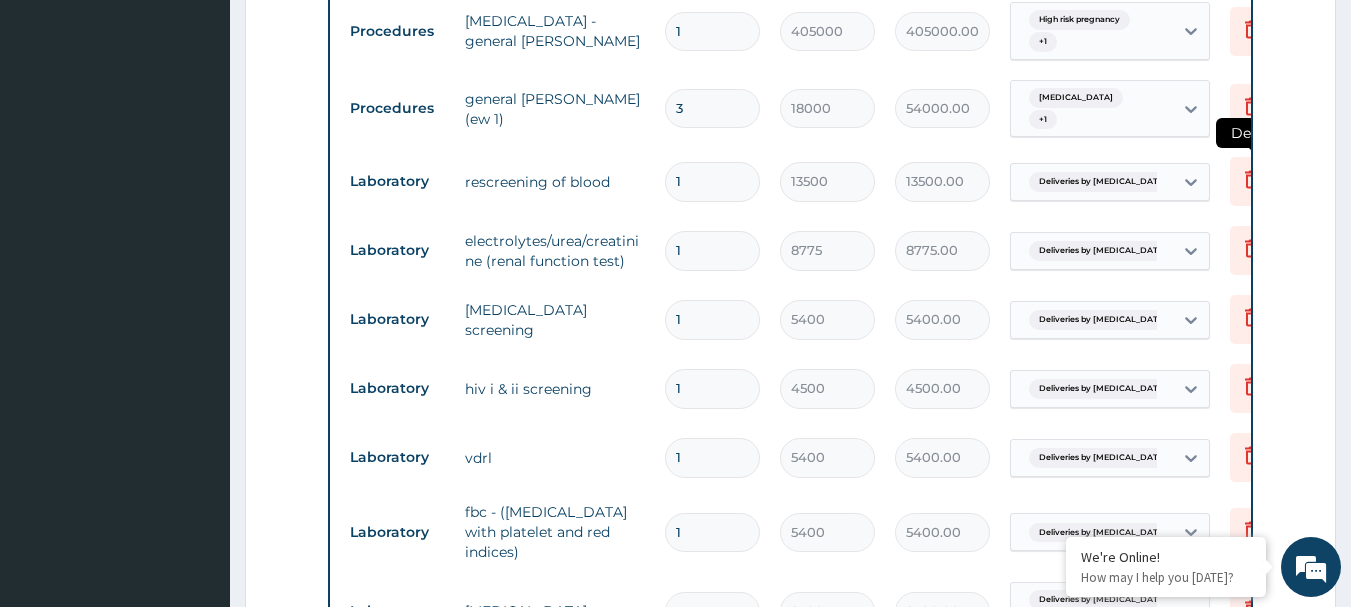 click 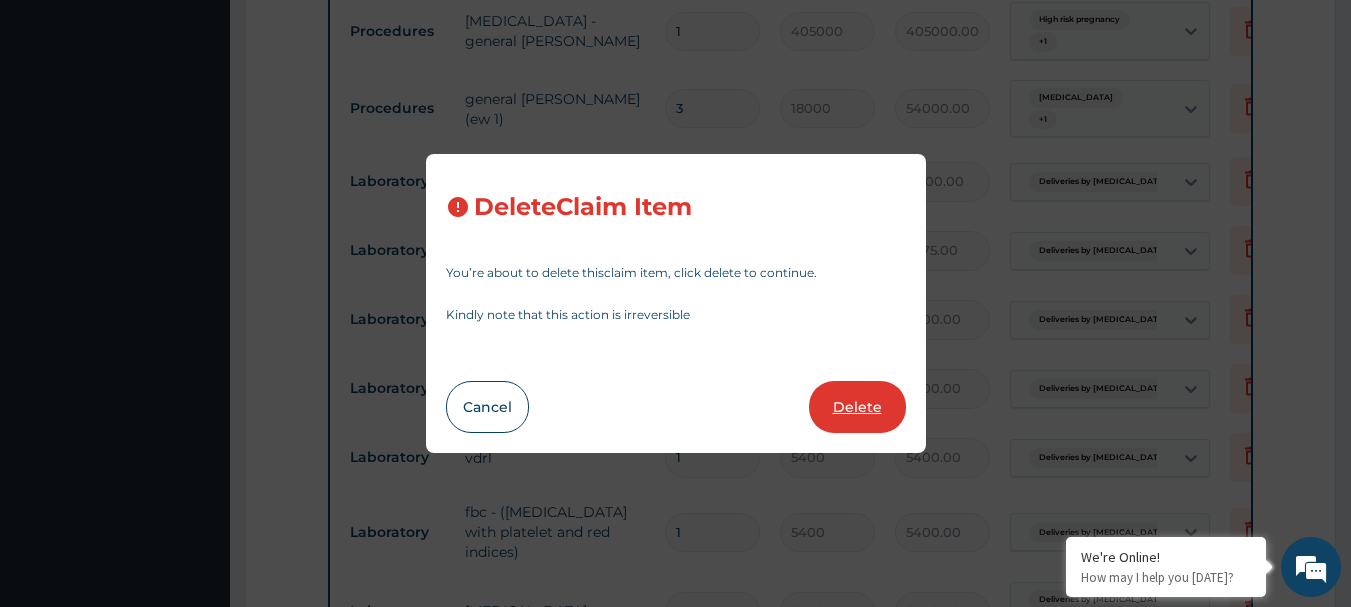 click on "Delete" at bounding box center (857, 407) 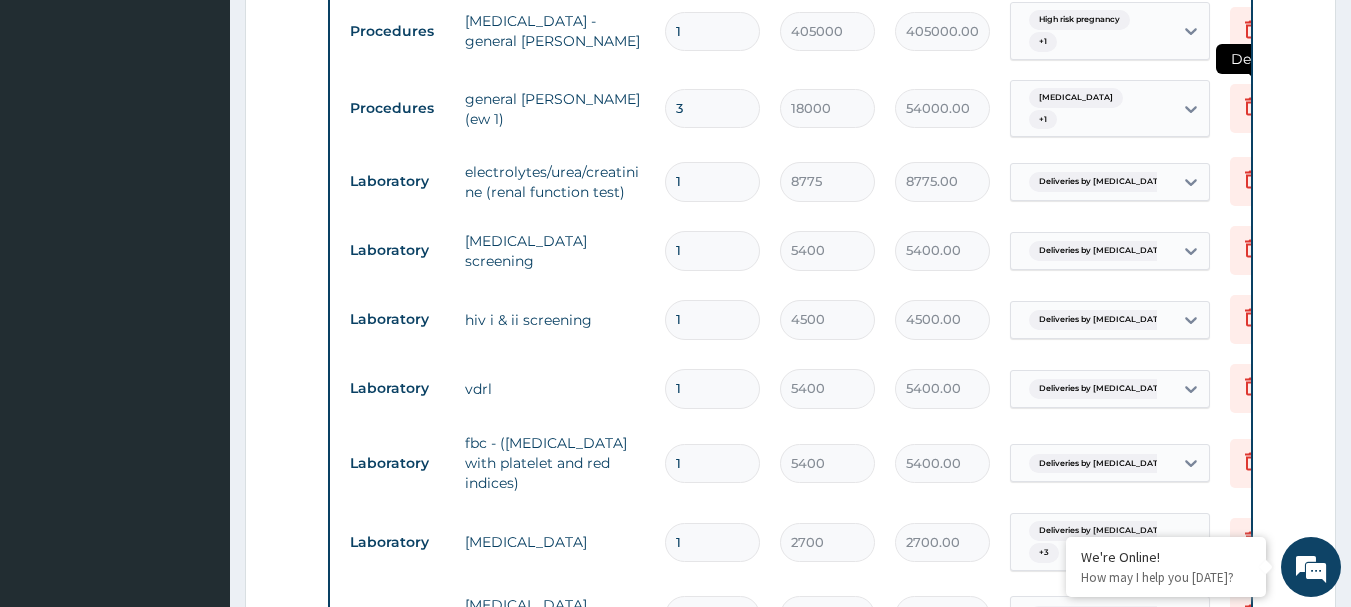 click 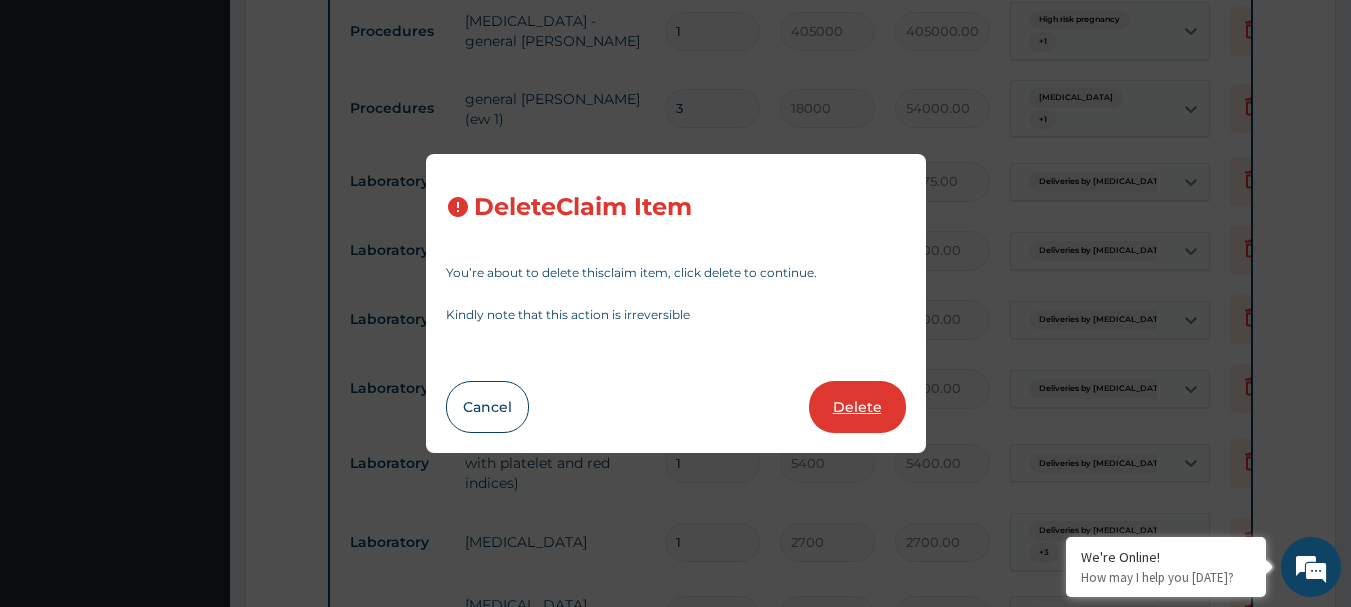 click on "Delete" at bounding box center (857, 407) 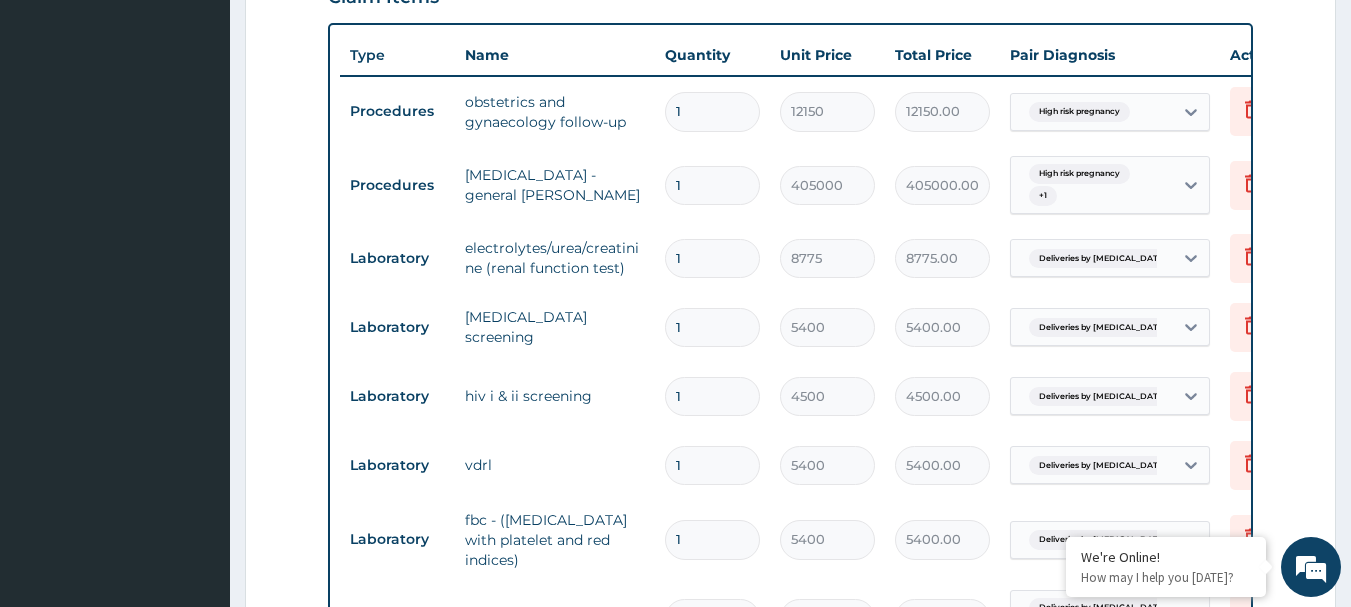 scroll, scrollTop: 712, scrollLeft: 0, axis: vertical 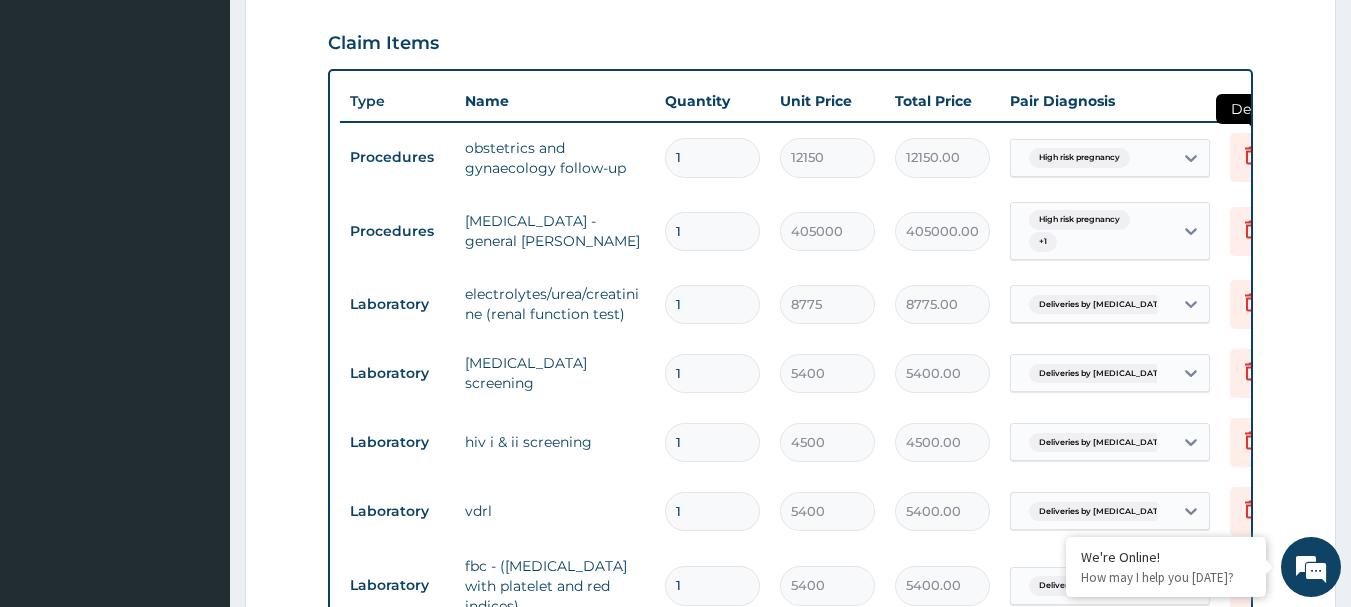 click at bounding box center [1252, 157] 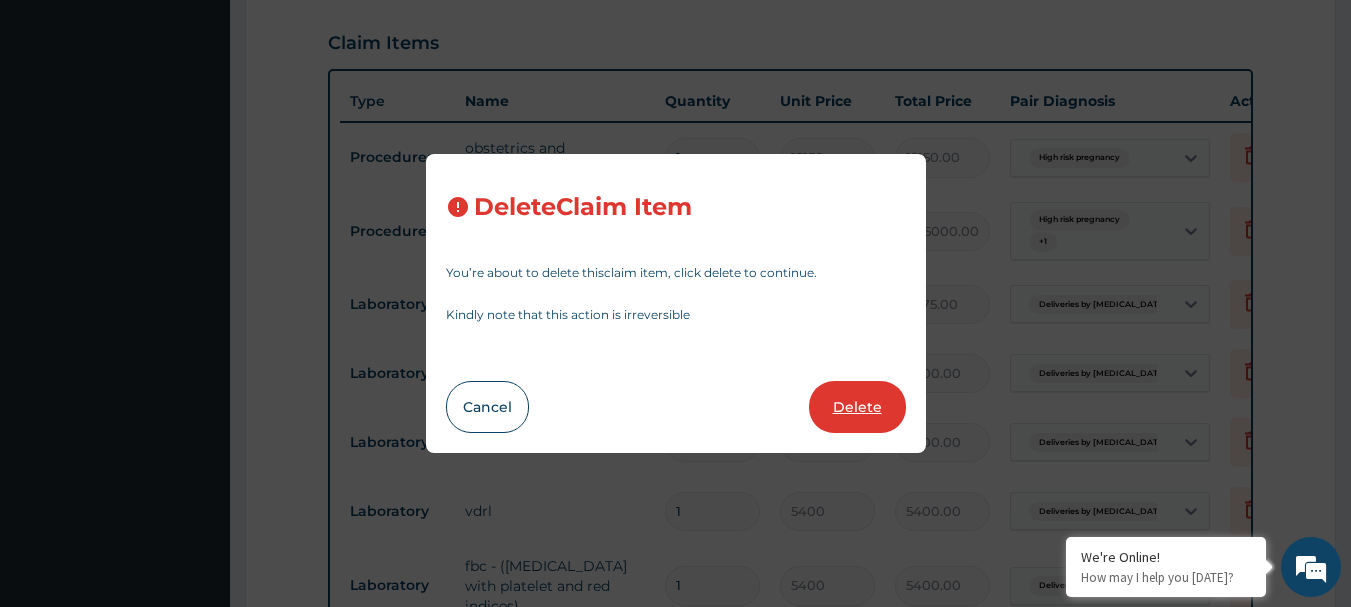 click on "Delete" at bounding box center (857, 407) 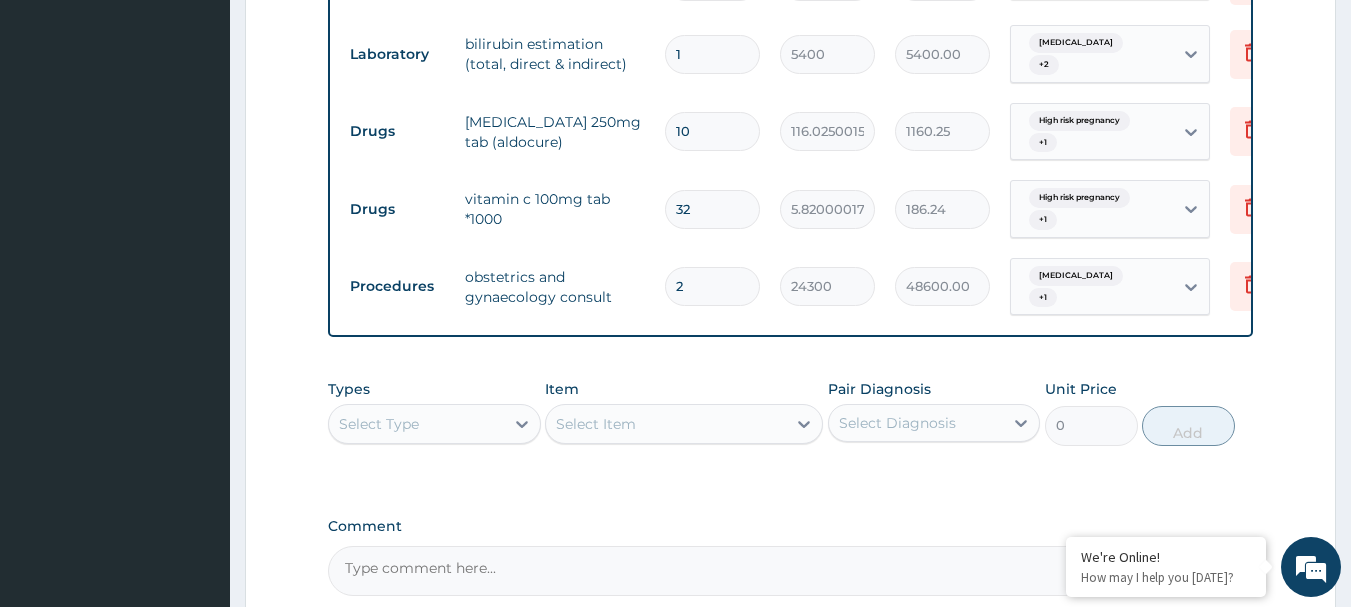 scroll, scrollTop: 2012, scrollLeft: 0, axis: vertical 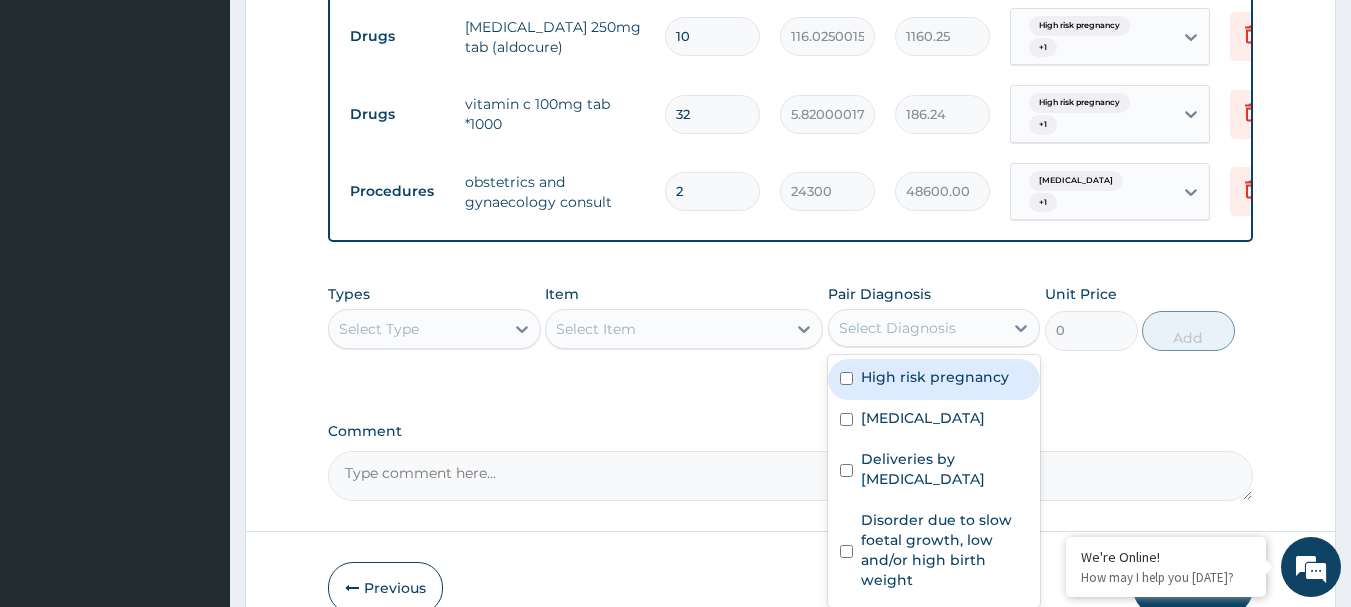 click on "Select Diagnosis" at bounding box center (916, 328) 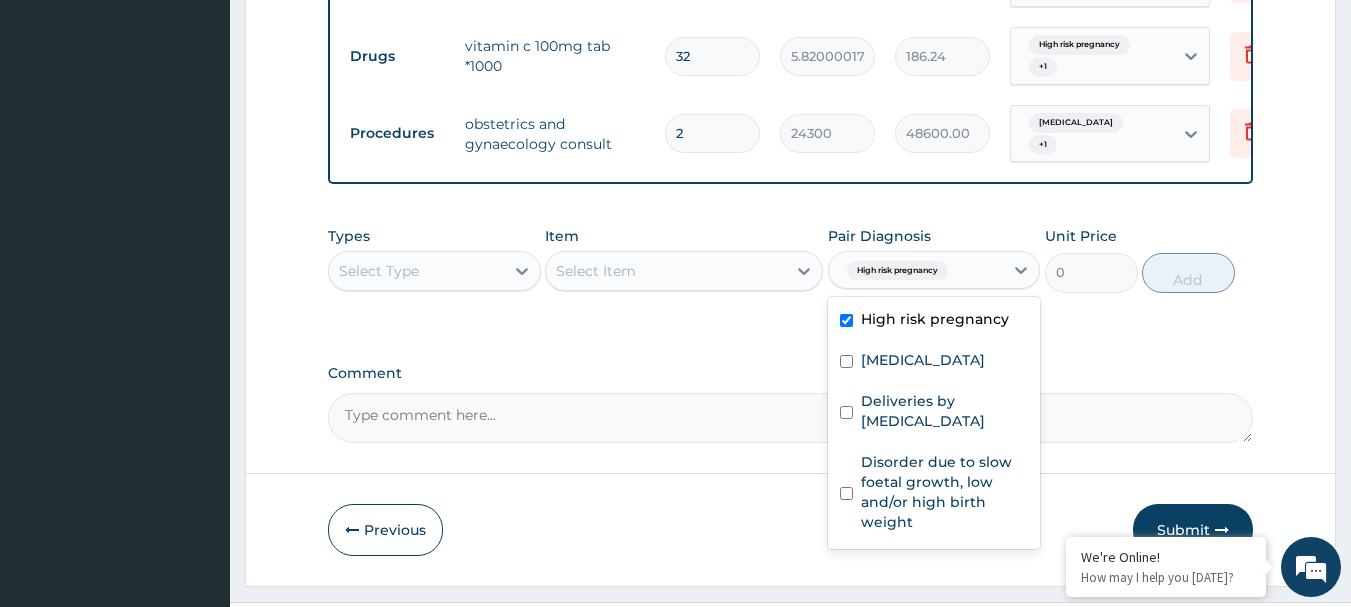 scroll, scrollTop: 2131, scrollLeft: 0, axis: vertical 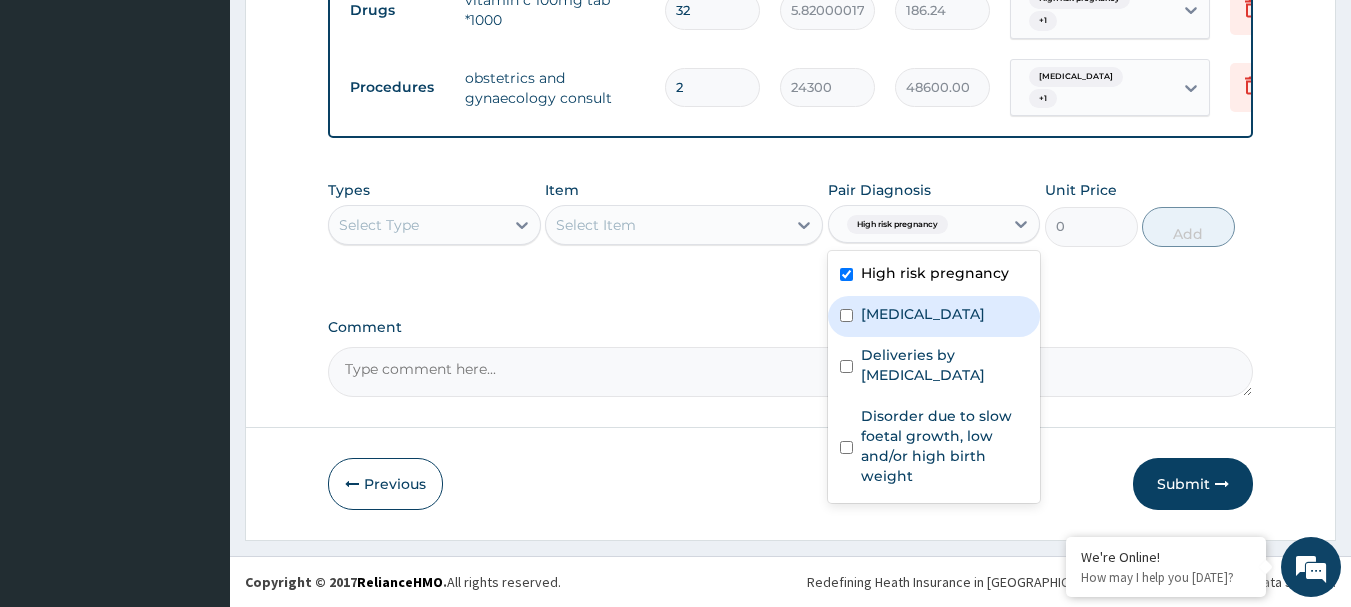 click on "Uterine leiomyoma" at bounding box center [923, 314] 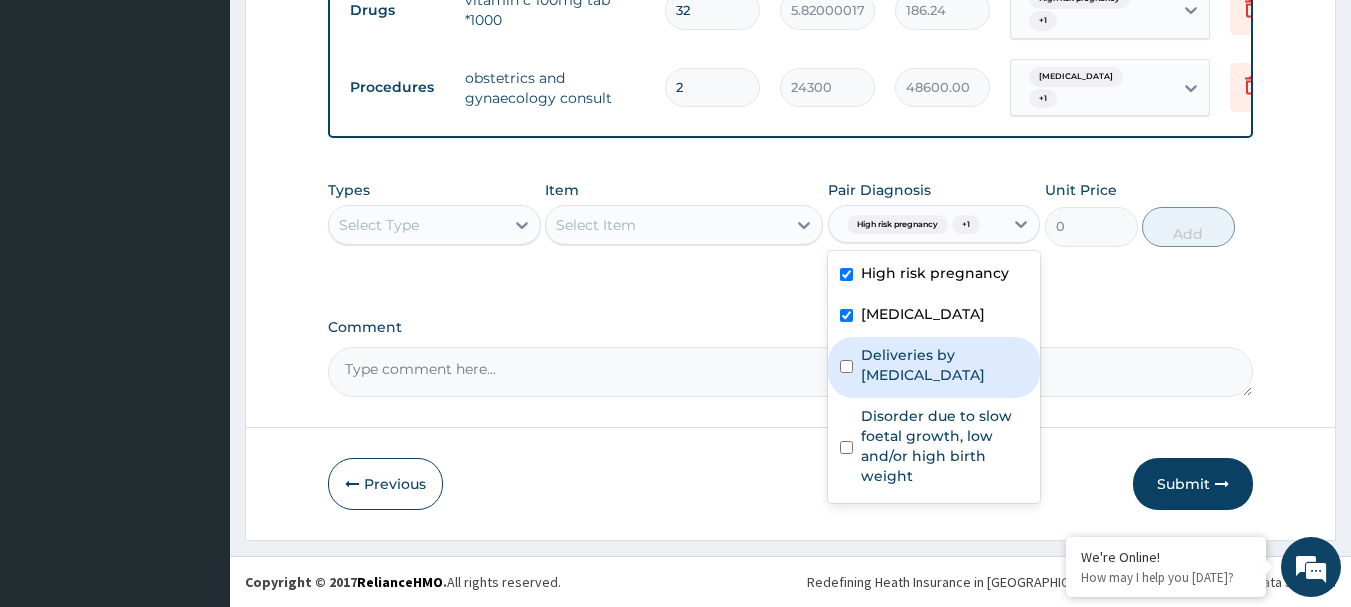 click on "Deliveries by caesarean" at bounding box center (945, 365) 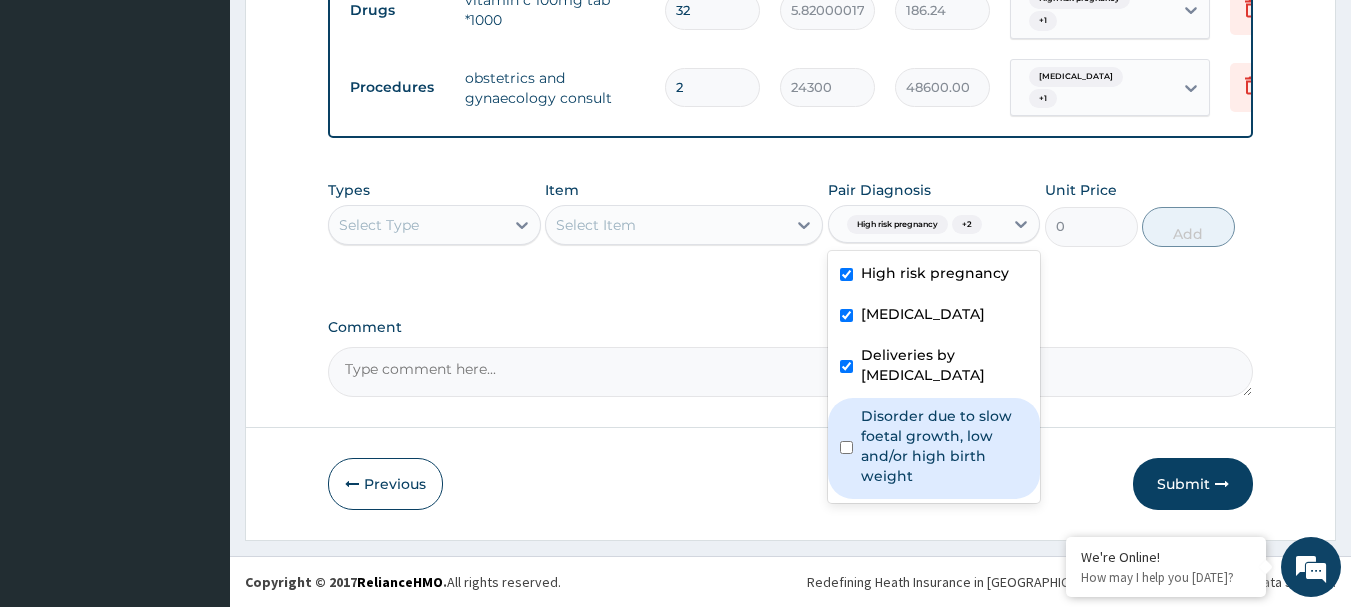 click on "Disorder due to slow foetal growth, low and/or high birth weight" at bounding box center (945, 446) 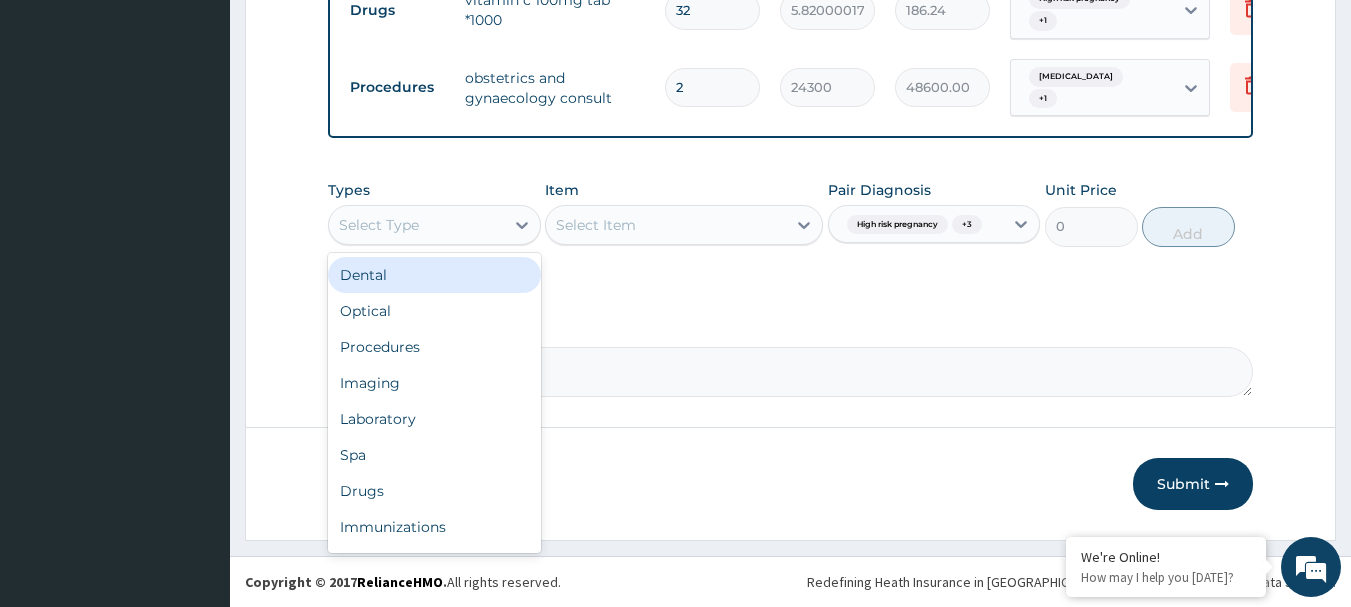click on "Select Type" at bounding box center (434, 225) 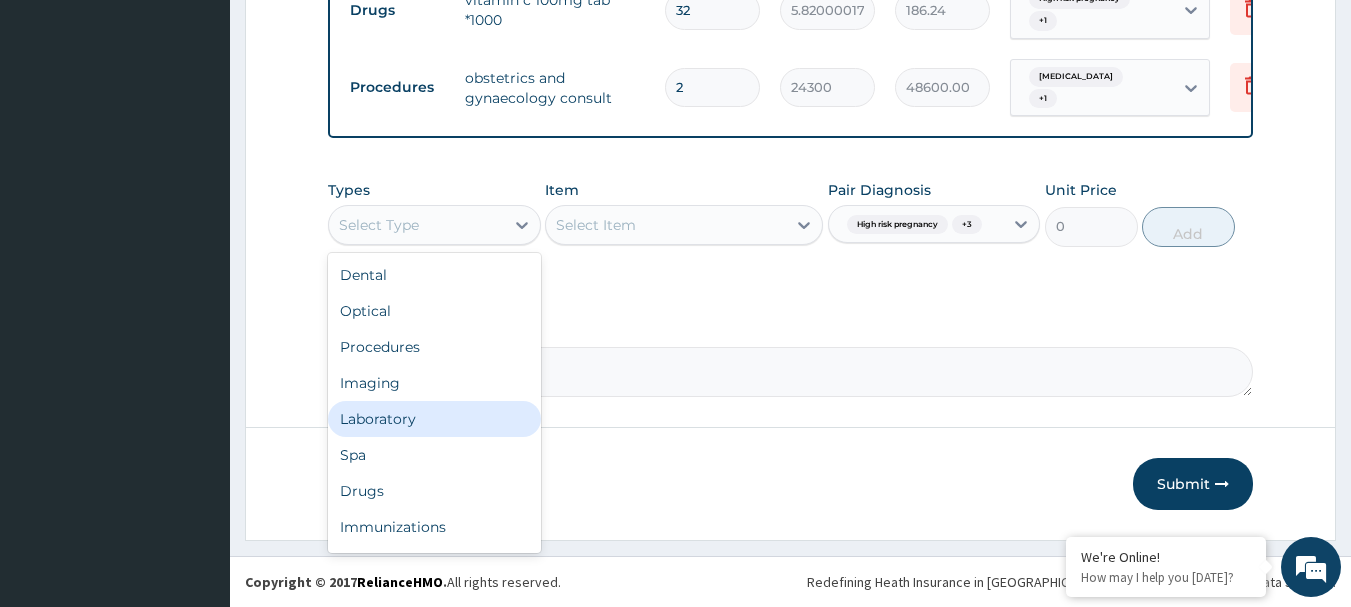 click on "Laboratory" at bounding box center [434, 419] 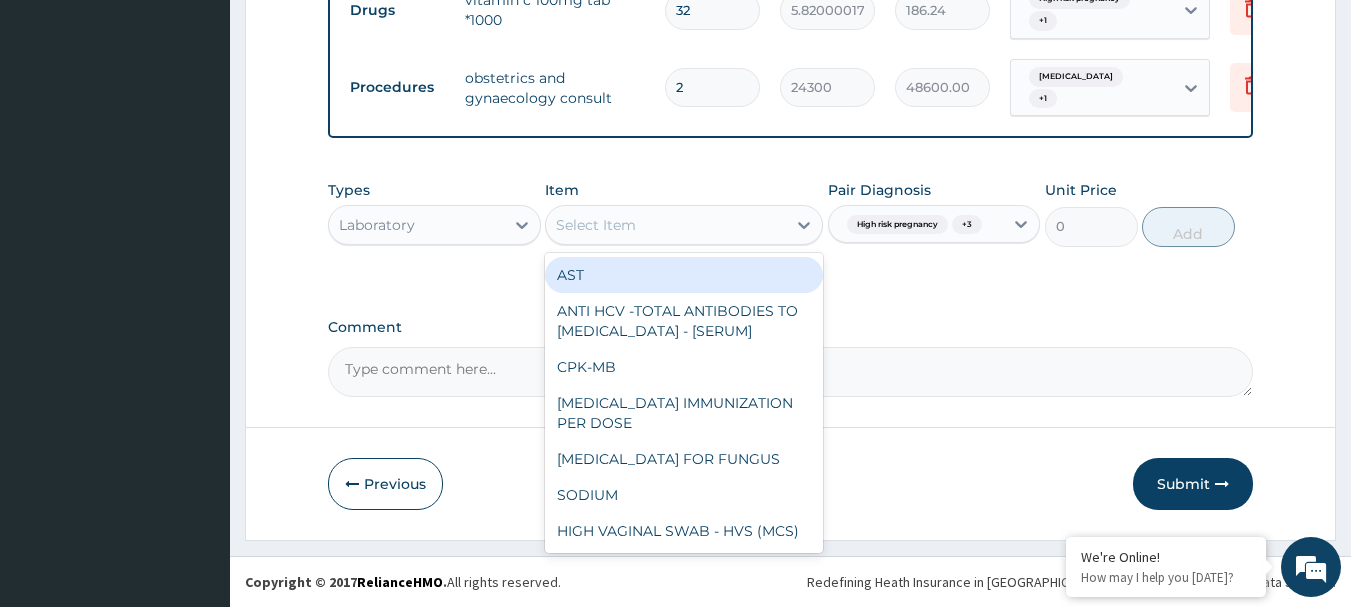 click on "Select Item" at bounding box center [666, 225] 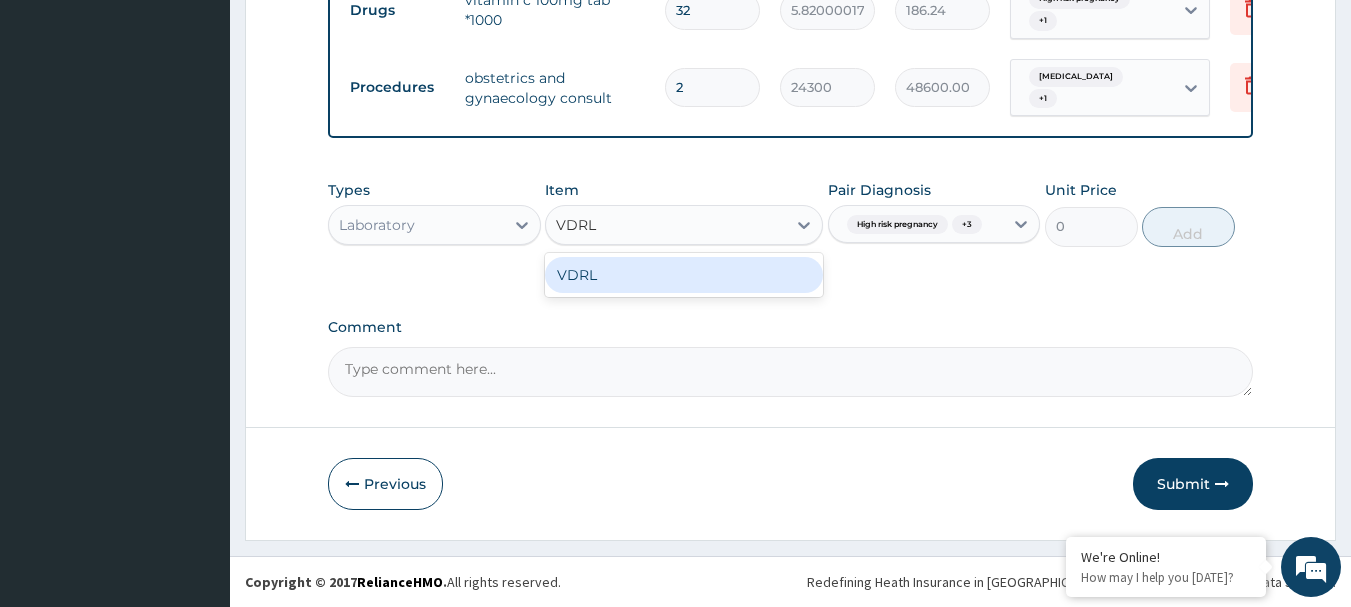 click on "VDRL" at bounding box center (684, 275) 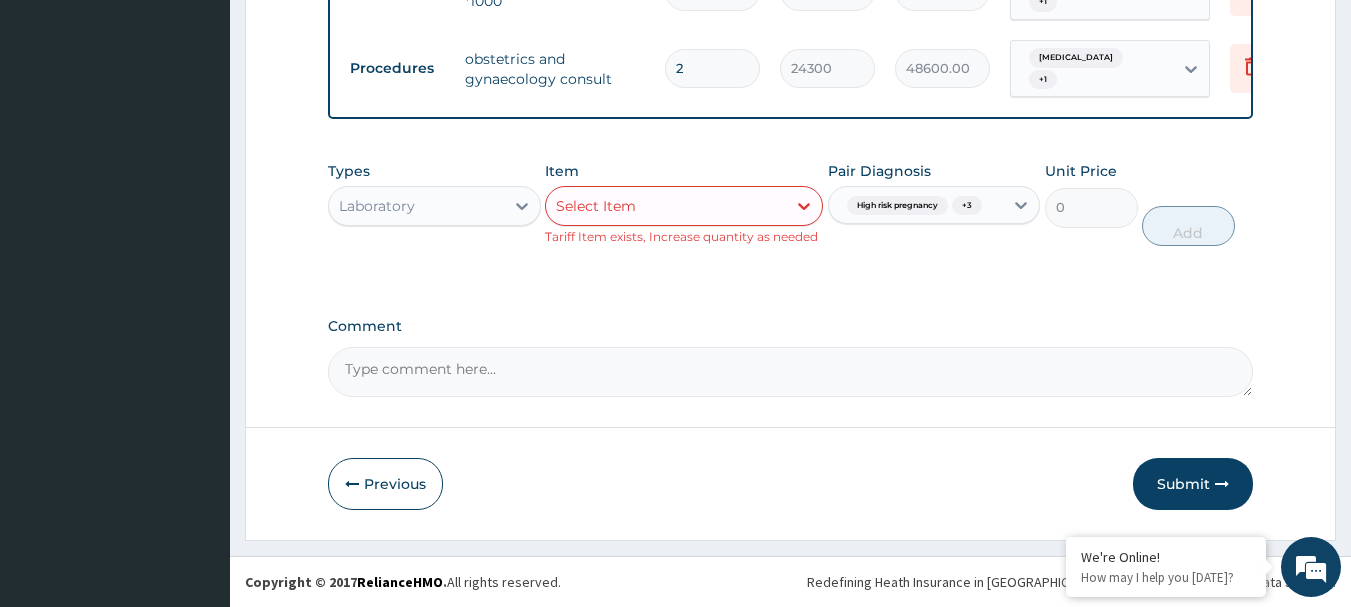 scroll, scrollTop: 2150, scrollLeft: 0, axis: vertical 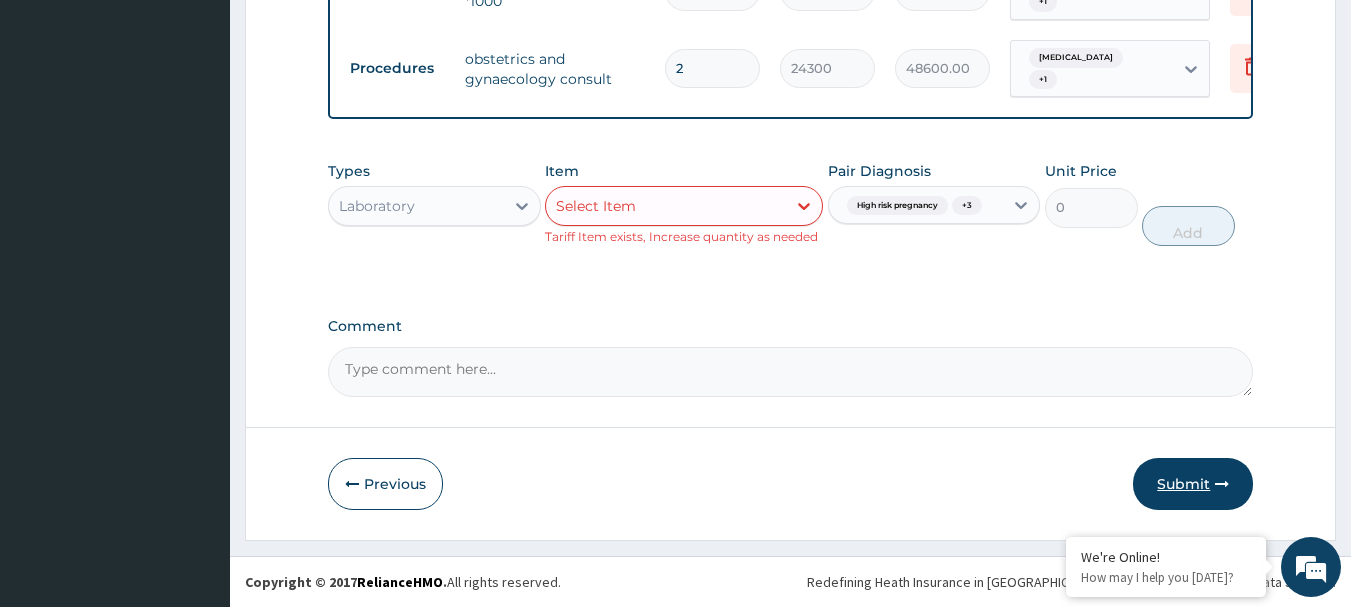 click on "Submit" at bounding box center (1193, 484) 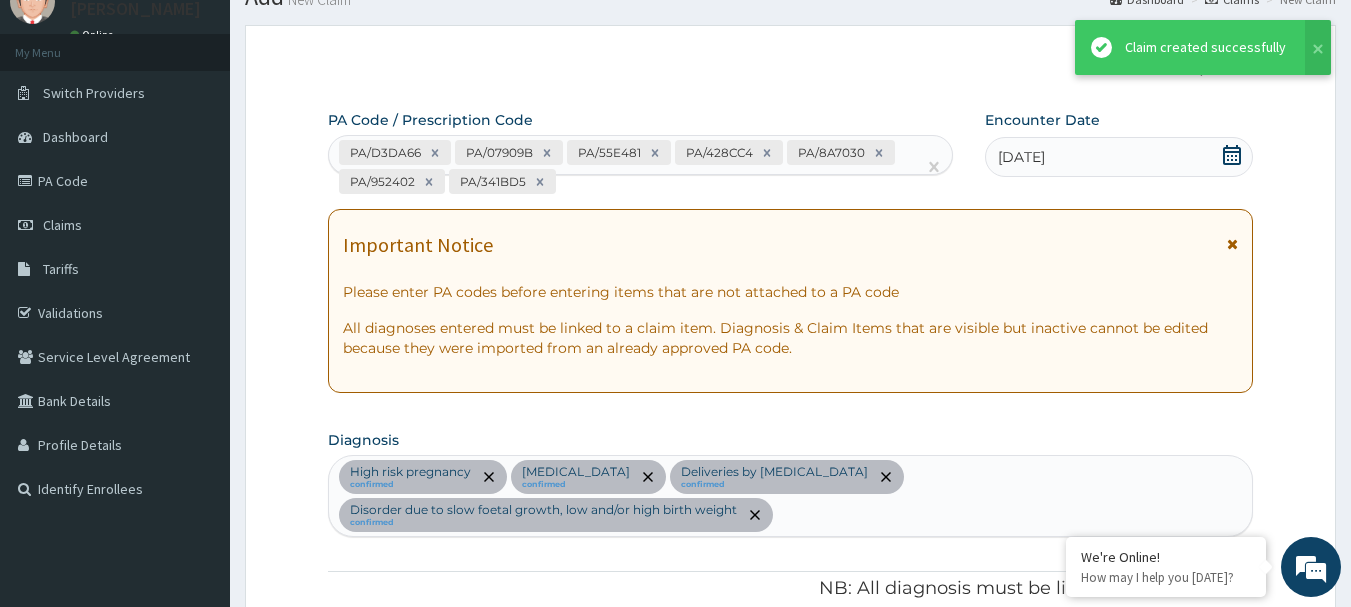 scroll, scrollTop: 2131, scrollLeft: 0, axis: vertical 